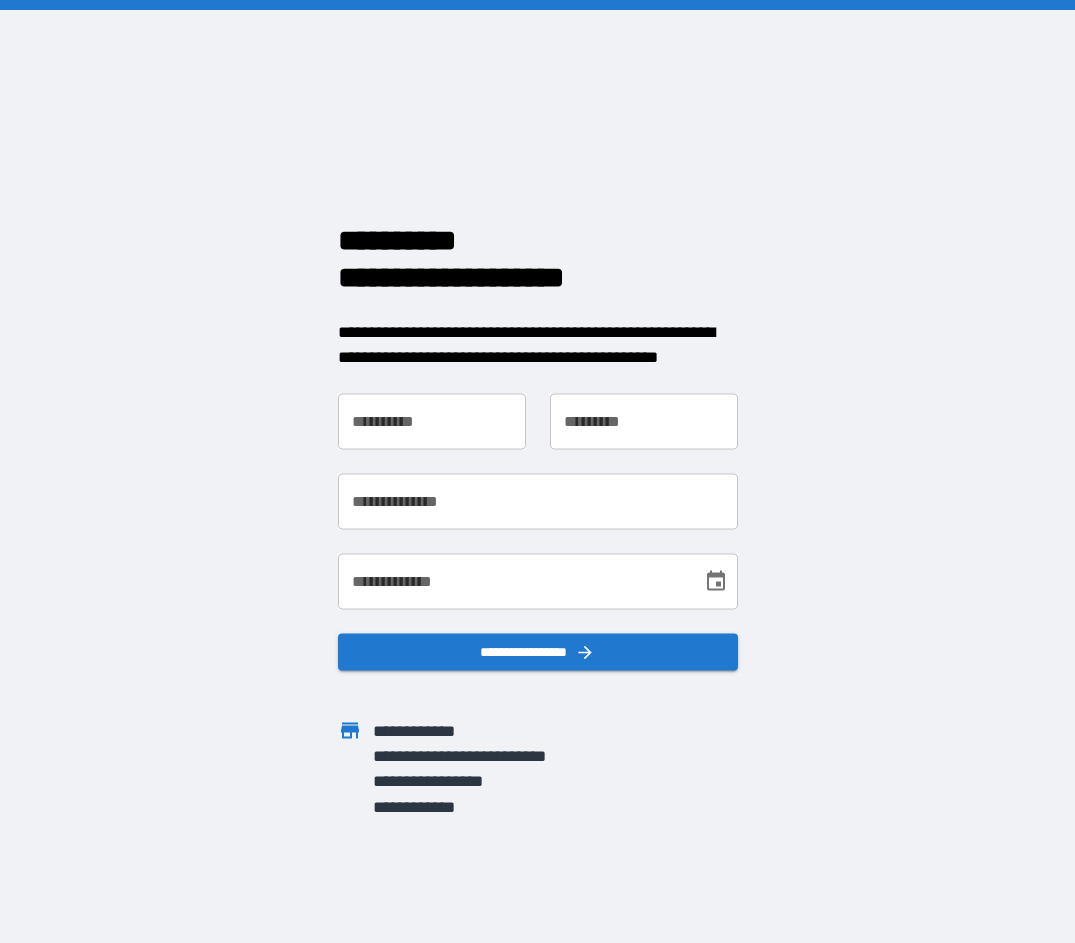 scroll, scrollTop: 0, scrollLeft: 0, axis: both 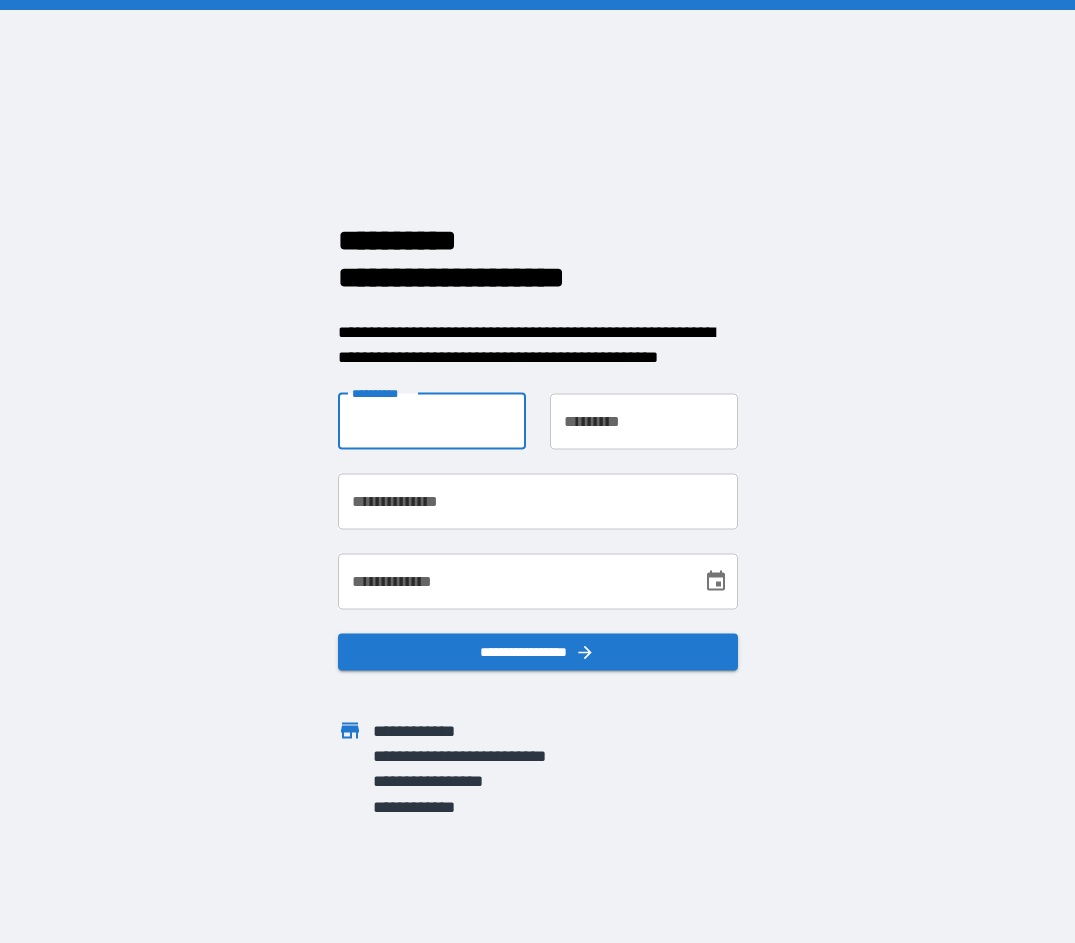 type on "*" 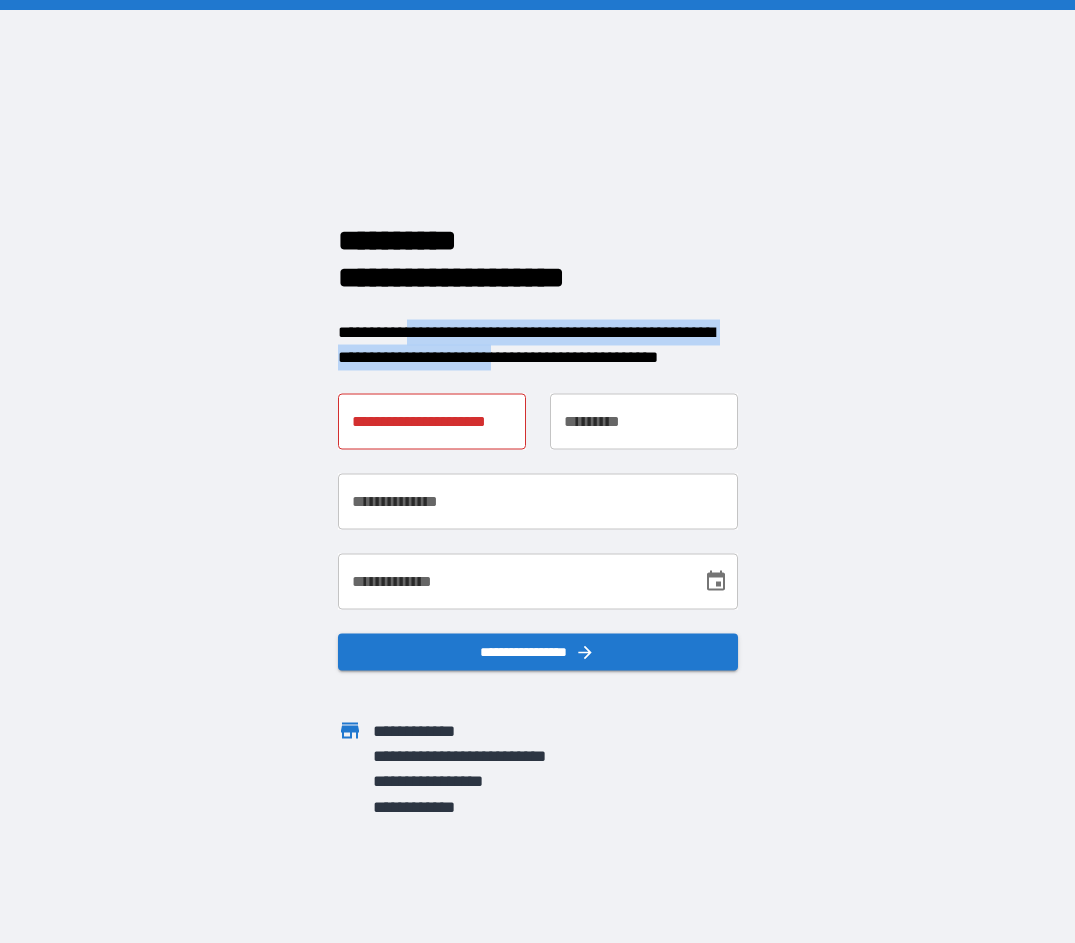 drag, startPoint x: 420, startPoint y: 334, endPoint x: 530, endPoint y: 344, distance: 110.45361 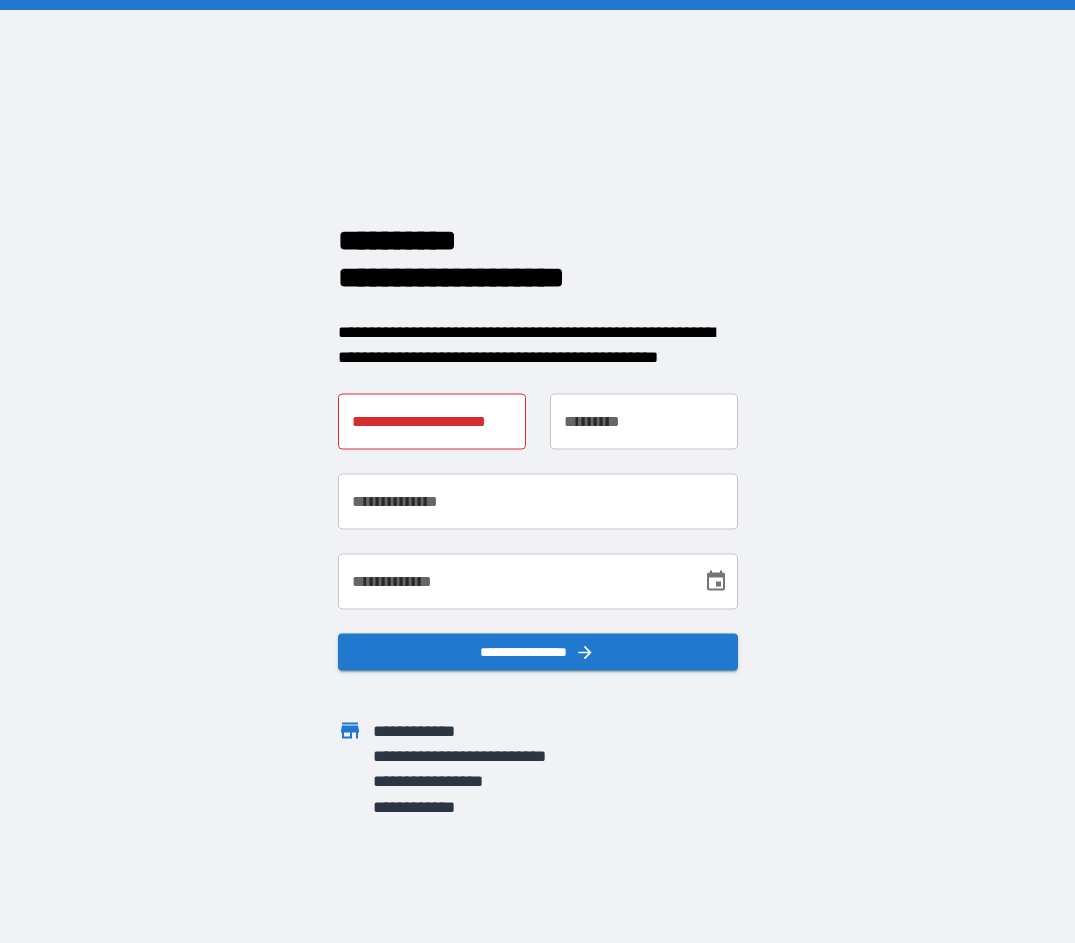 click on "**********" at bounding box center [538, 344] 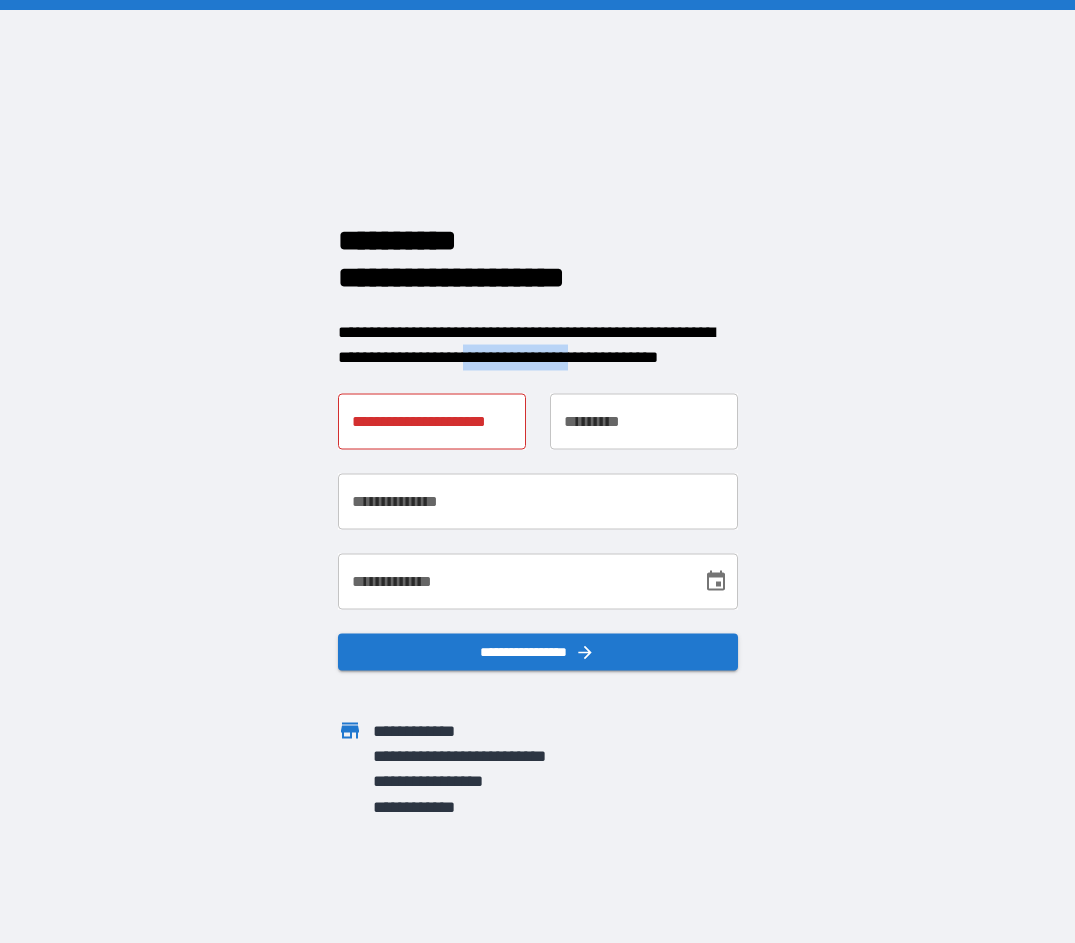 drag, startPoint x: 496, startPoint y: 359, endPoint x: 610, endPoint y: 360, distance: 114.00439 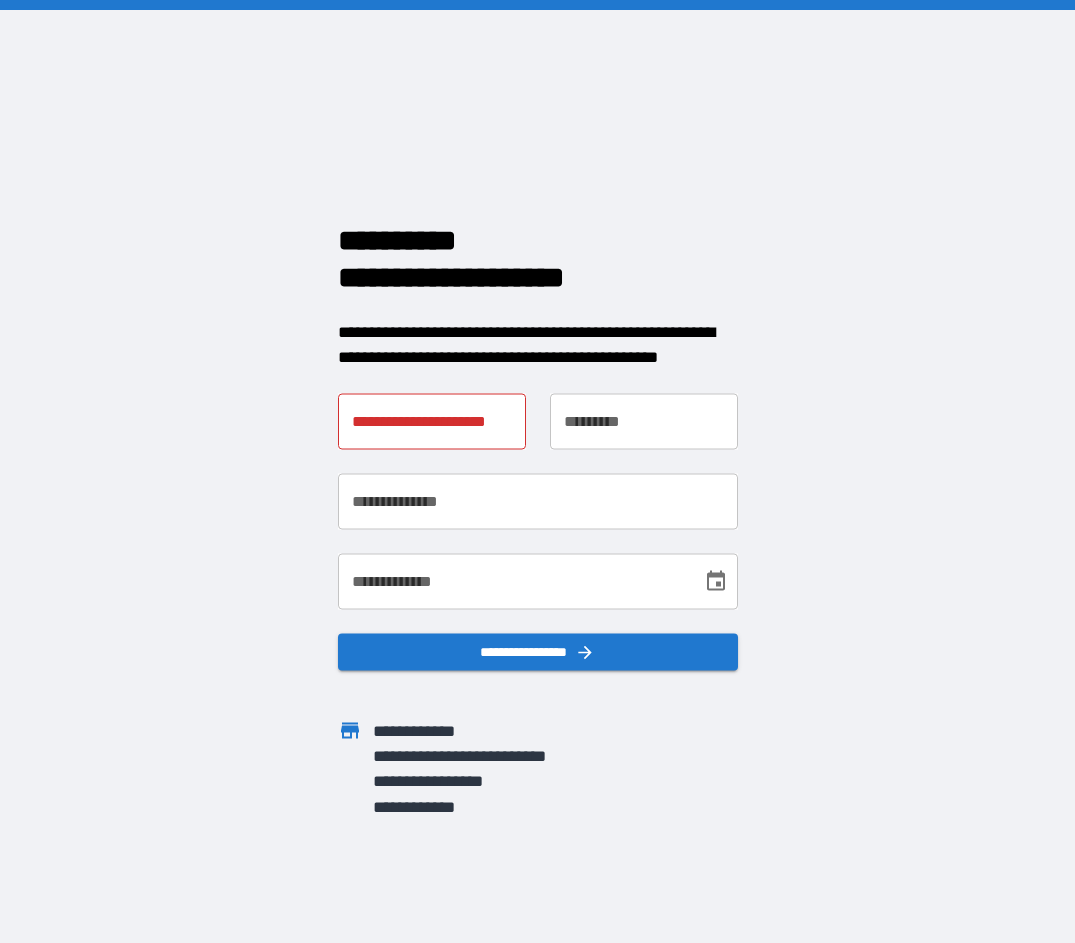 click on "**********" at bounding box center [538, 344] 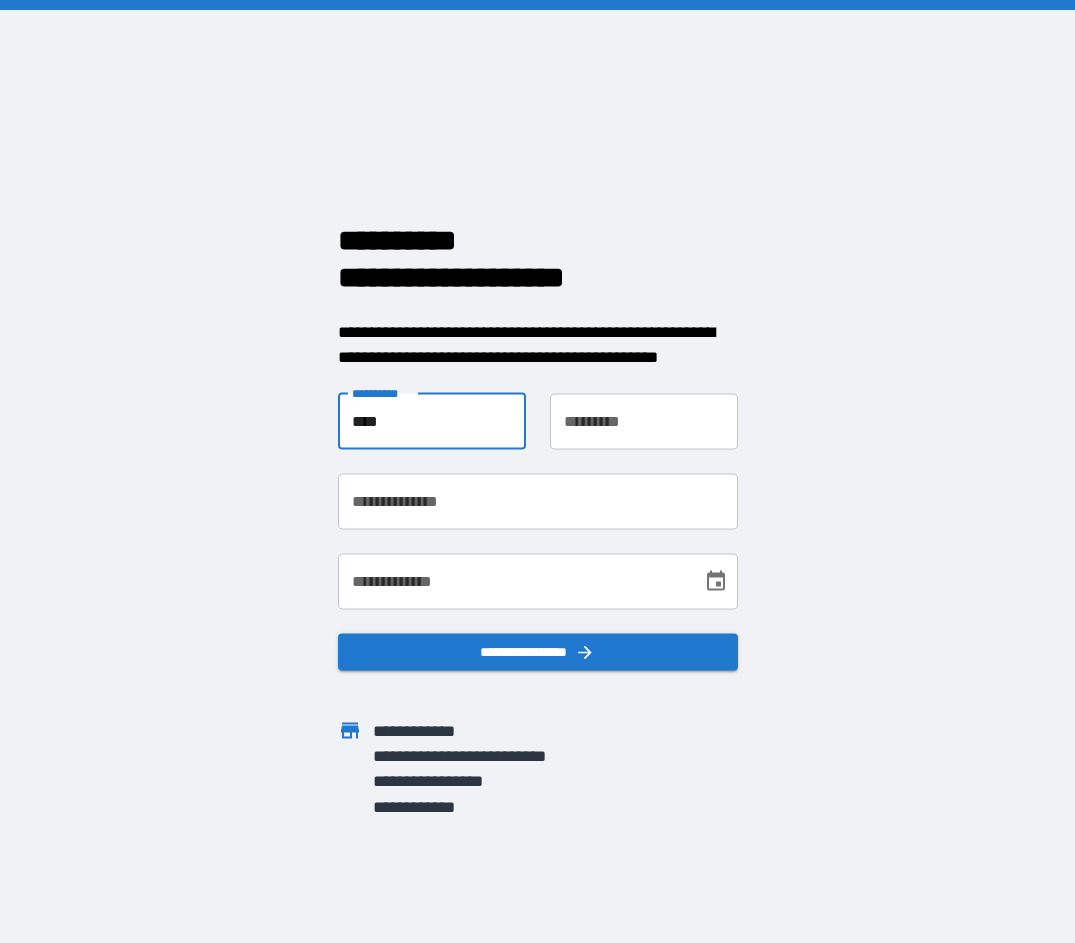 type on "****" 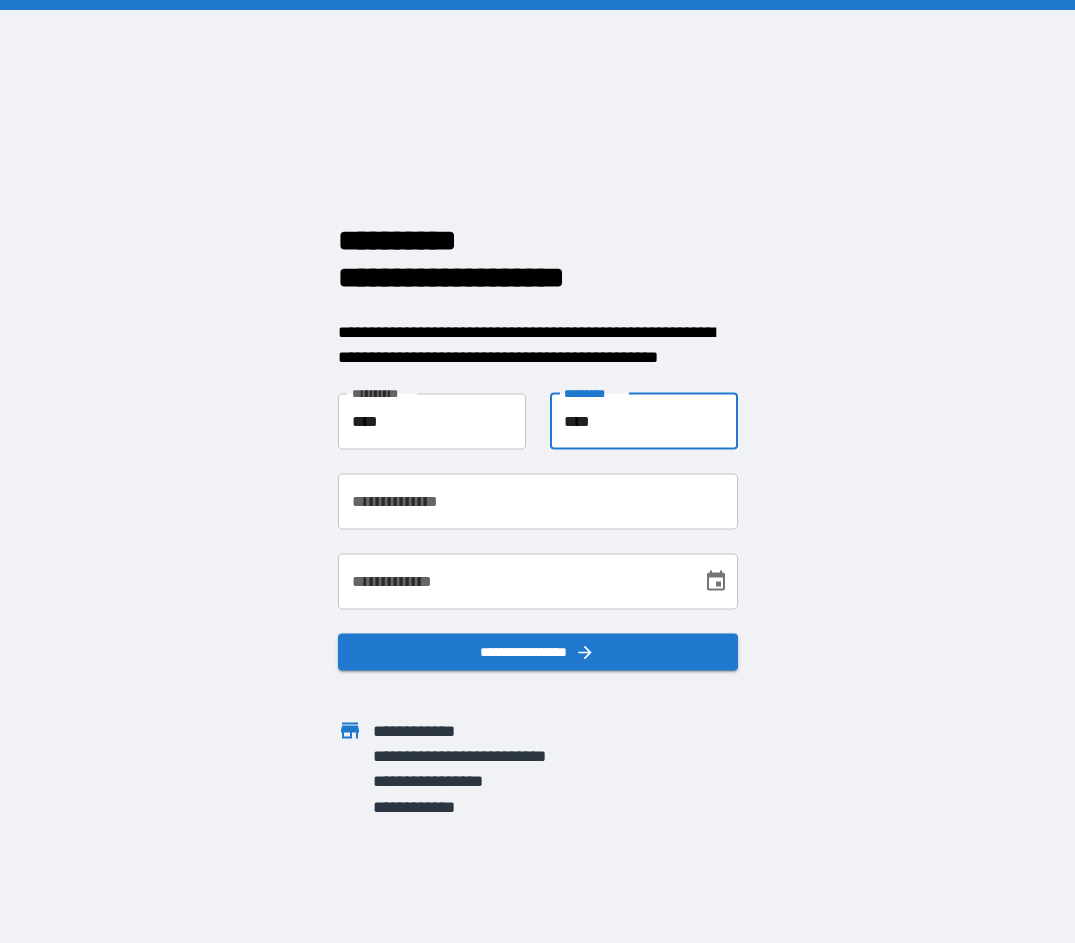 type on "****" 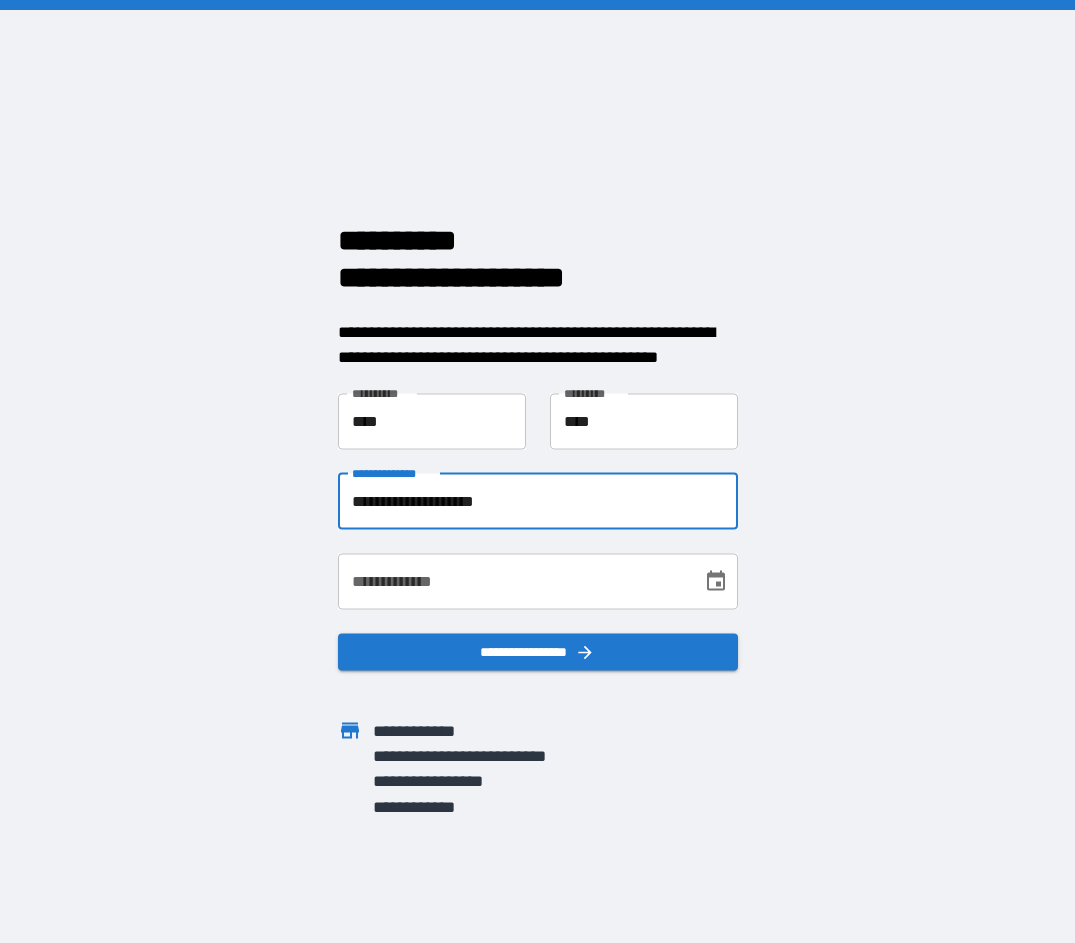type on "**********" 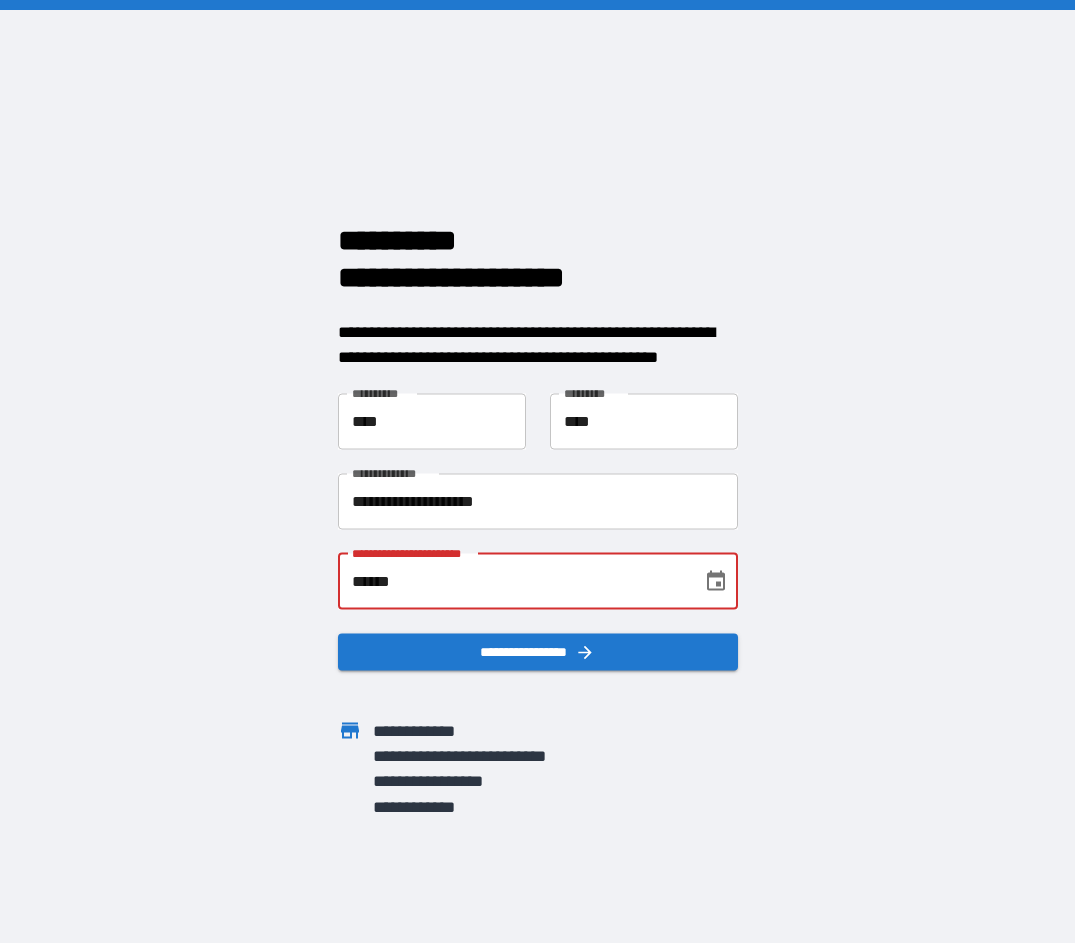 click on "******" at bounding box center [513, 581] 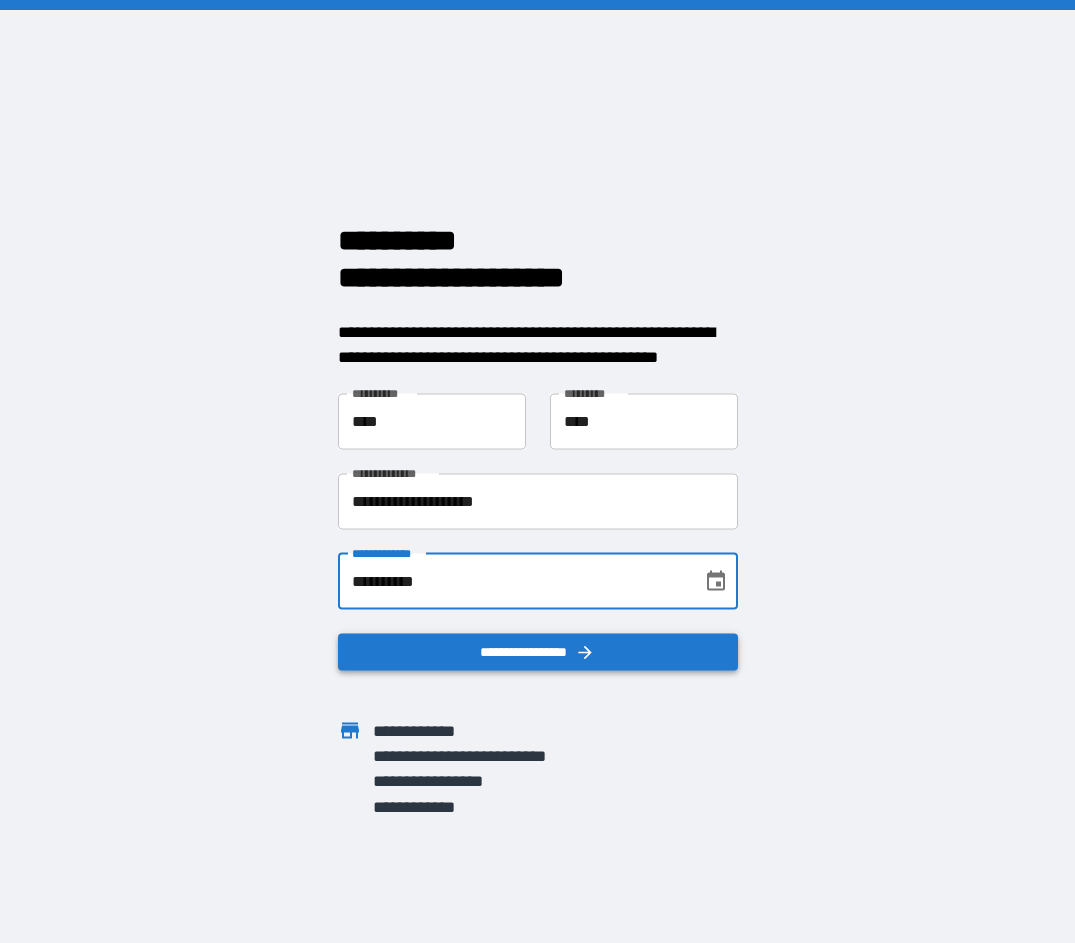 type on "**********" 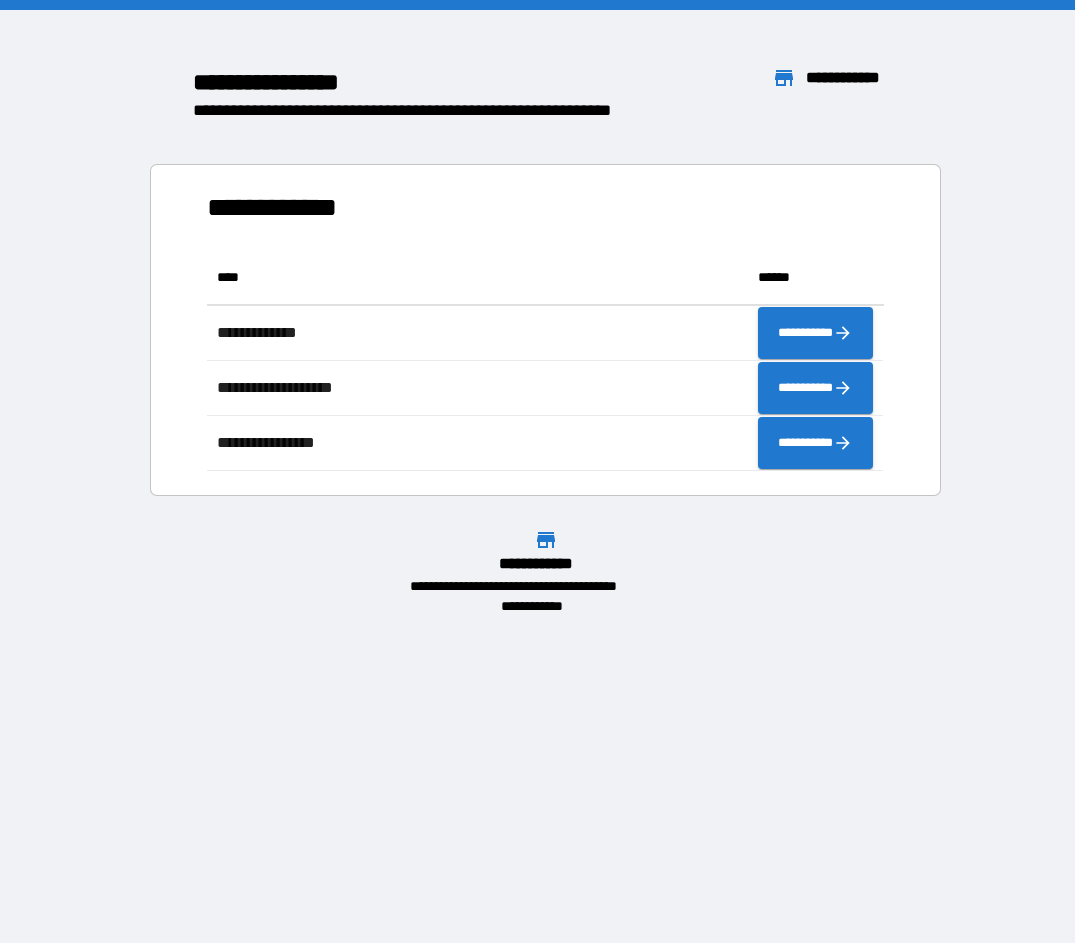 scroll, scrollTop: 1, scrollLeft: 1, axis: both 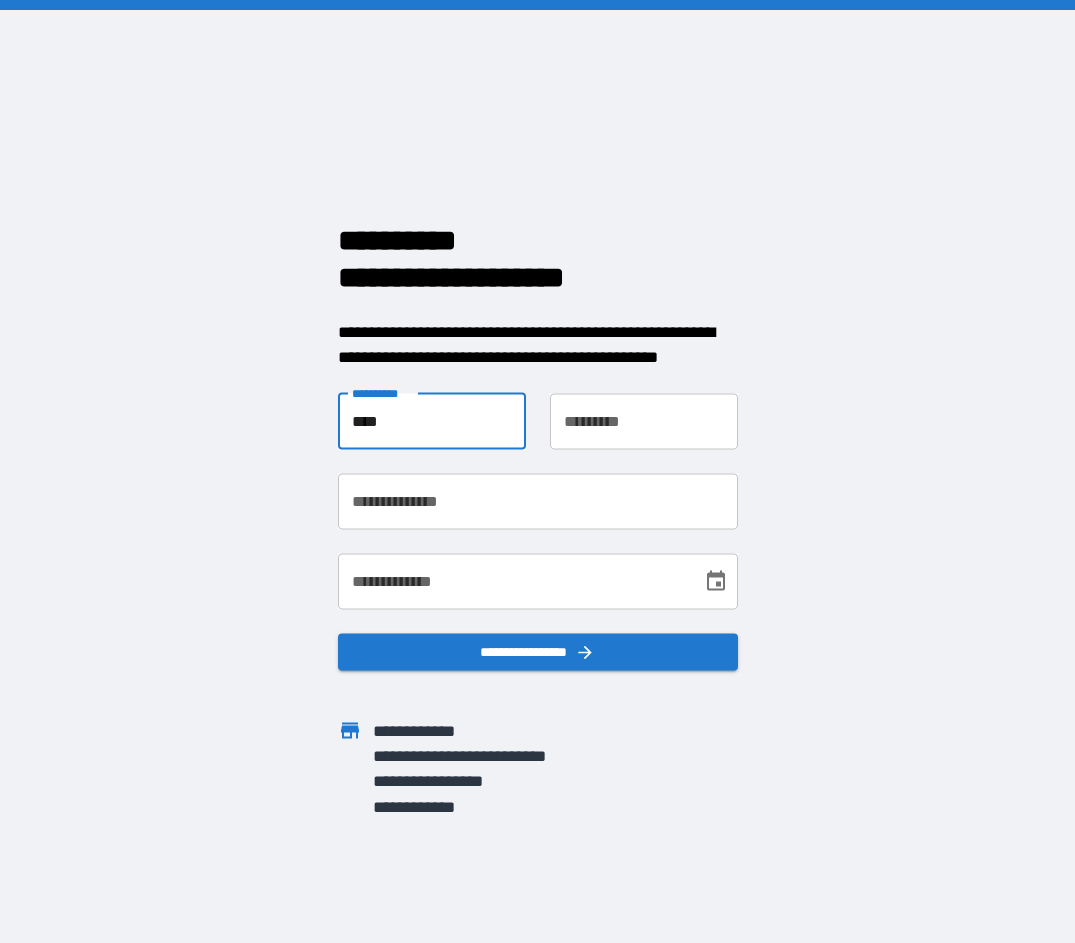 type on "****" 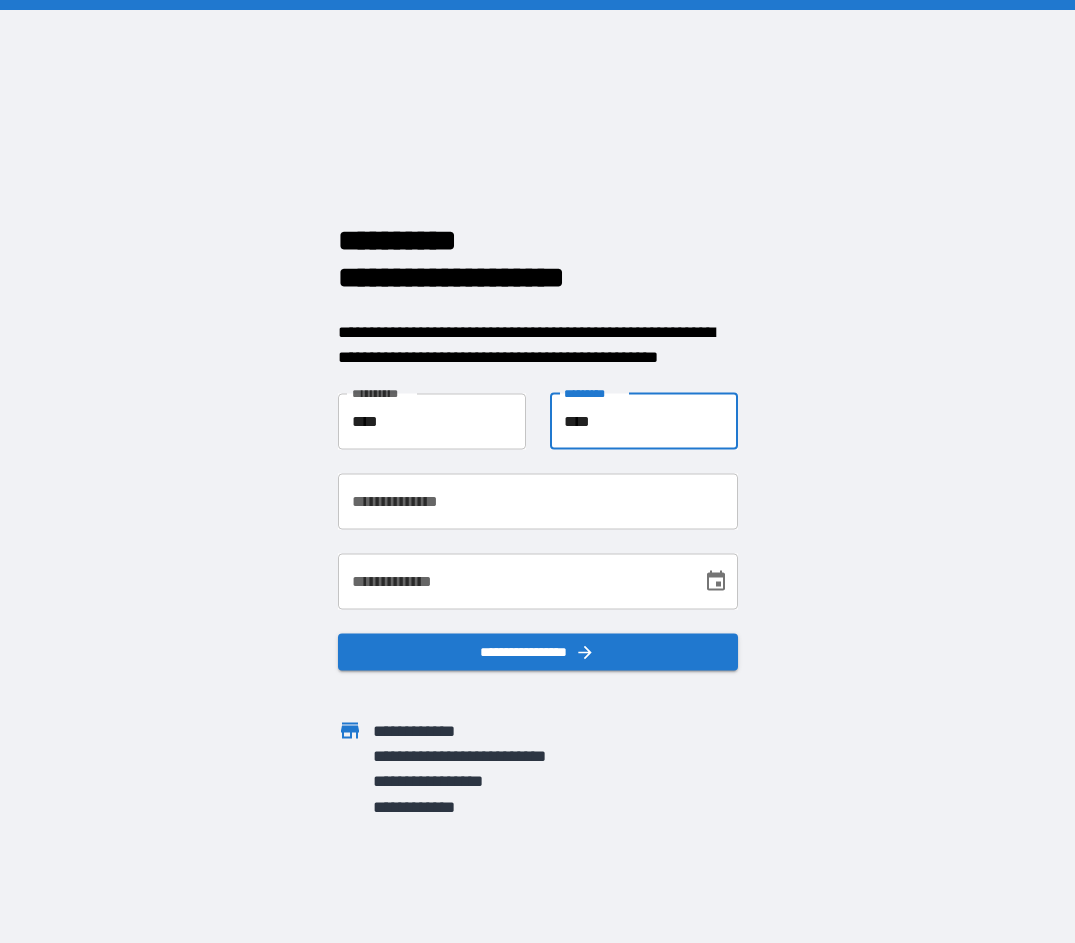 type on "****" 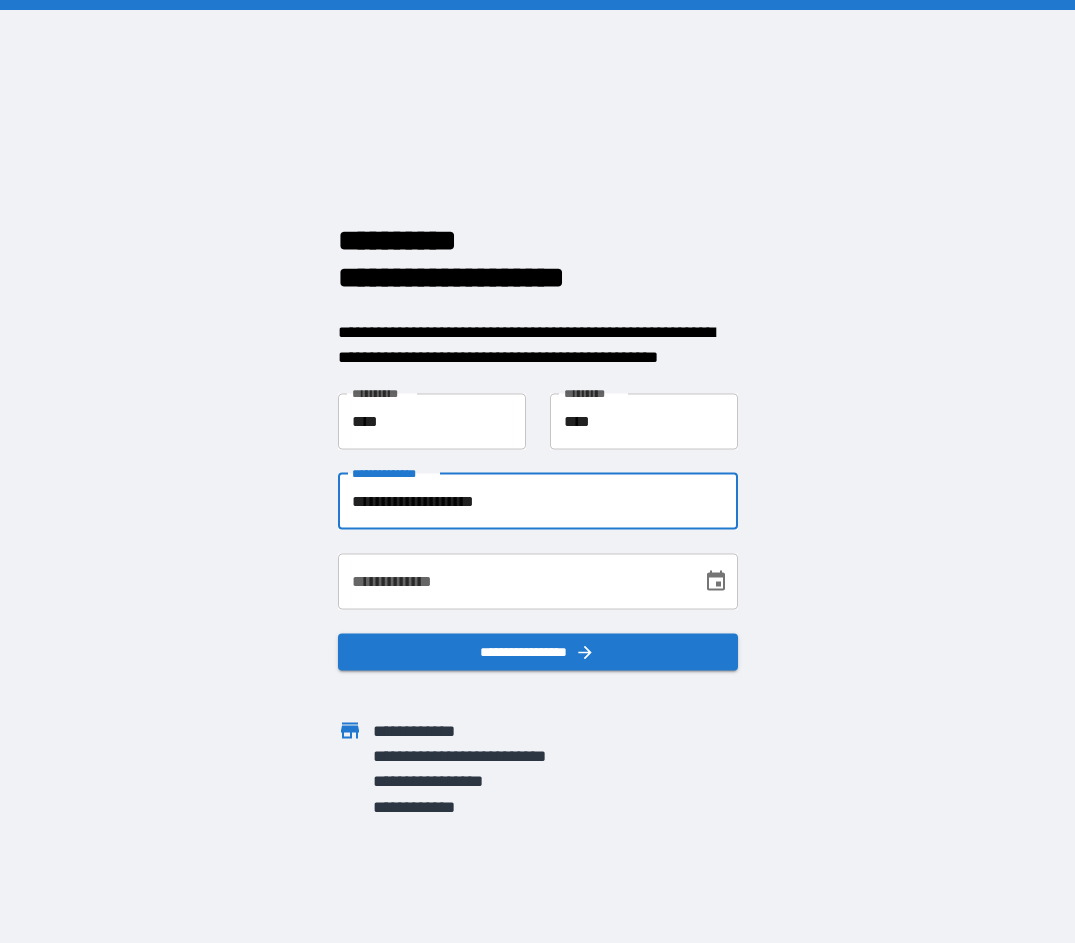 type on "**********" 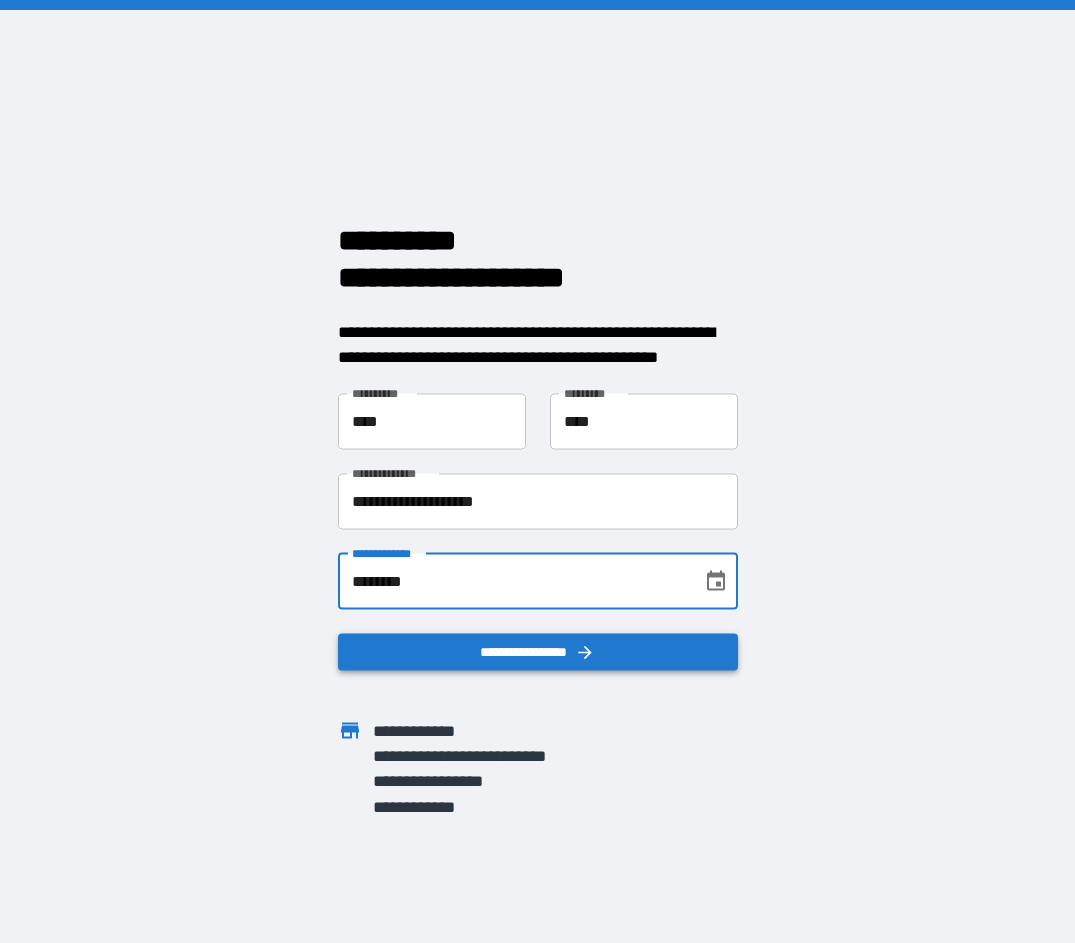 type on "********" 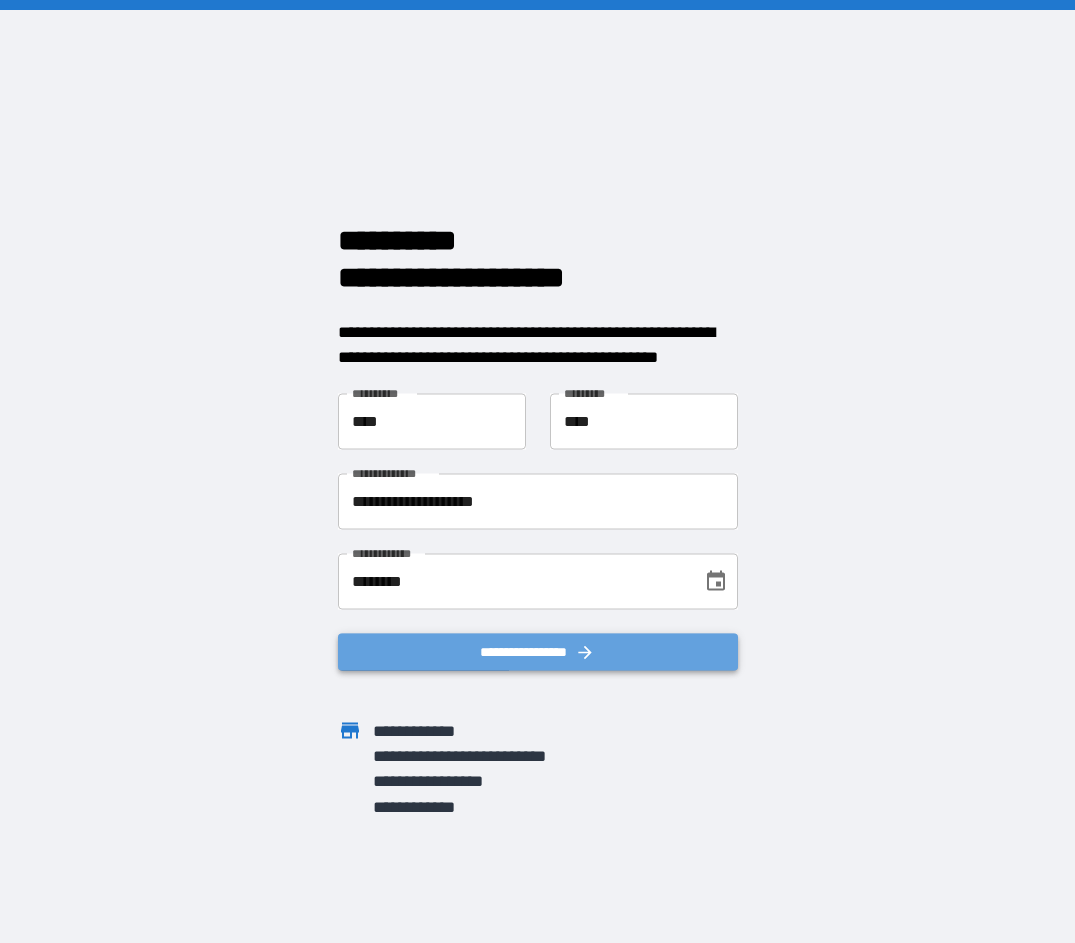 click on "**********" at bounding box center [538, 651] 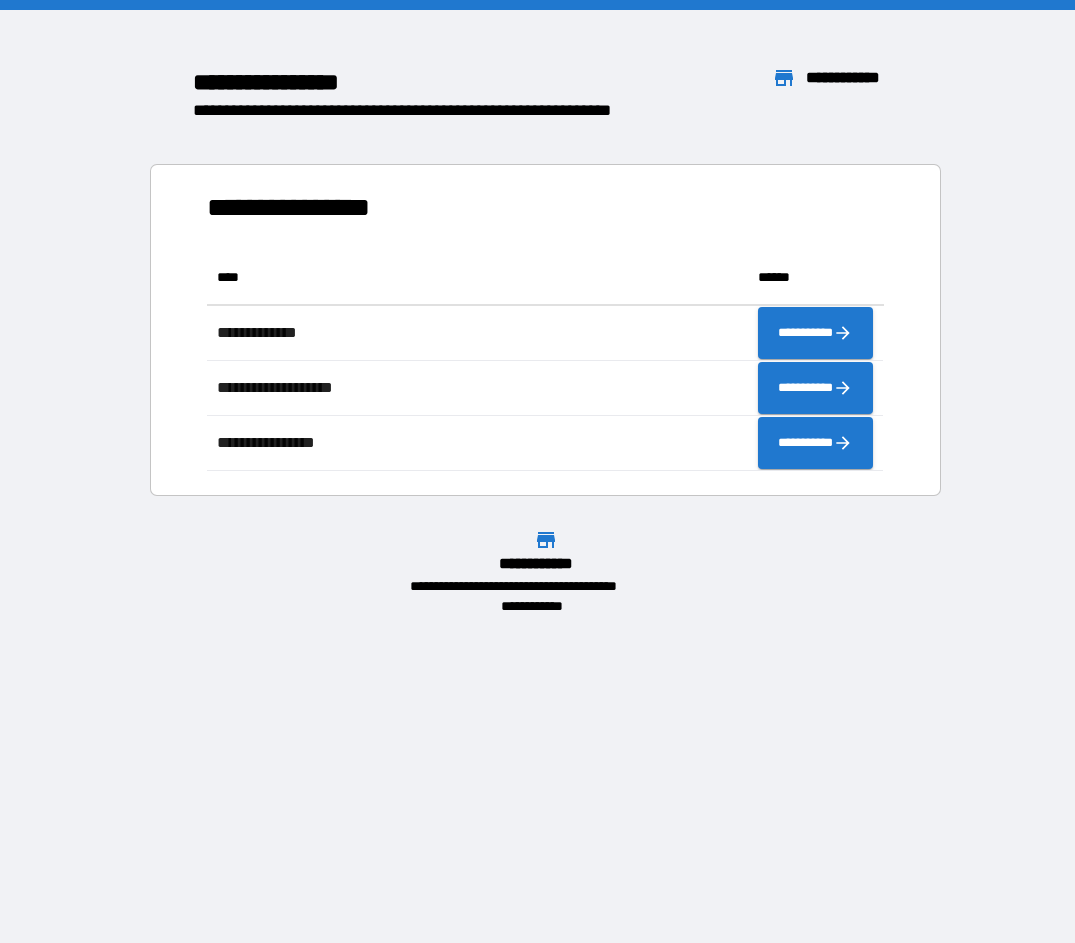 scroll, scrollTop: 221, scrollLeft: 677, axis: both 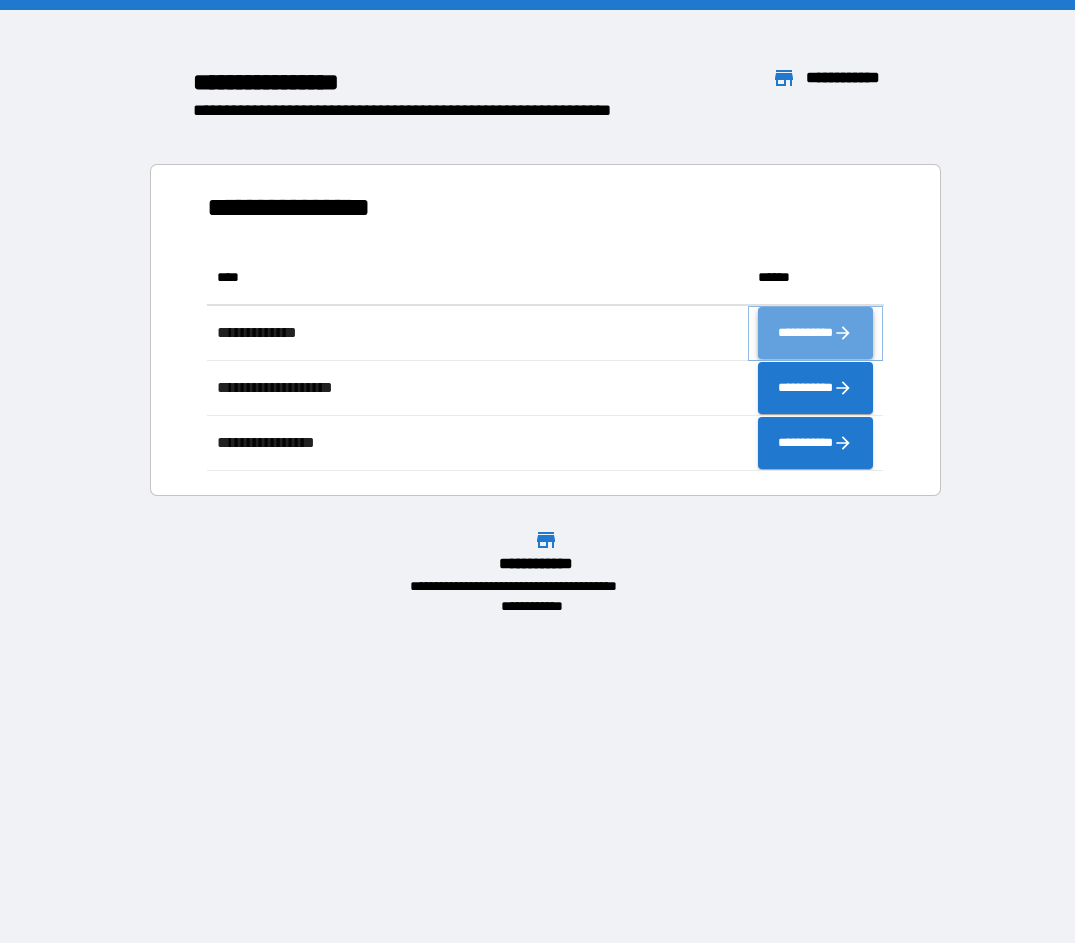 click on "**********" at bounding box center [815, 333] 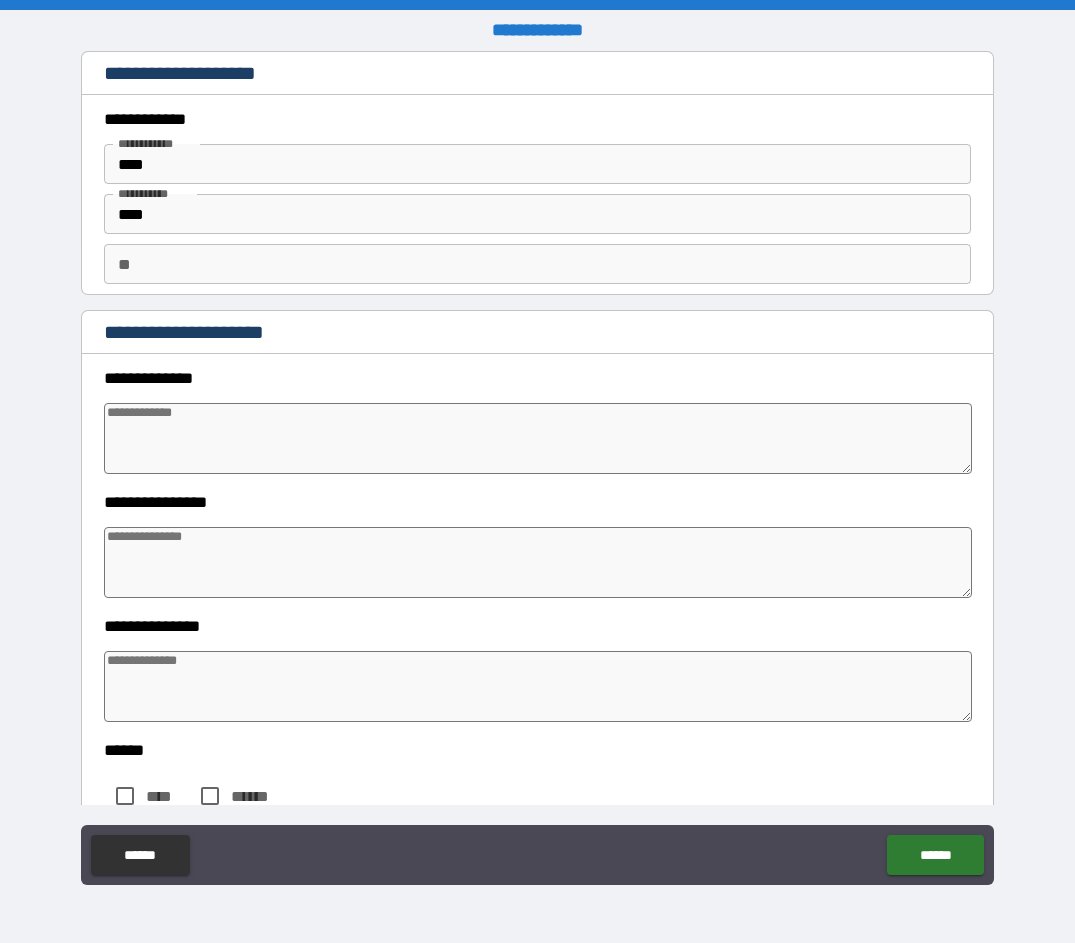 type on "*" 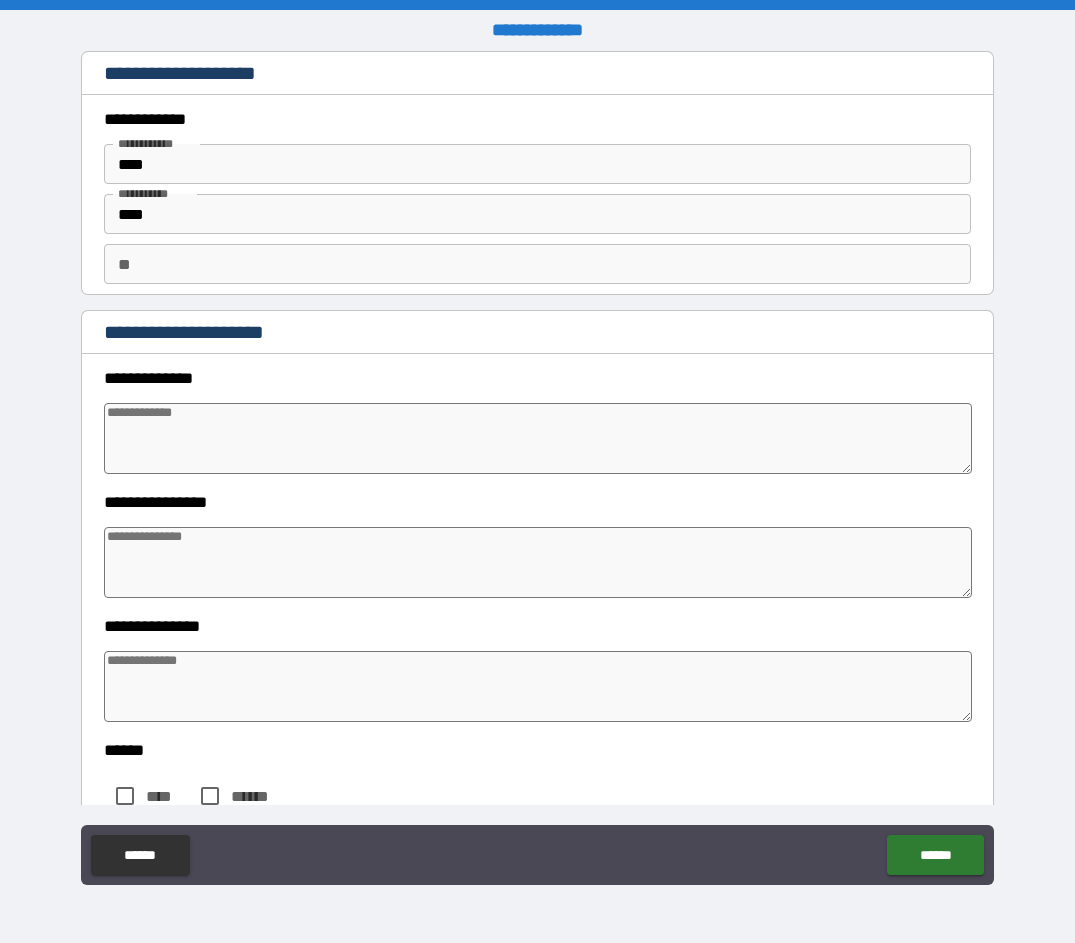 type on "*" 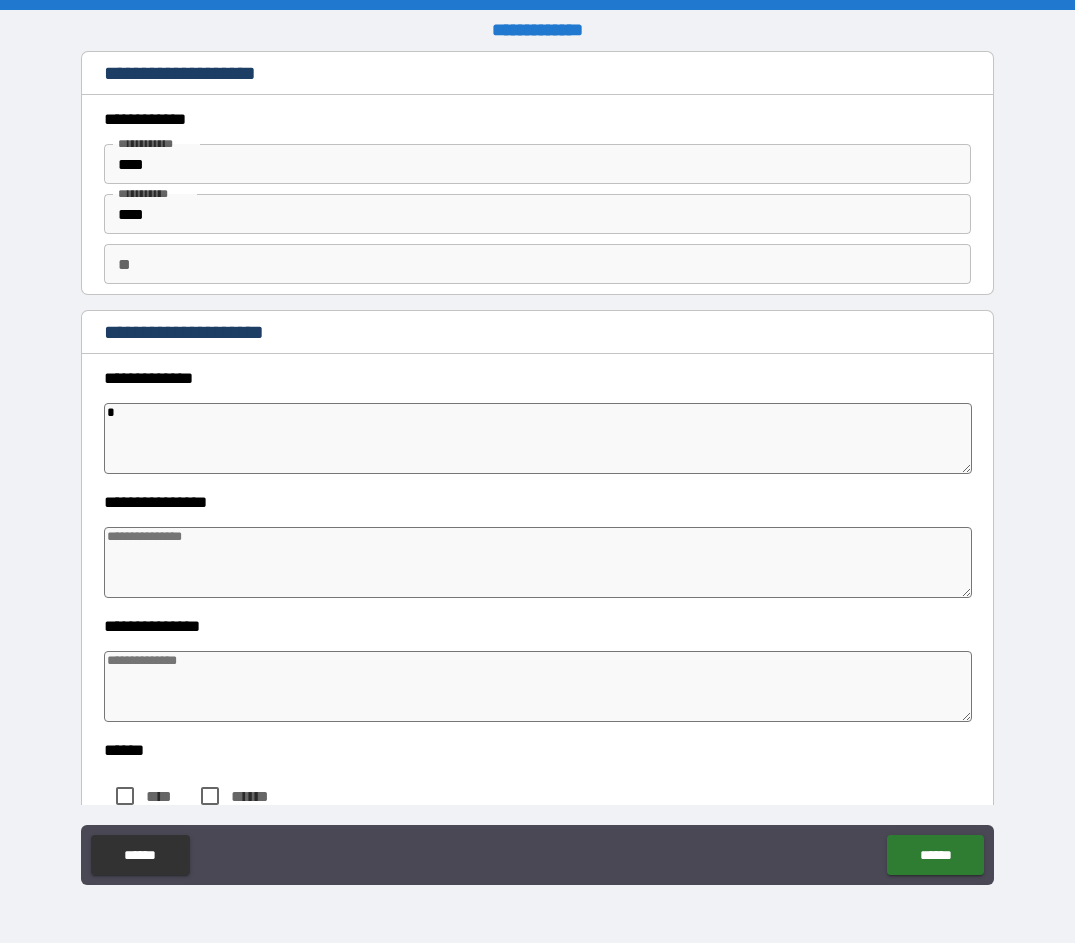 type on "**" 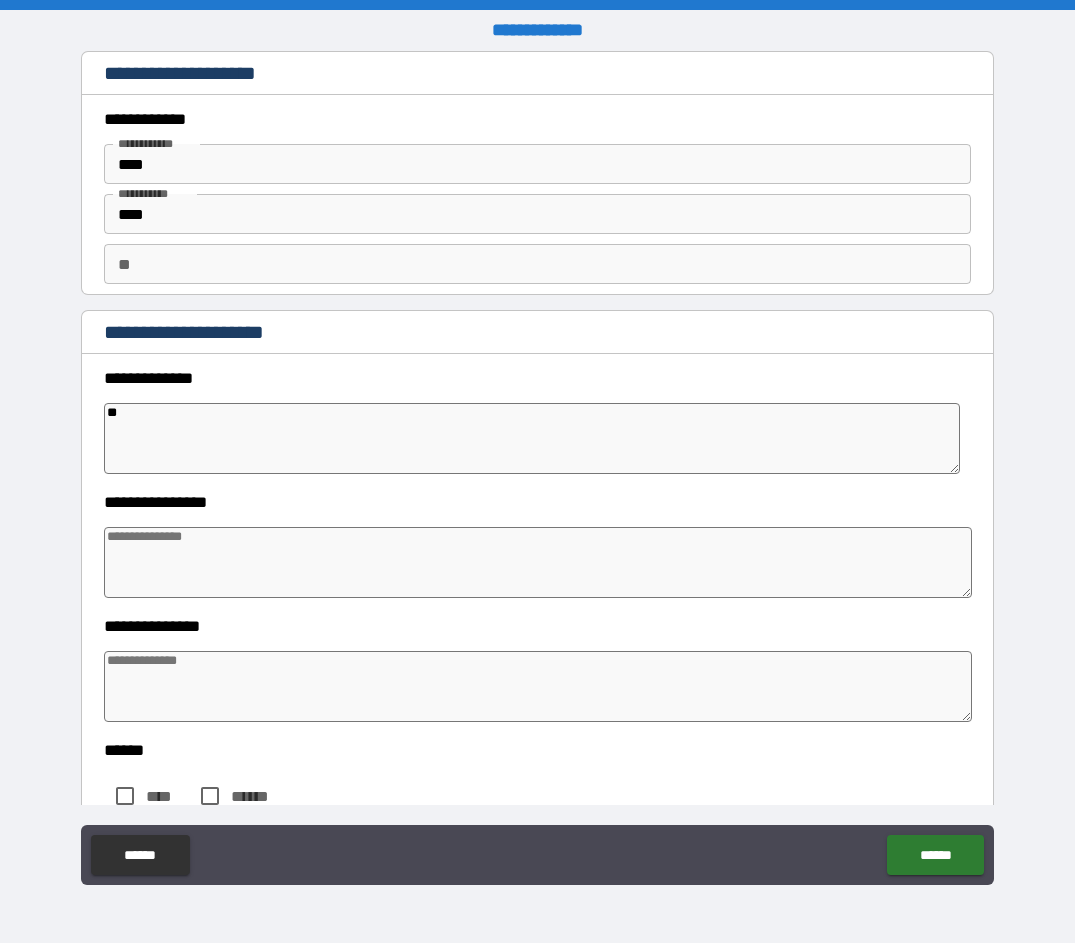 type on "*" 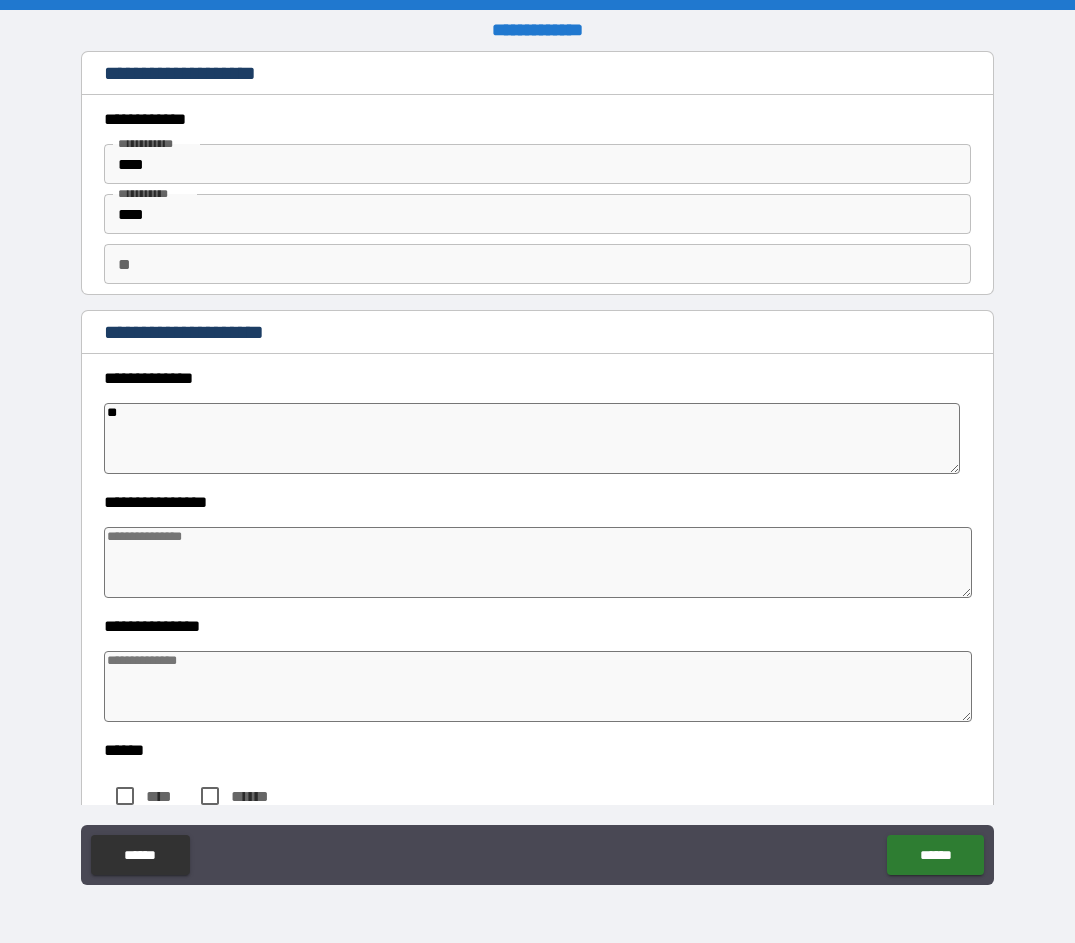 type on "*" 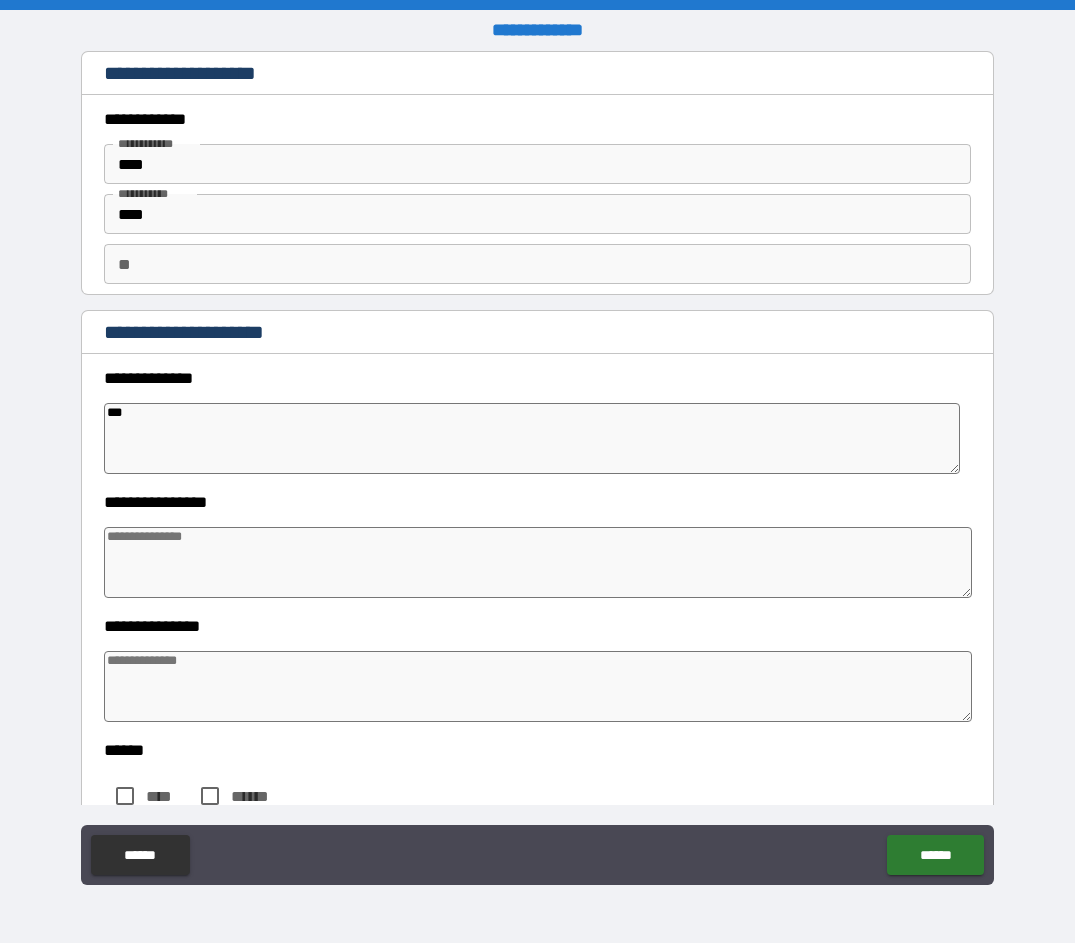 type on "*" 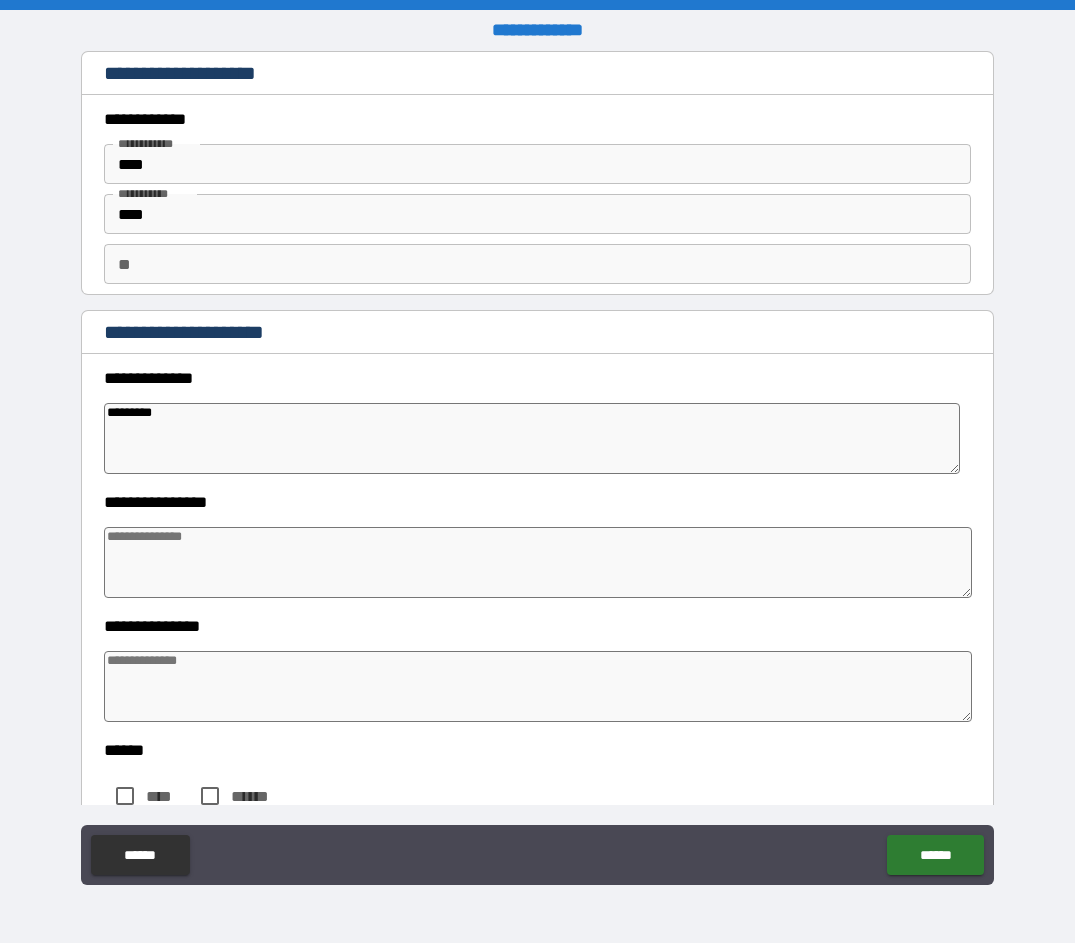 click at bounding box center [537, 686] 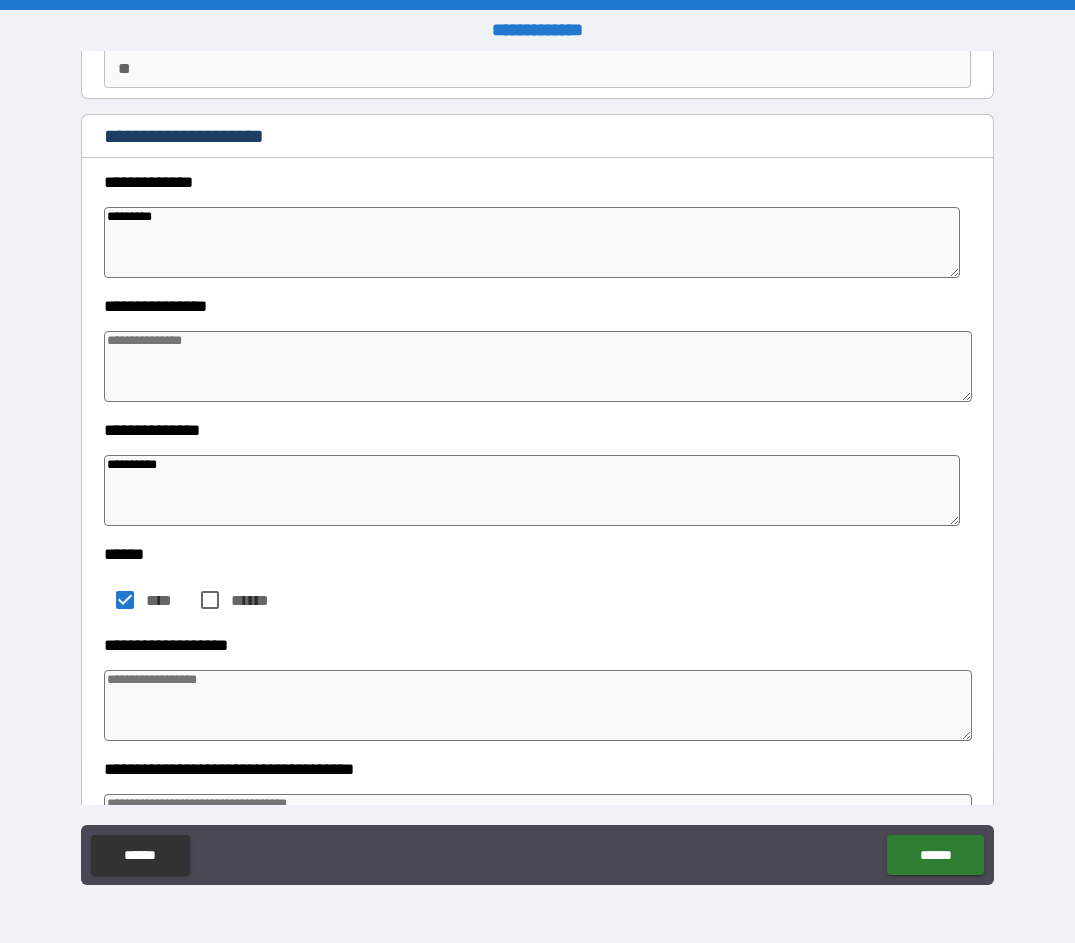 scroll, scrollTop: 199, scrollLeft: 0, axis: vertical 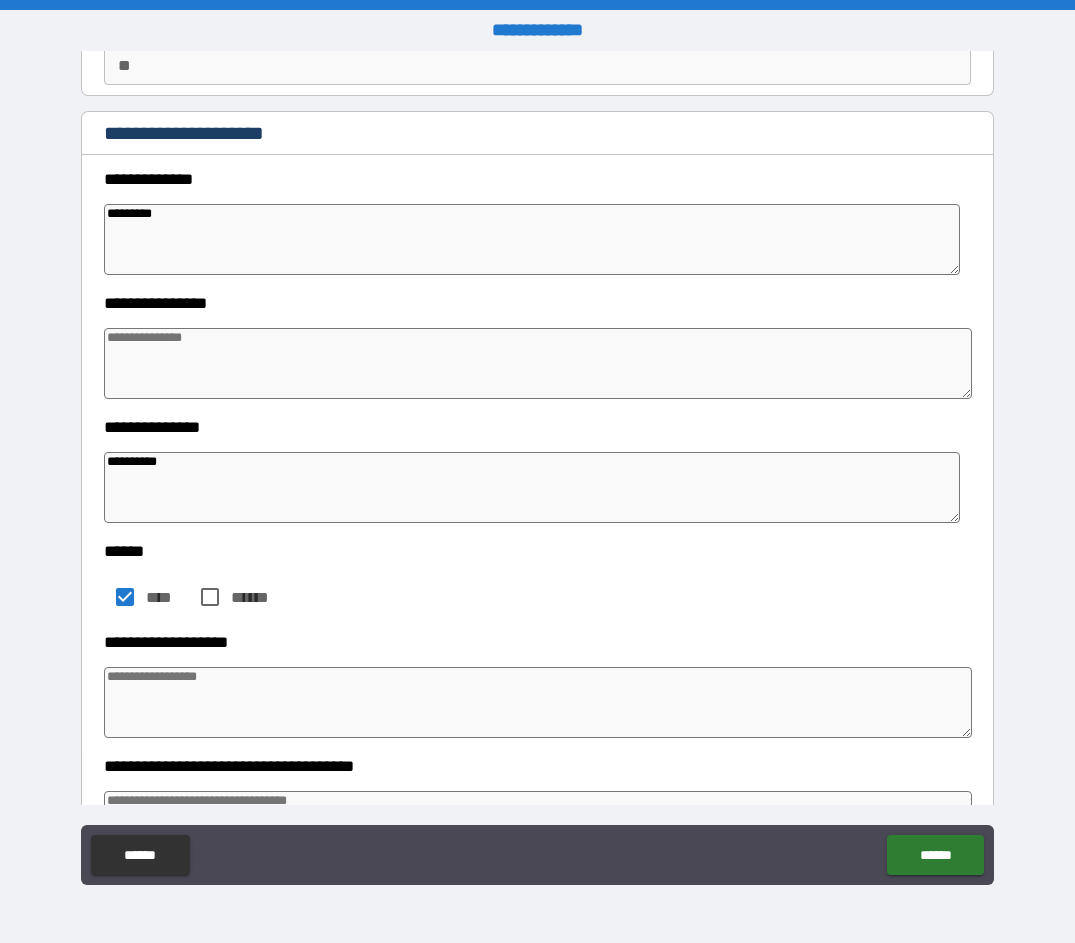 click at bounding box center [537, 702] 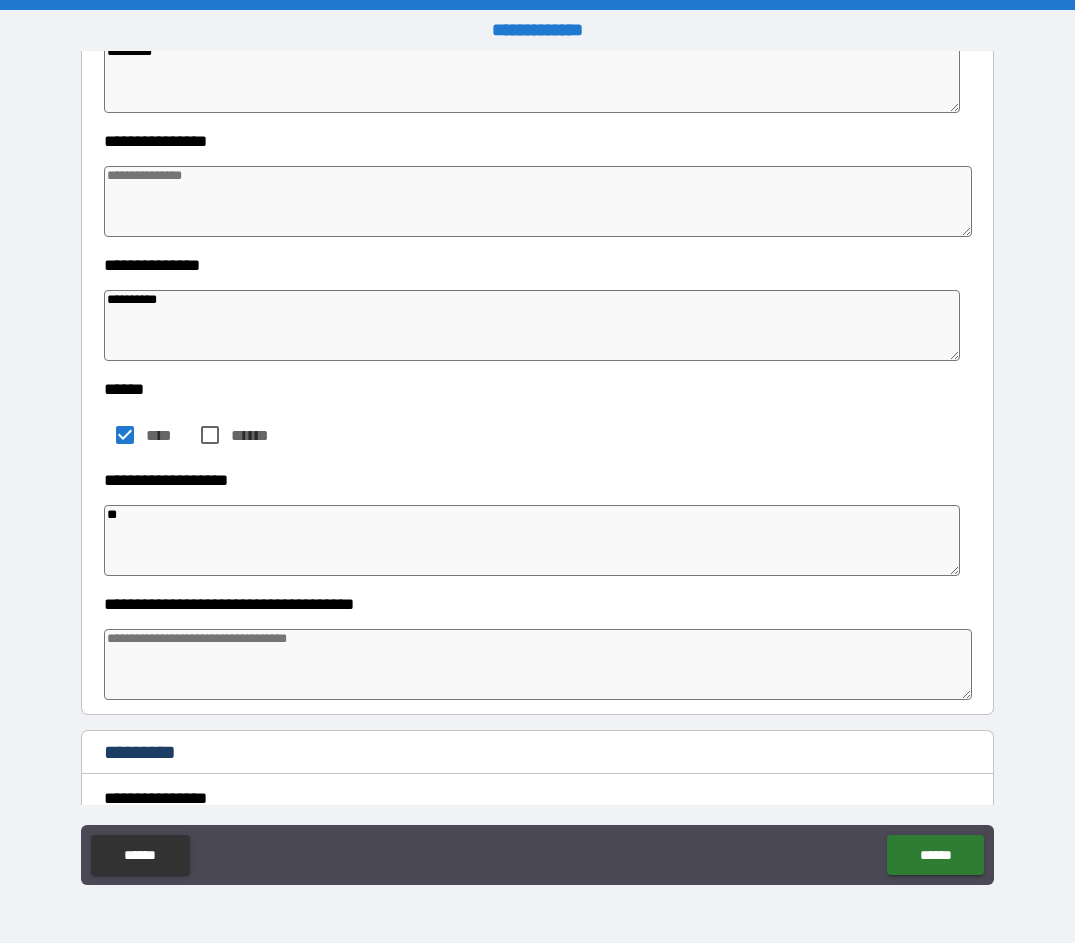 scroll, scrollTop: 363, scrollLeft: 0, axis: vertical 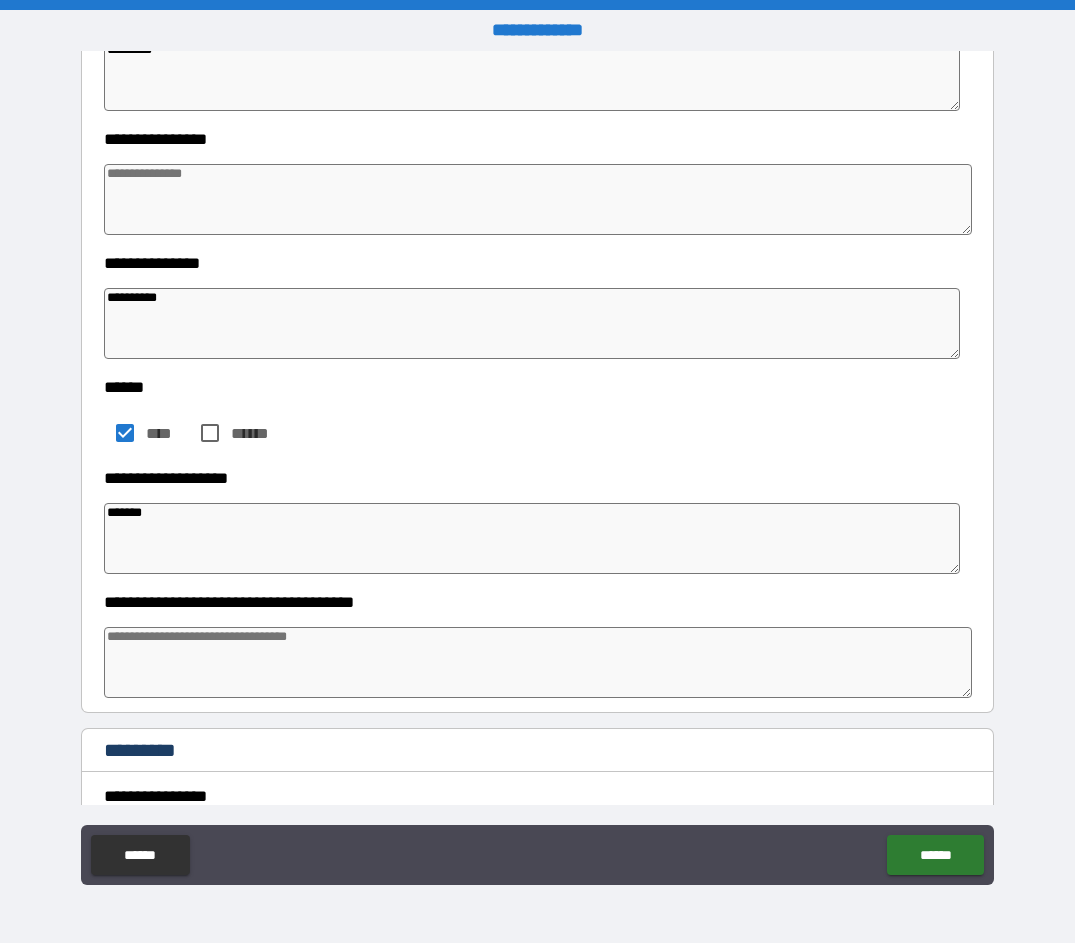 click at bounding box center [537, 662] 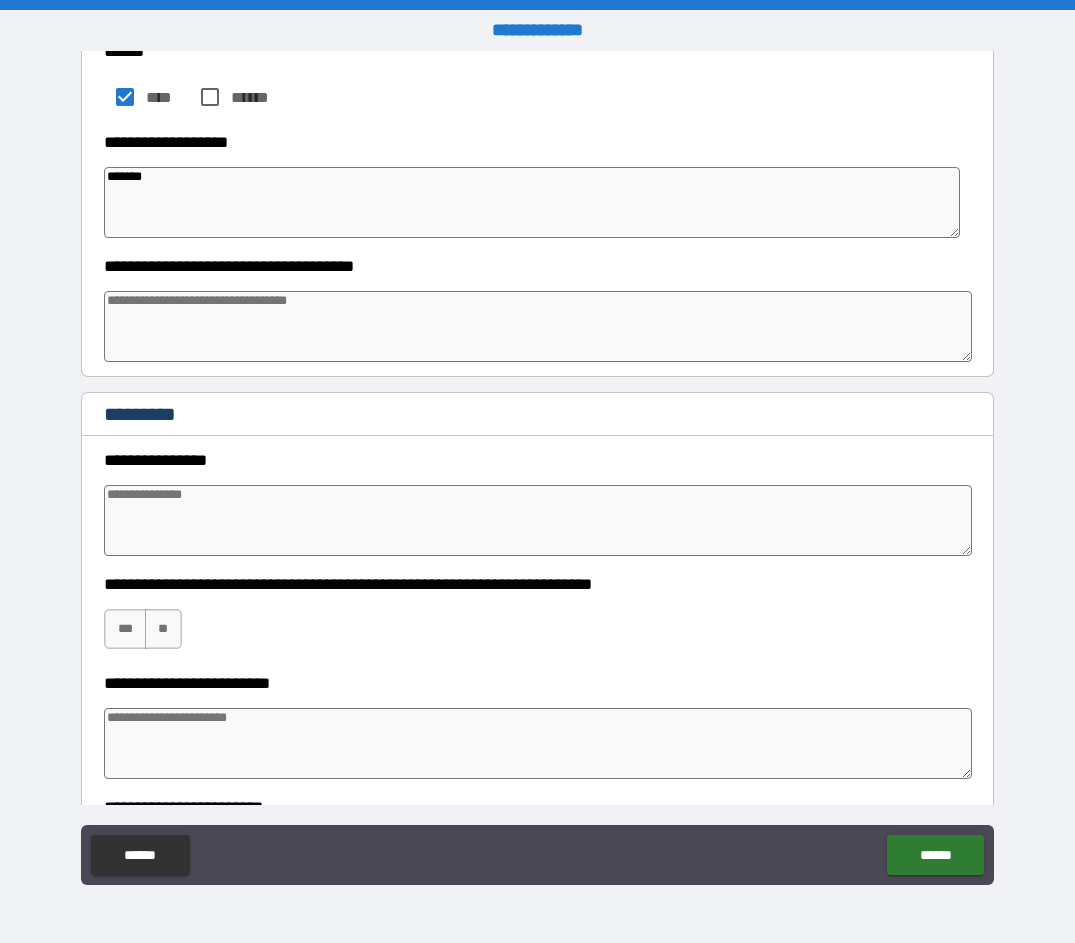 scroll, scrollTop: 750, scrollLeft: 0, axis: vertical 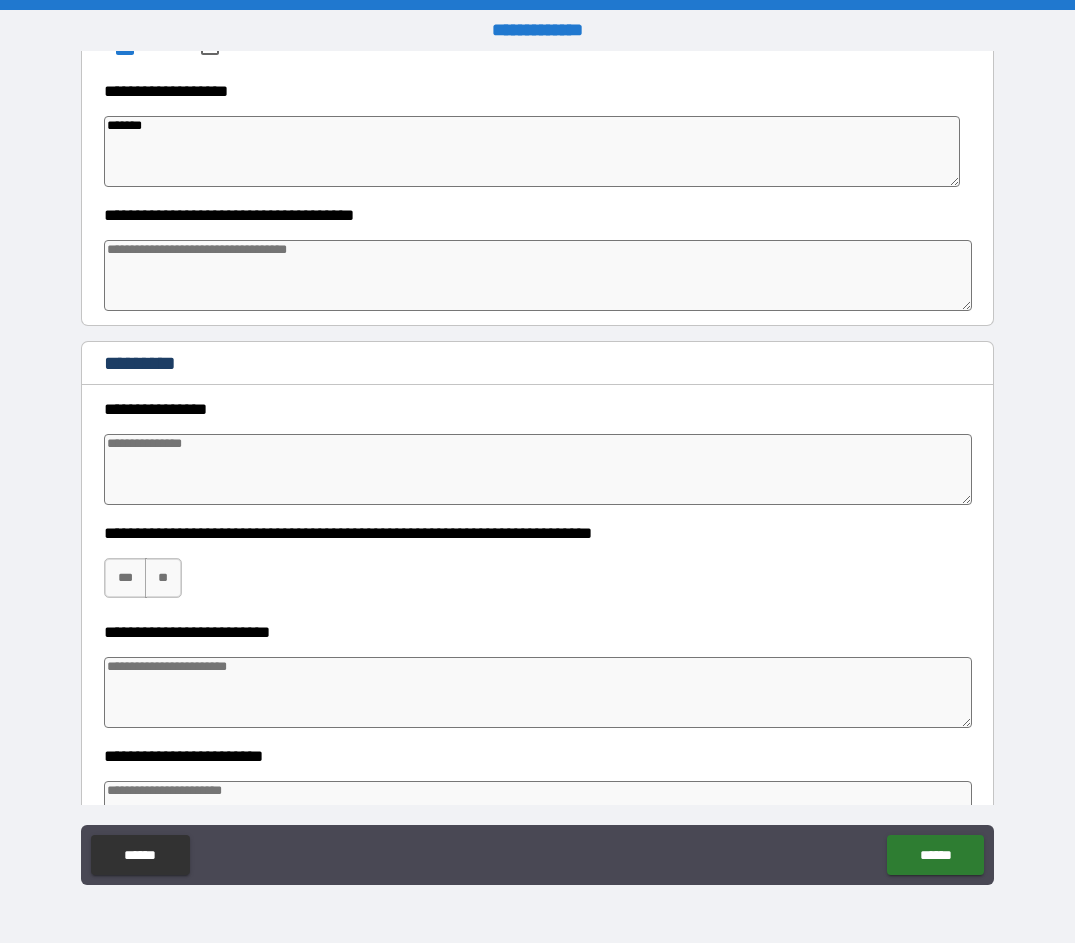 click at bounding box center (537, 469) 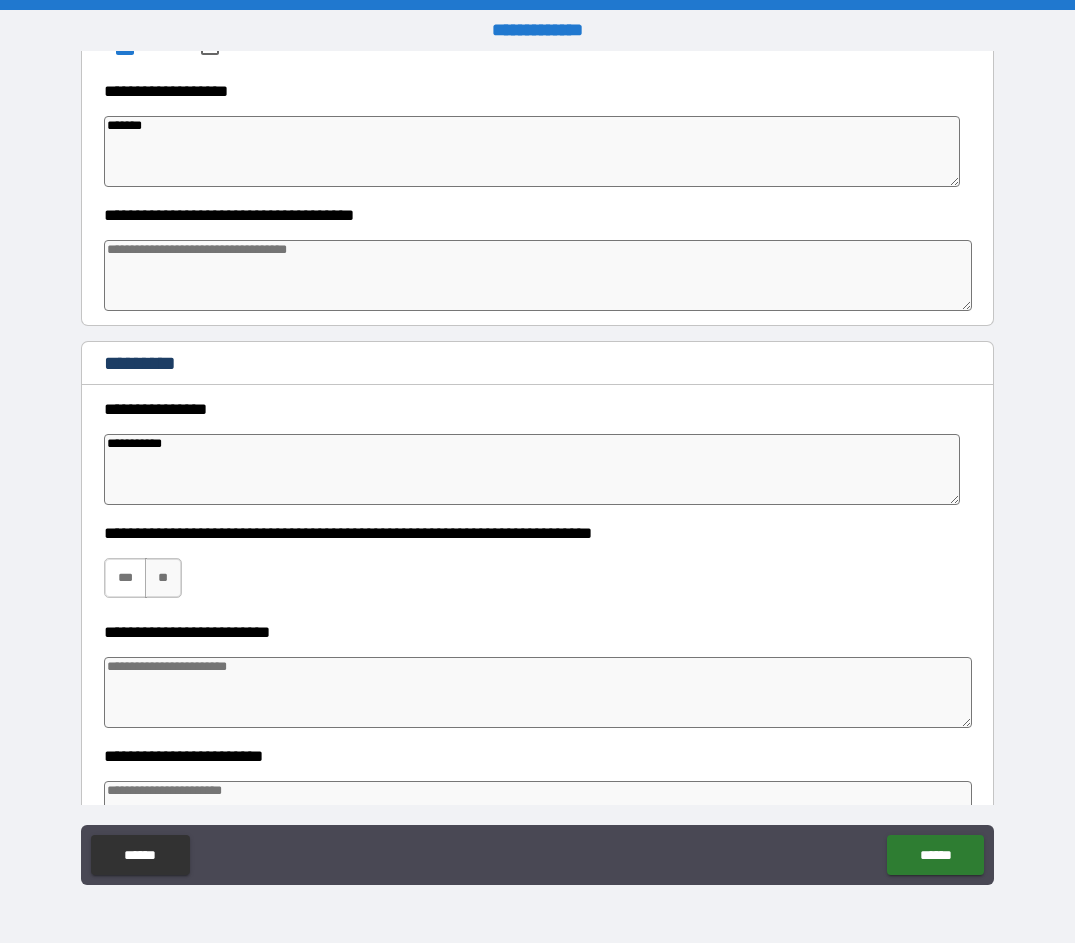 click on "***" at bounding box center (125, 578) 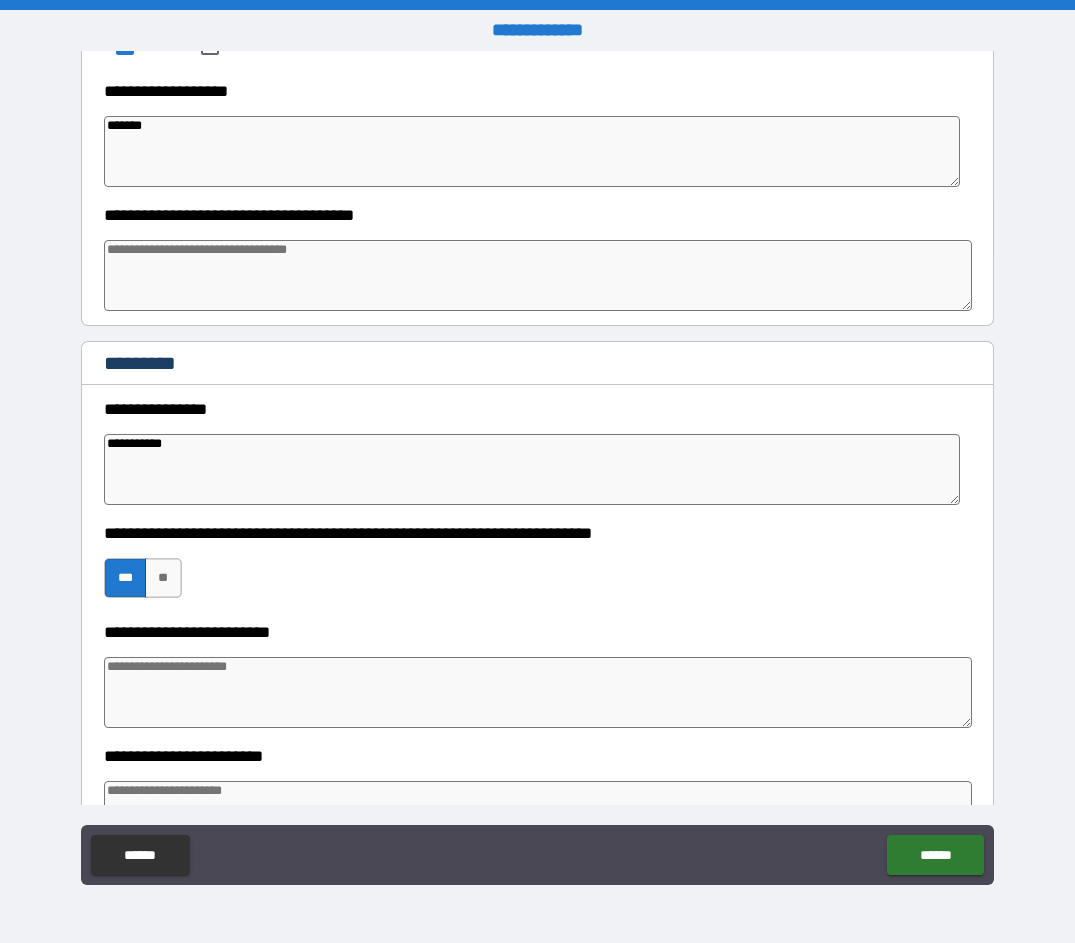 click at bounding box center [537, 692] 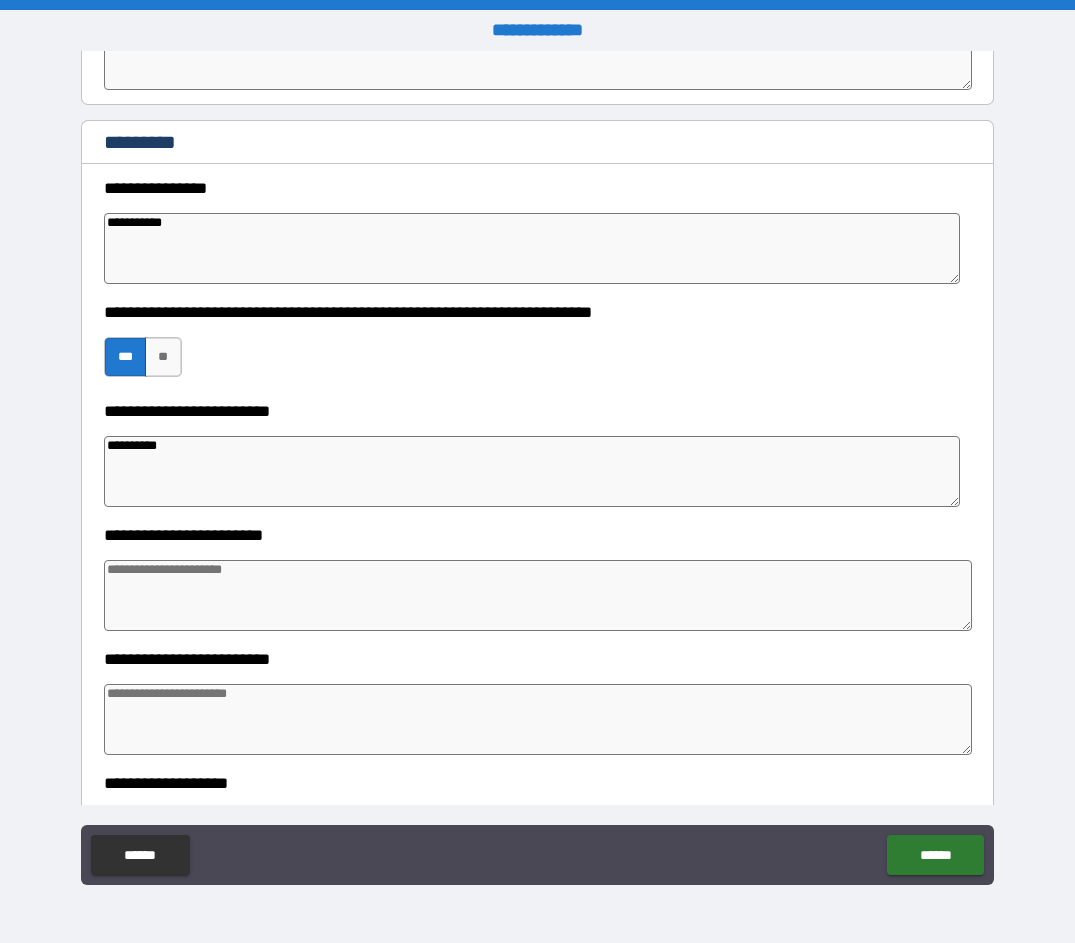 scroll, scrollTop: 1037, scrollLeft: 0, axis: vertical 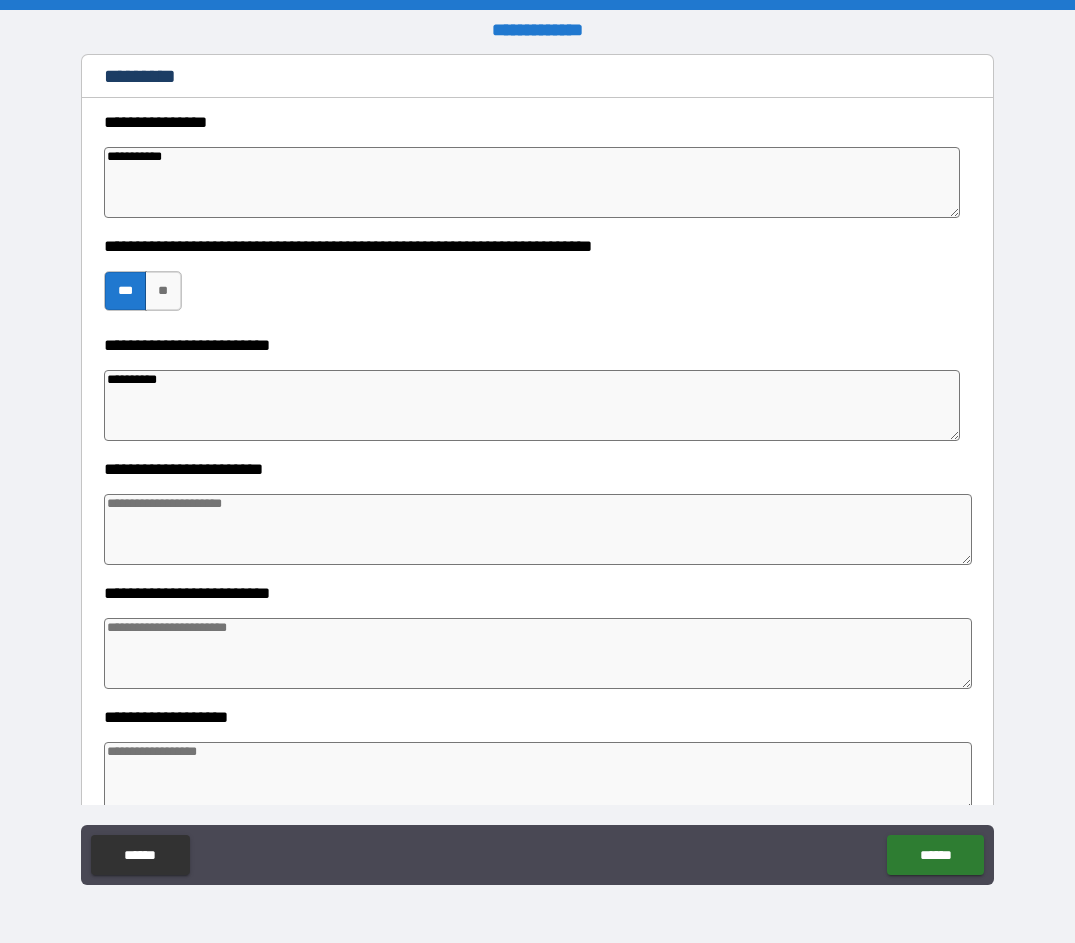 click at bounding box center [537, 529] 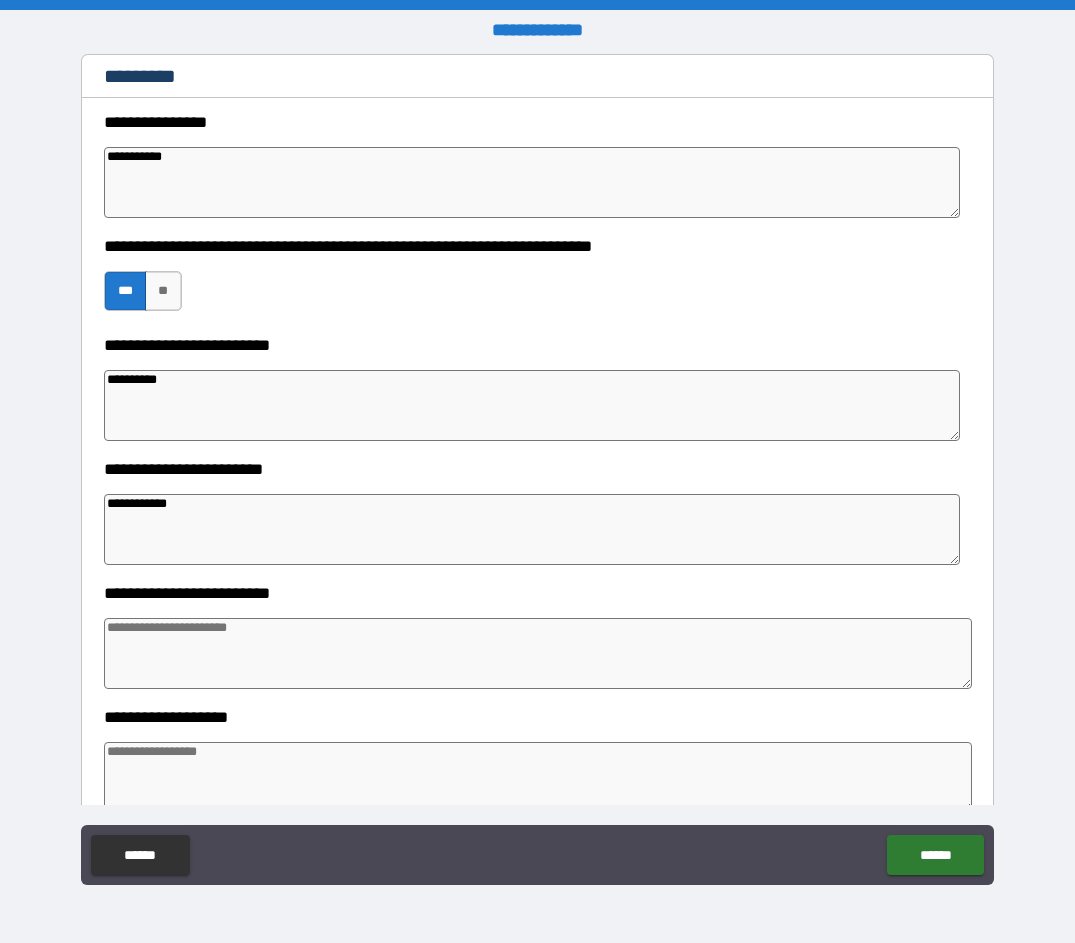 click at bounding box center [537, 653] 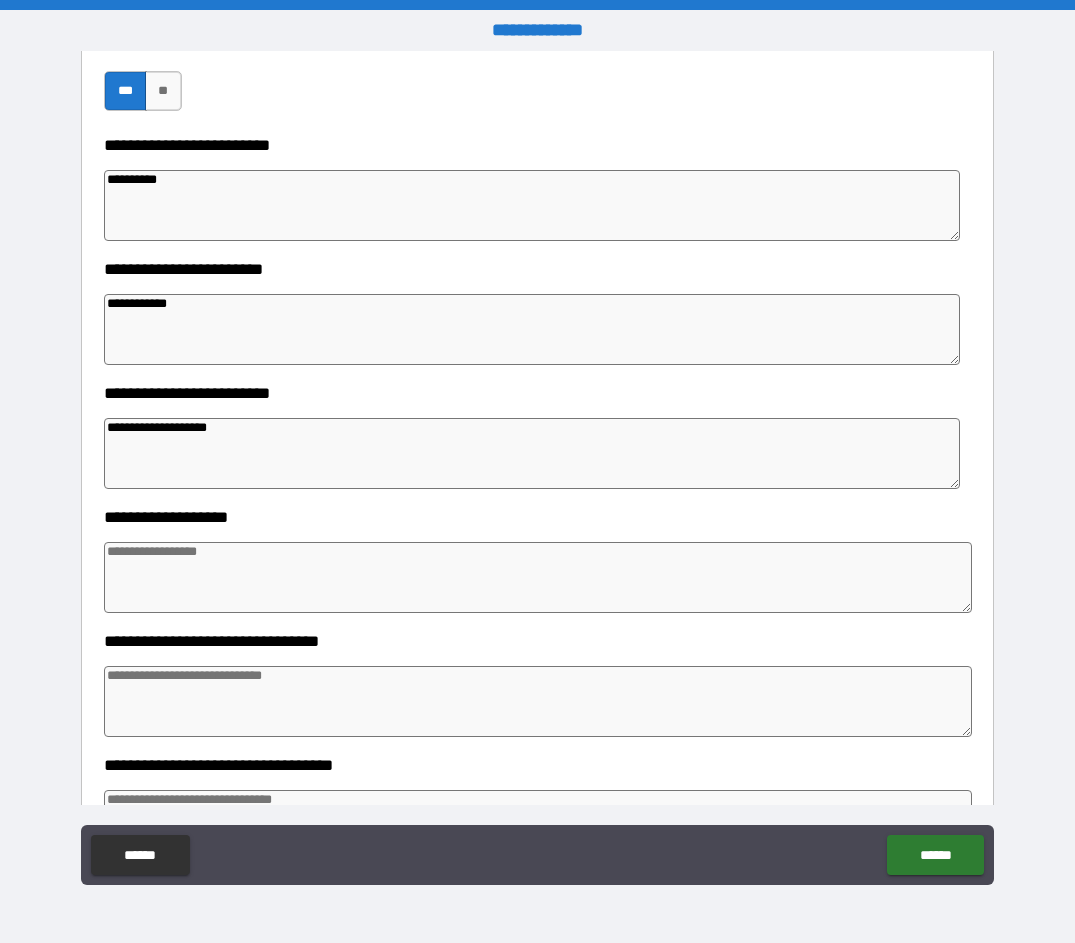 scroll, scrollTop: 1242, scrollLeft: 0, axis: vertical 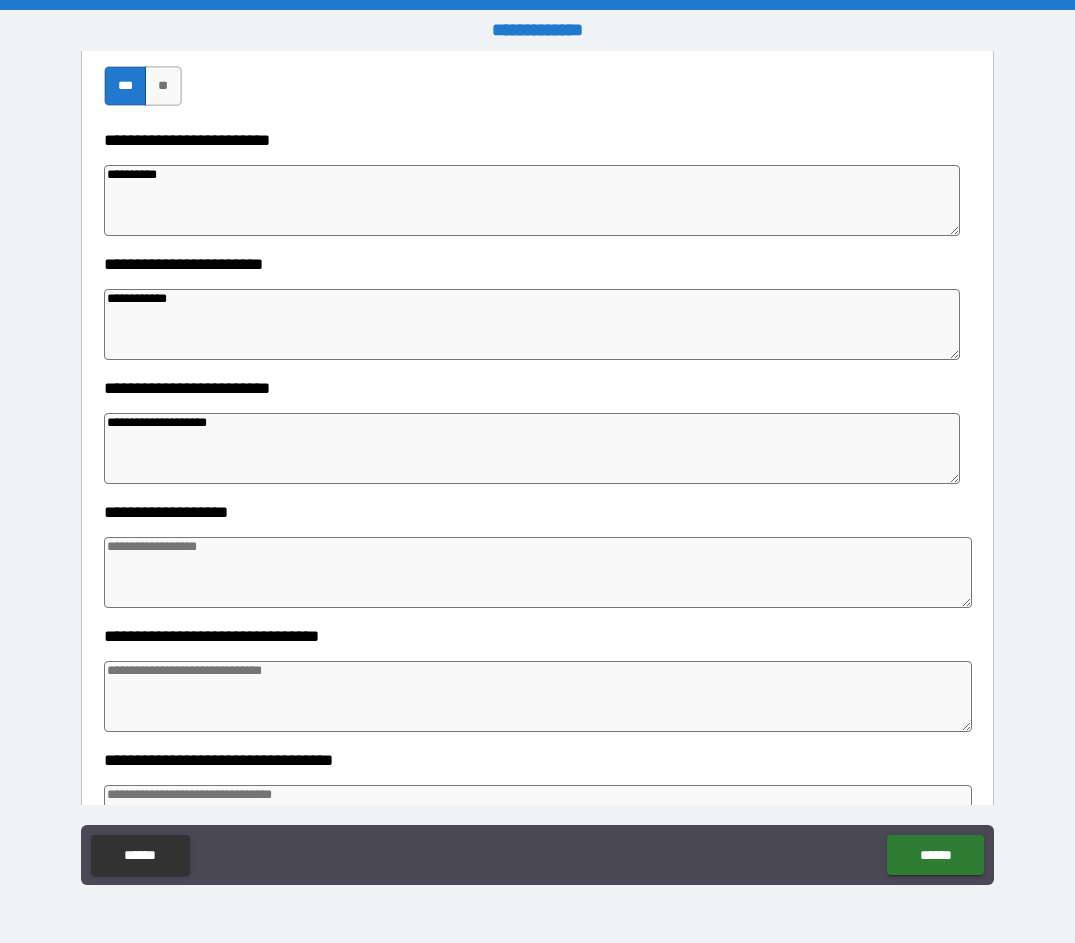click at bounding box center (537, 572) 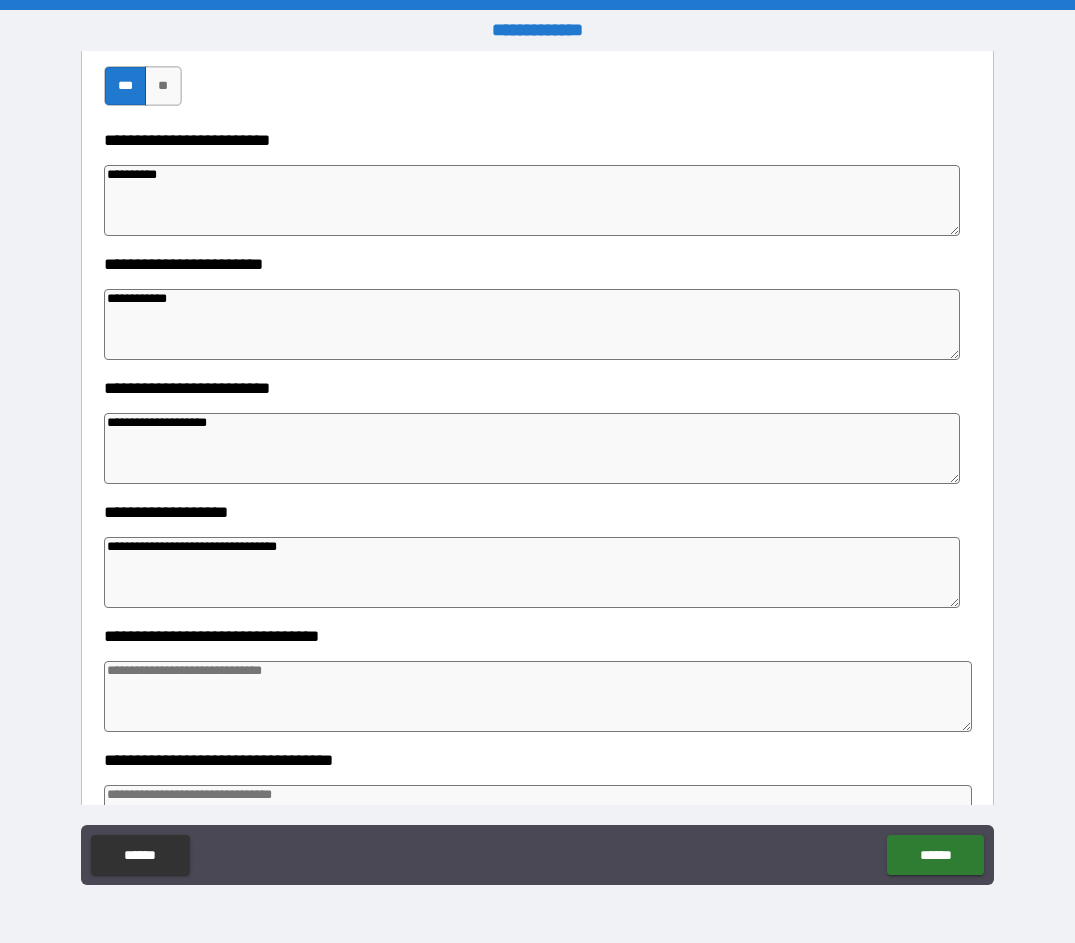 click at bounding box center [537, 696] 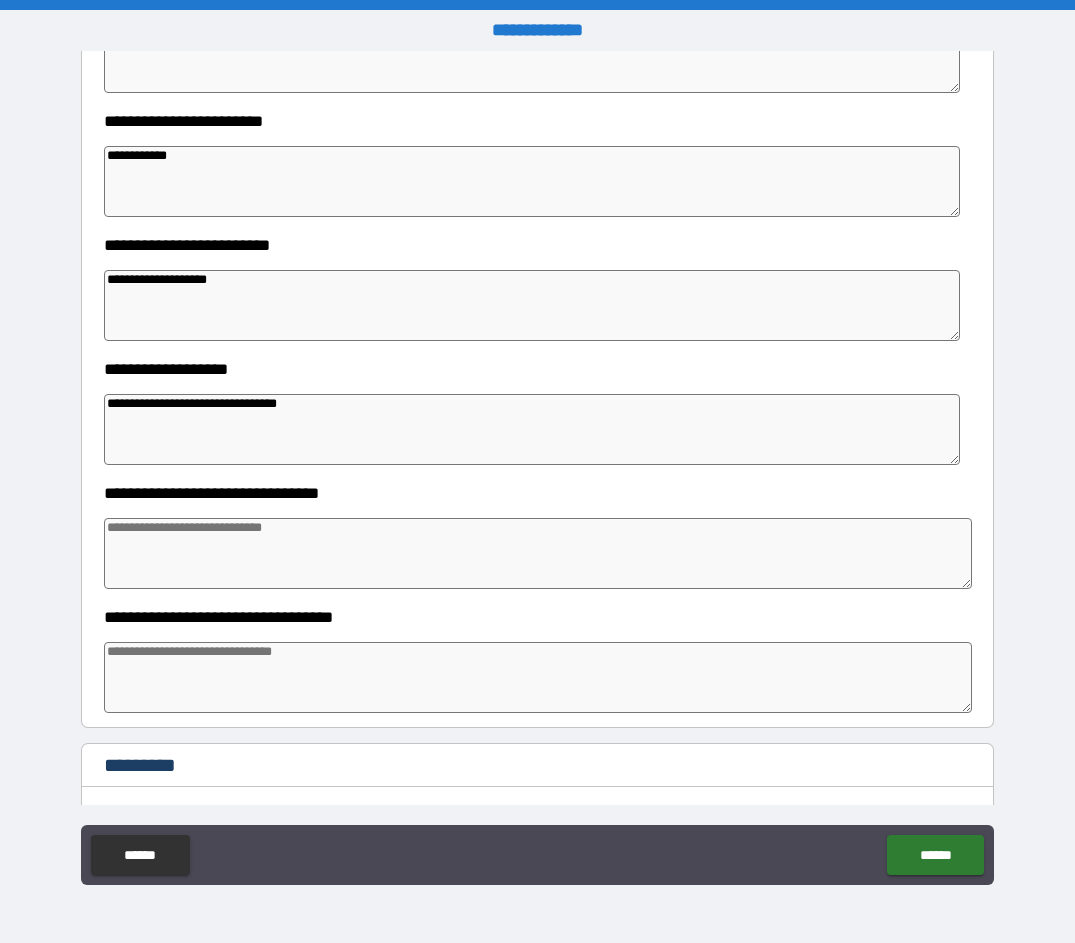 scroll, scrollTop: 1399, scrollLeft: 0, axis: vertical 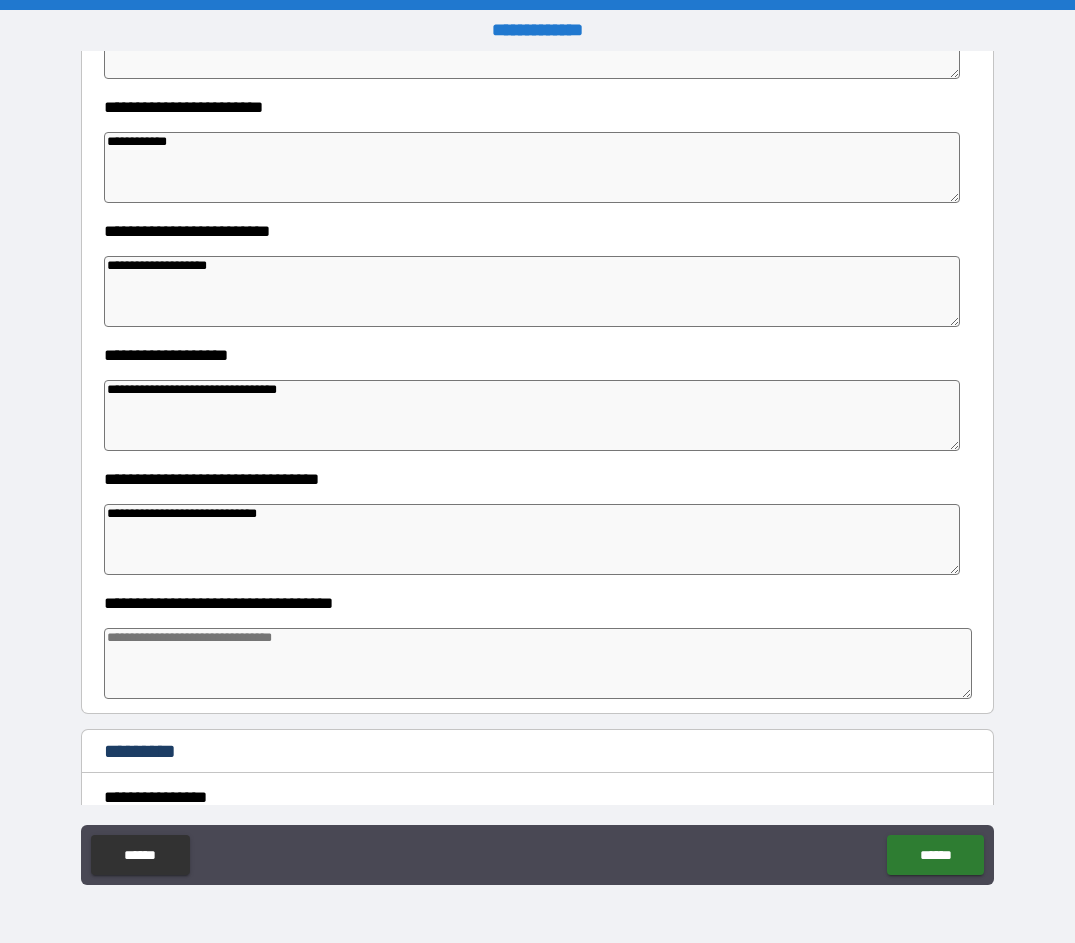 click at bounding box center [537, 663] 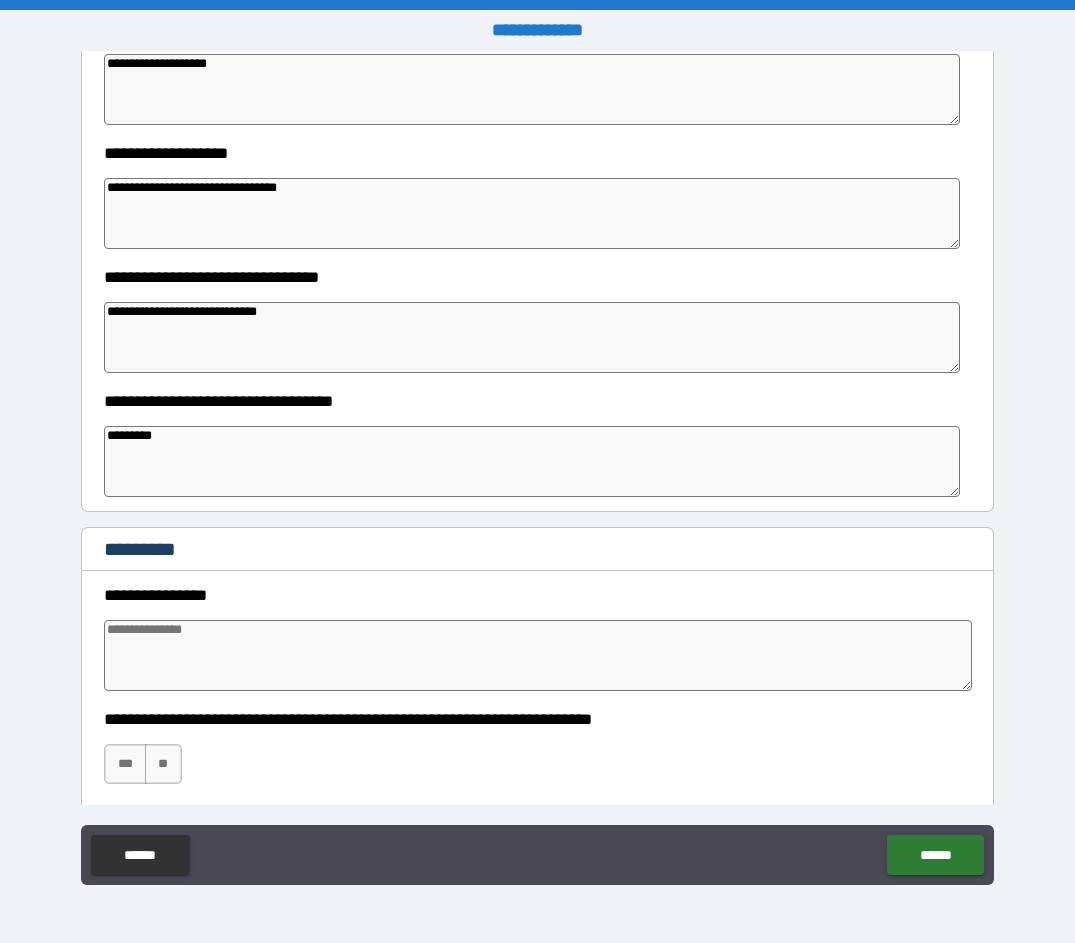 scroll, scrollTop: 1616, scrollLeft: 0, axis: vertical 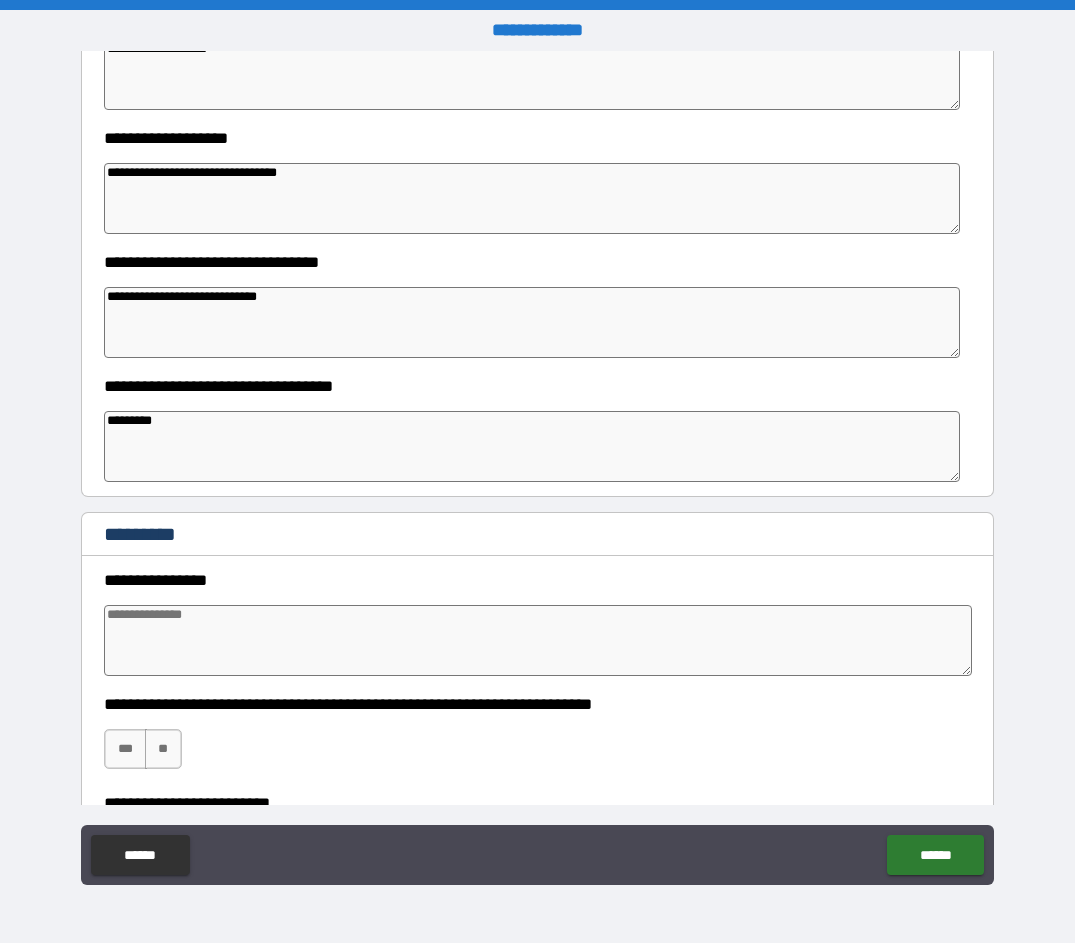 click at bounding box center [537, 640] 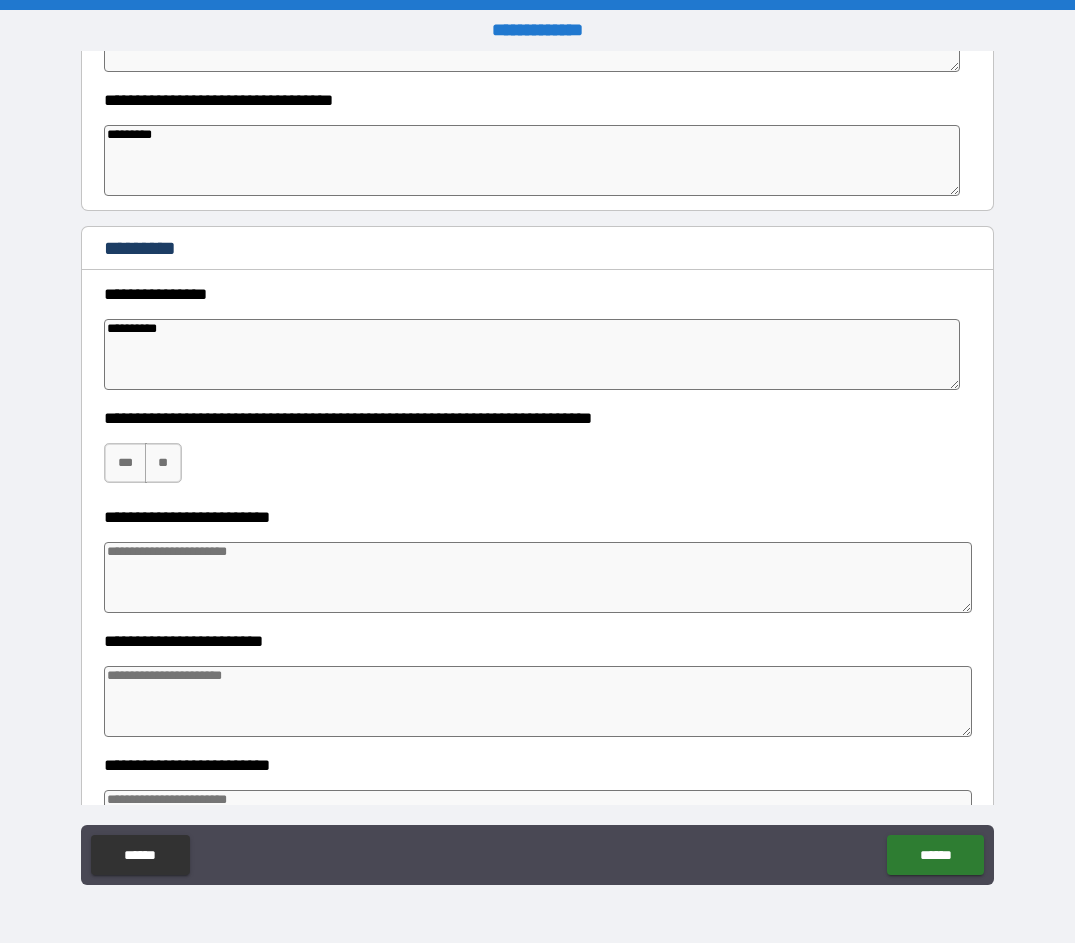 scroll, scrollTop: 1926, scrollLeft: 0, axis: vertical 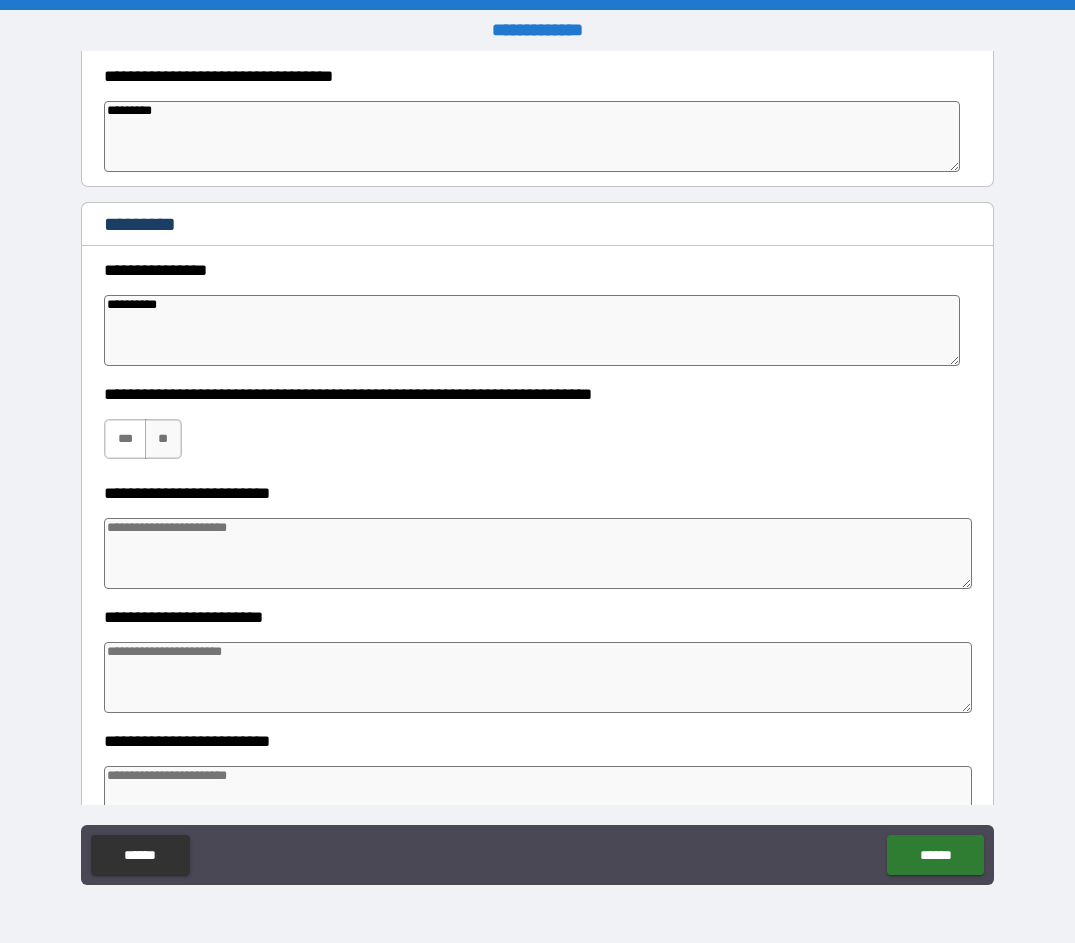 click on "***" at bounding box center (125, 439) 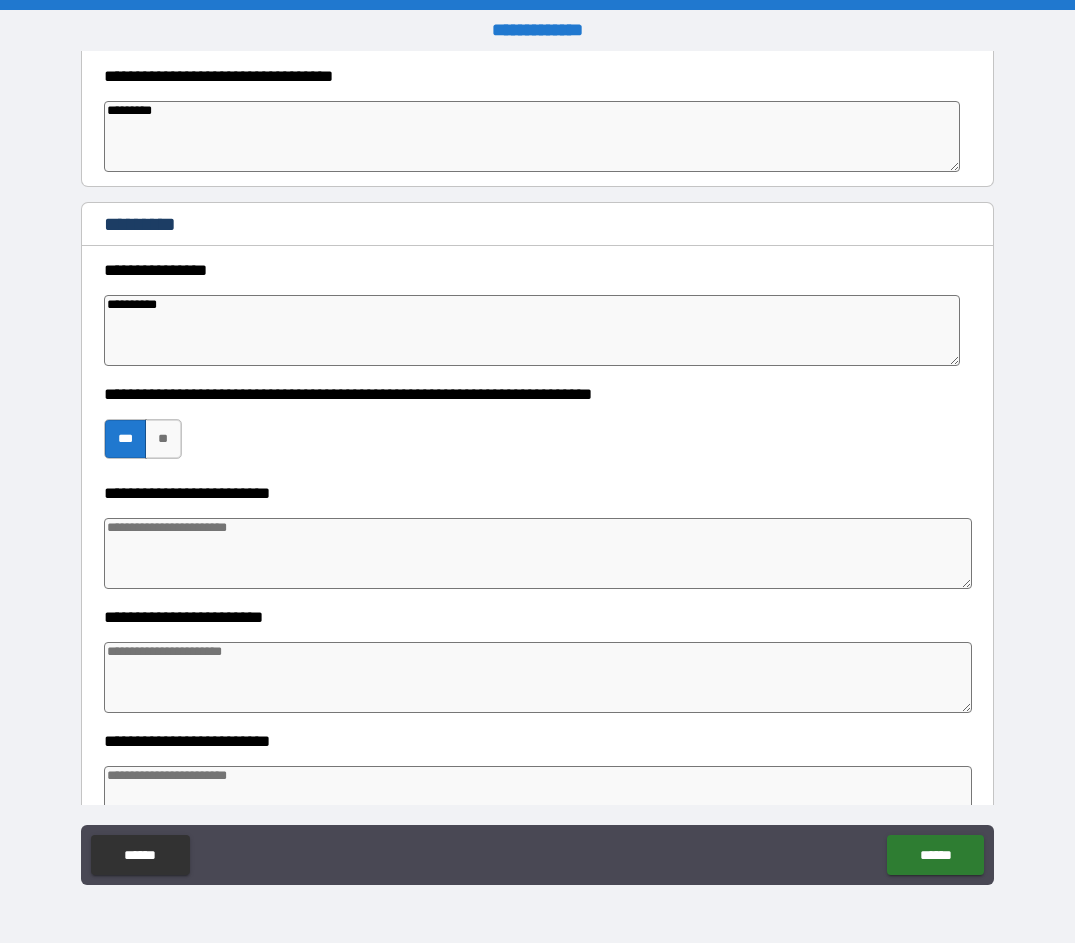 click at bounding box center (537, 553) 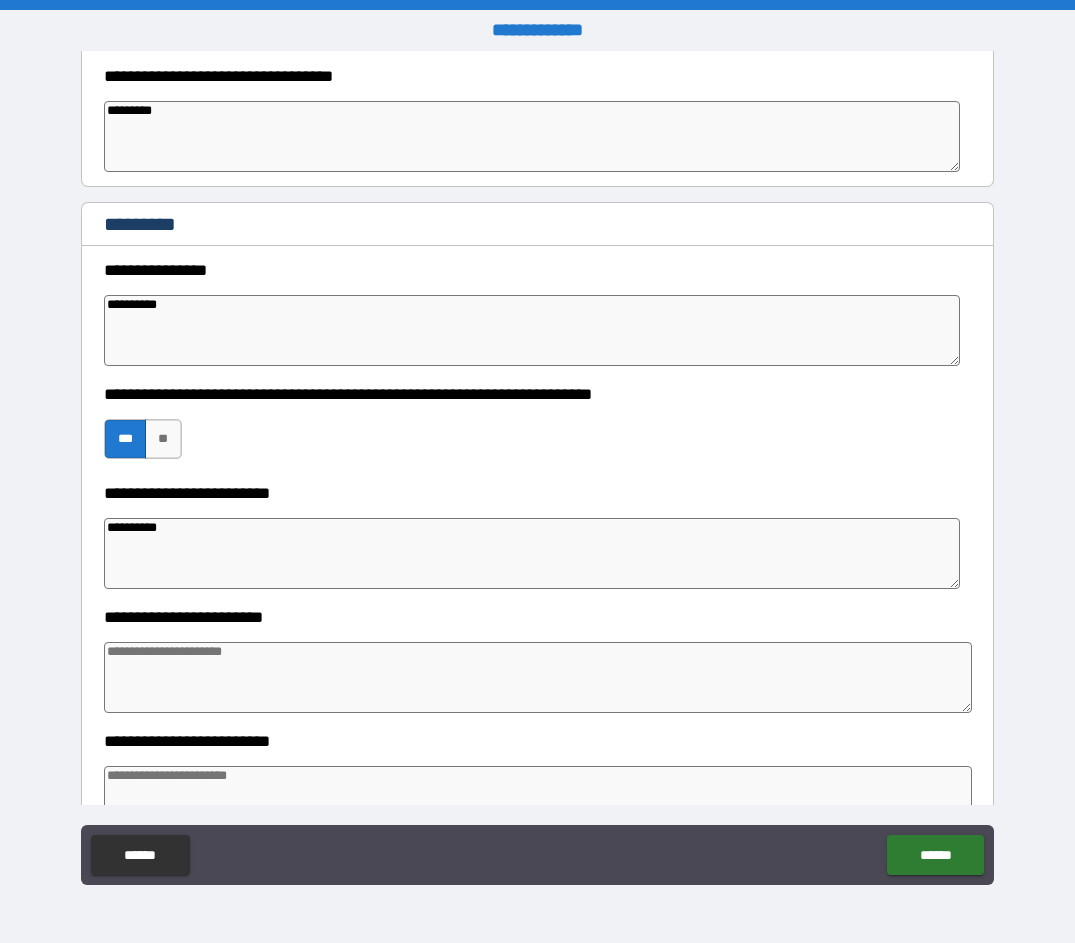 click at bounding box center (537, 677) 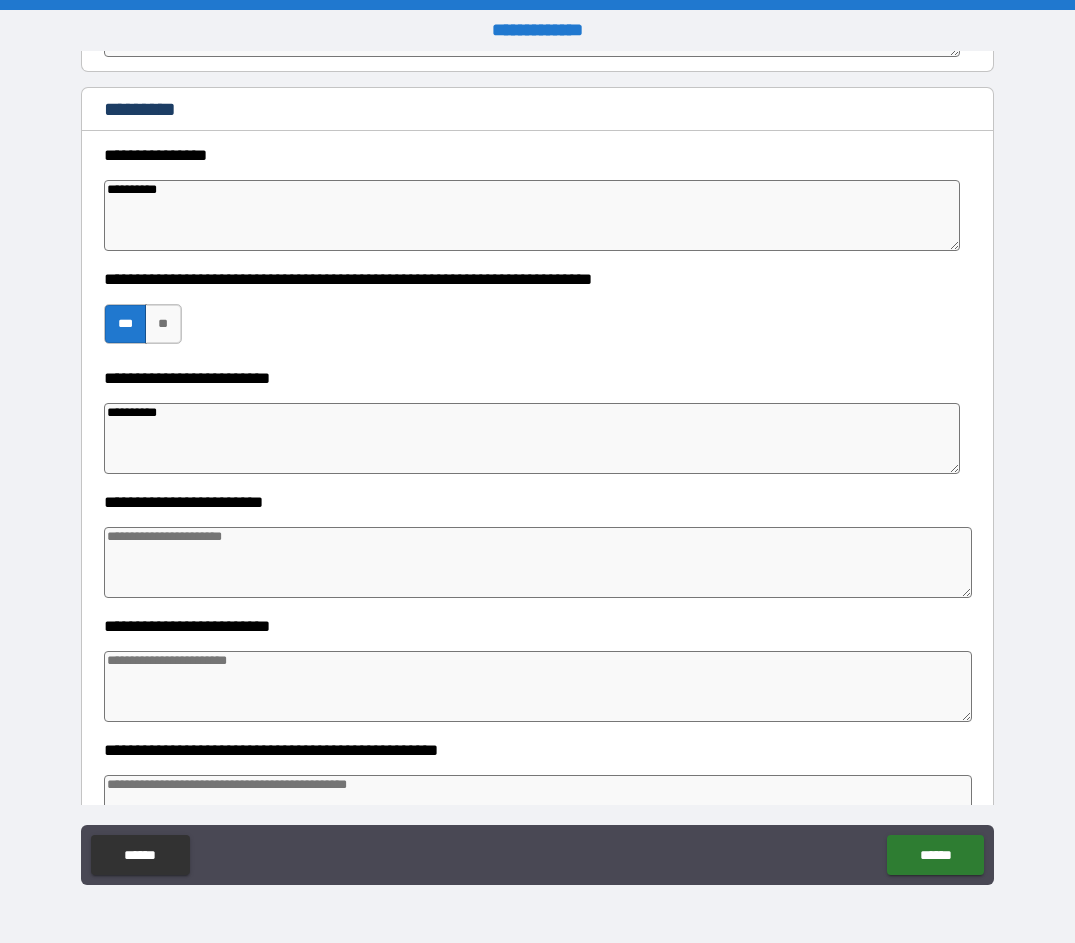 scroll, scrollTop: 2059, scrollLeft: 0, axis: vertical 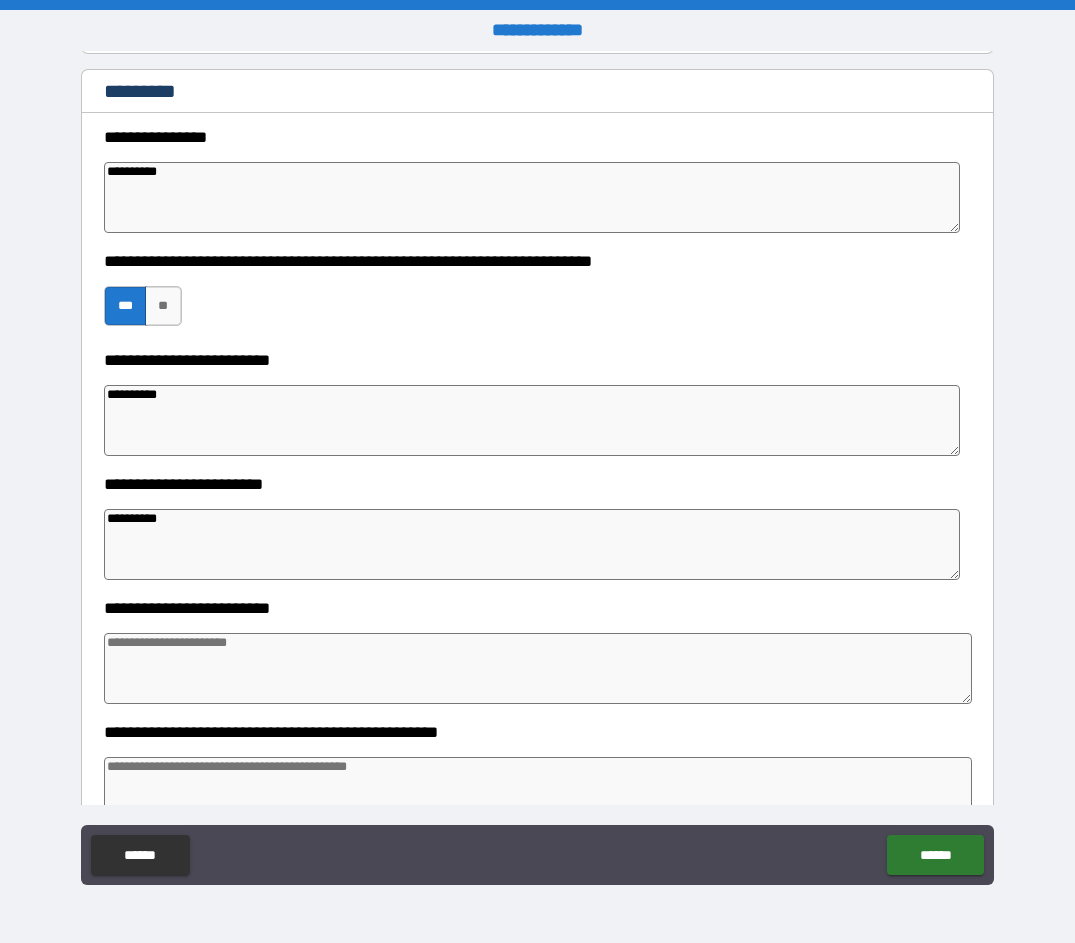 click at bounding box center [537, 668] 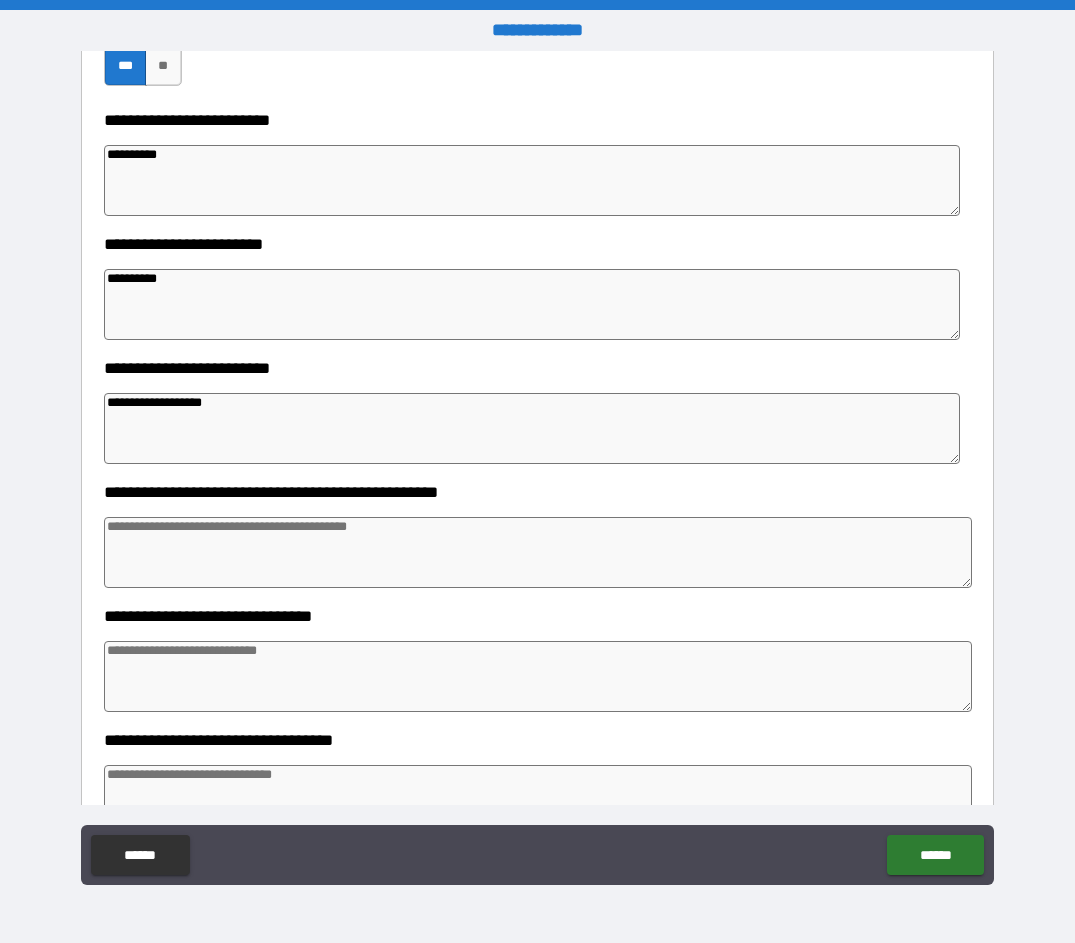 scroll, scrollTop: 2359, scrollLeft: 0, axis: vertical 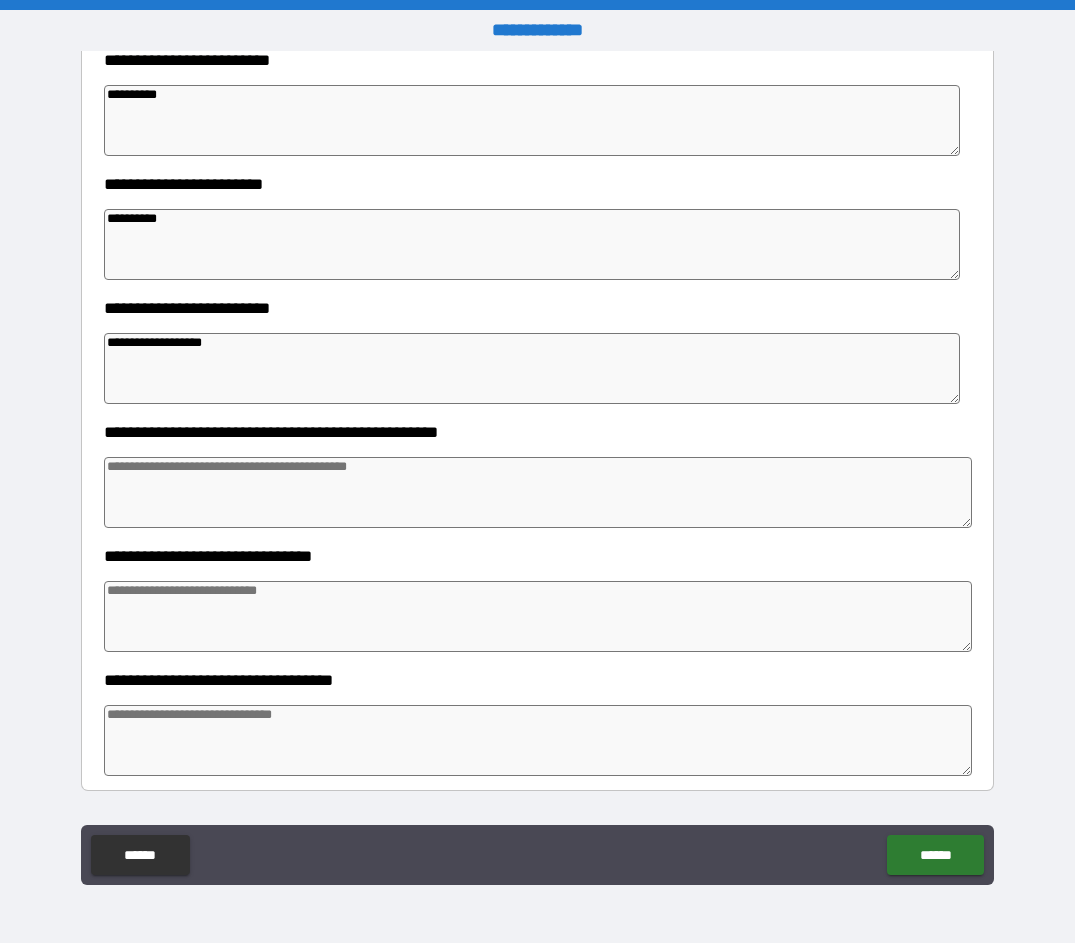 click at bounding box center [537, 492] 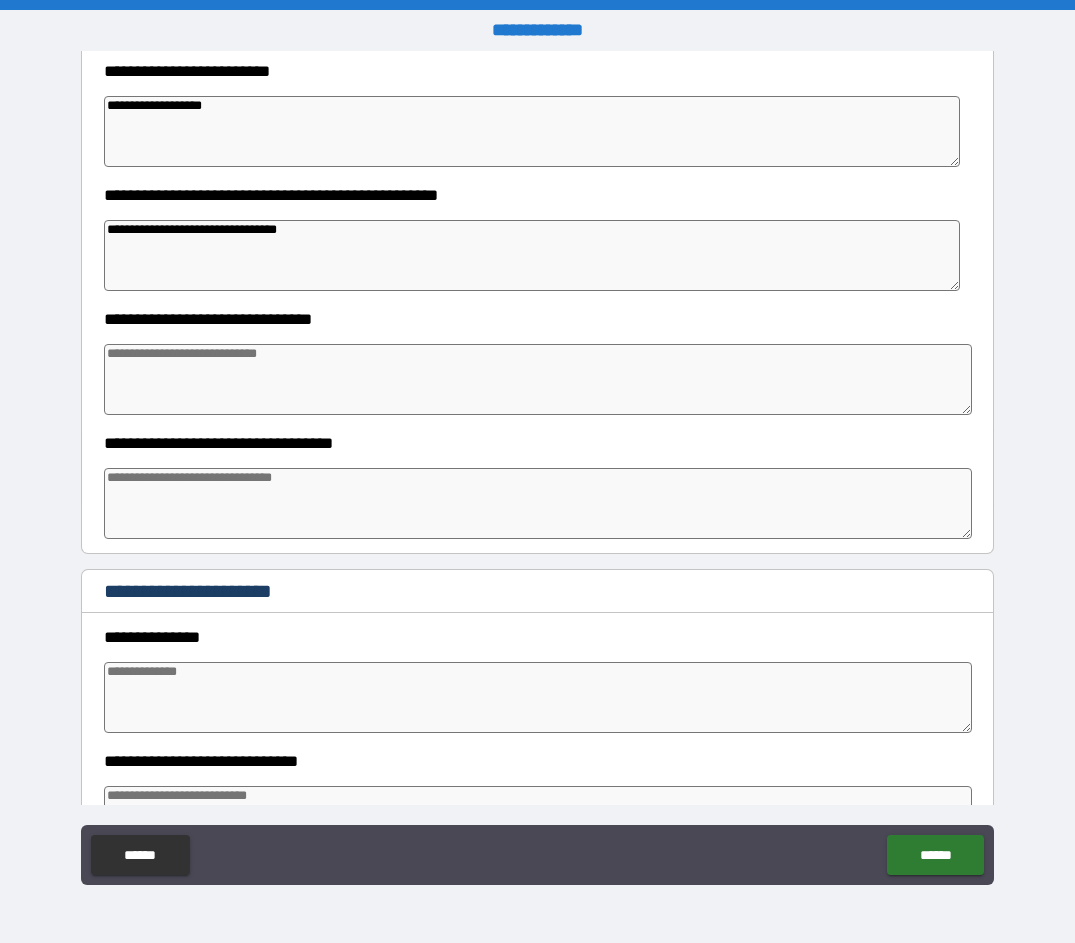 scroll, scrollTop: 2602, scrollLeft: 0, axis: vertical 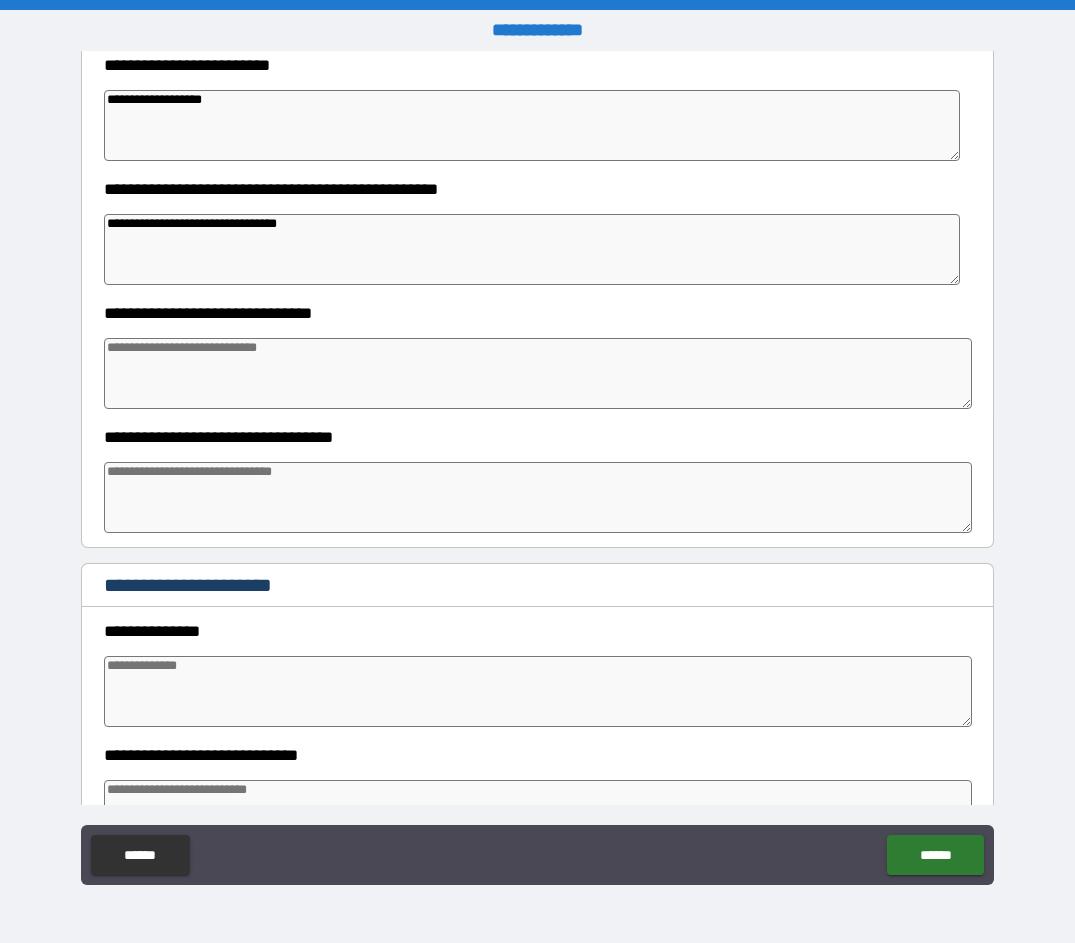 click at bounding box center (537, 497) 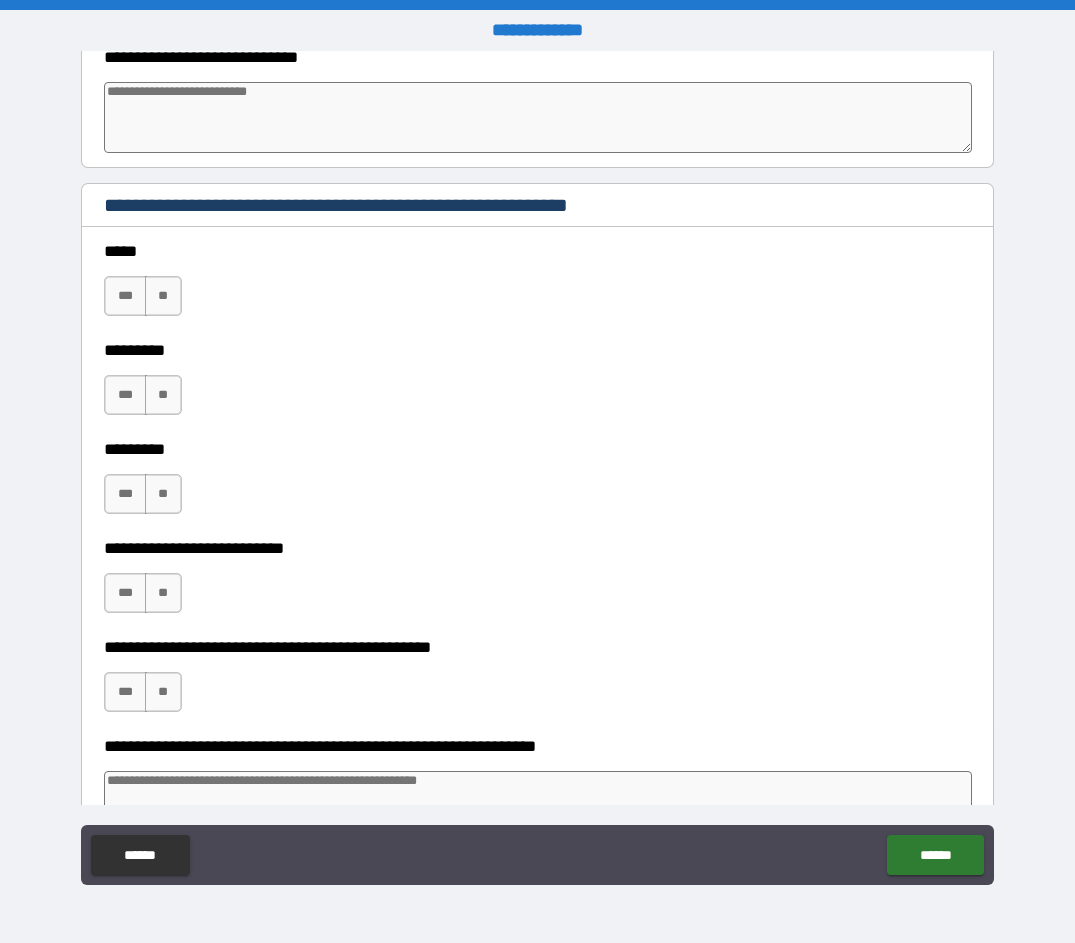 scroll, scrollTop: 3923, scrollLeft: 0, axis: vertical 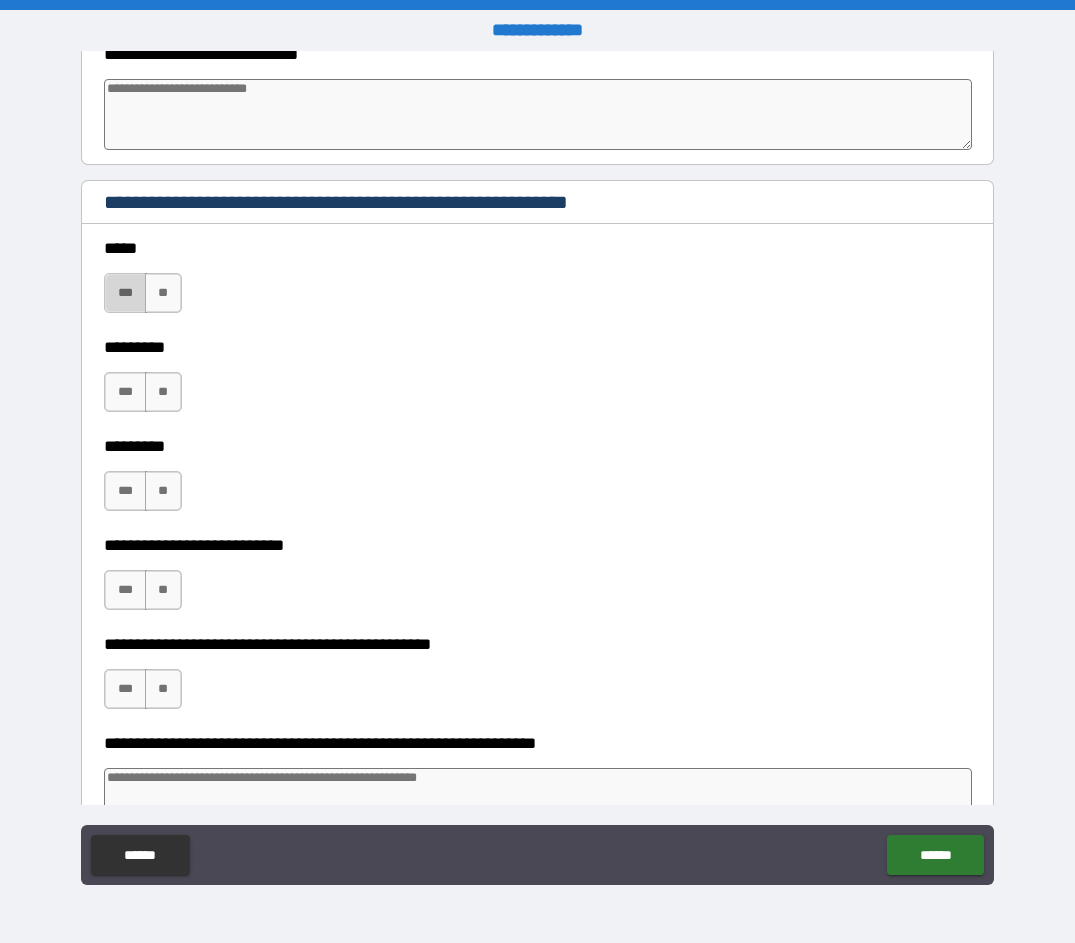 click on "***" at bounding box center [125, 293] 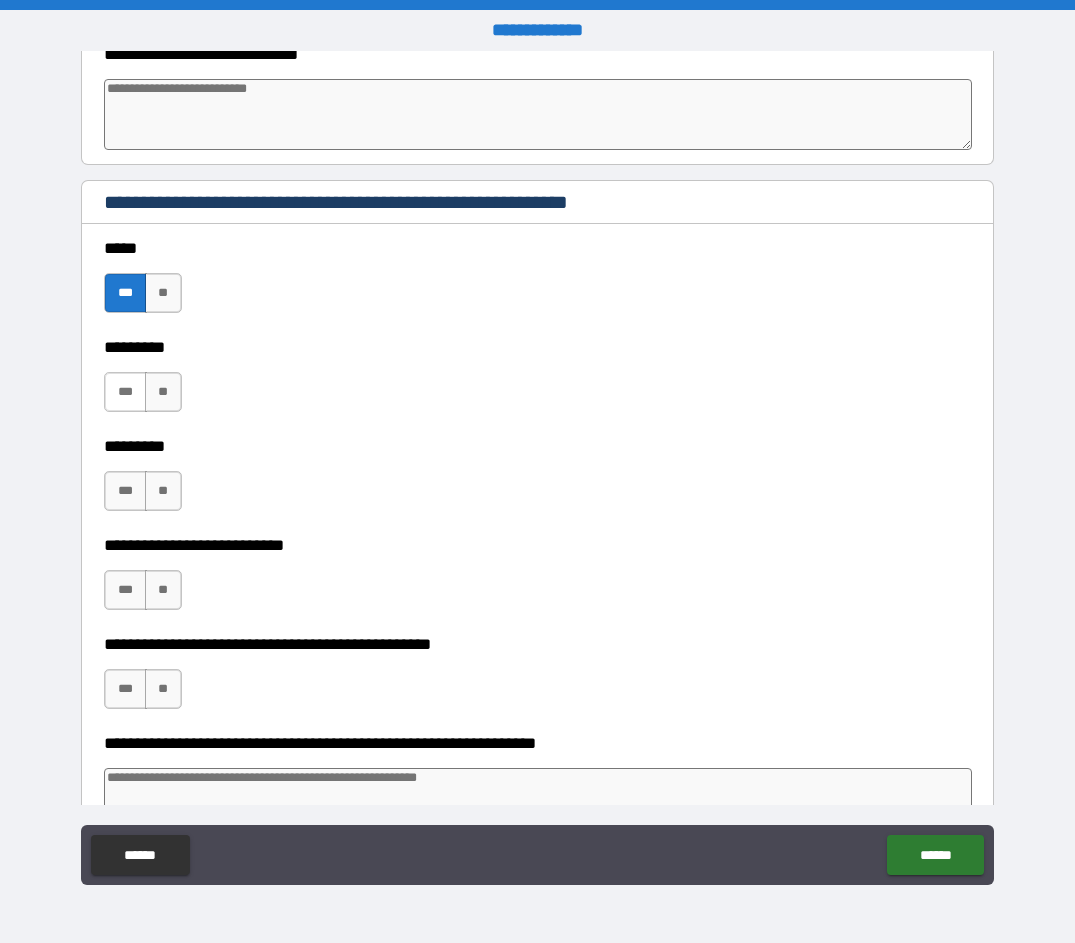 click on "***" at bounding box center [125, 392] 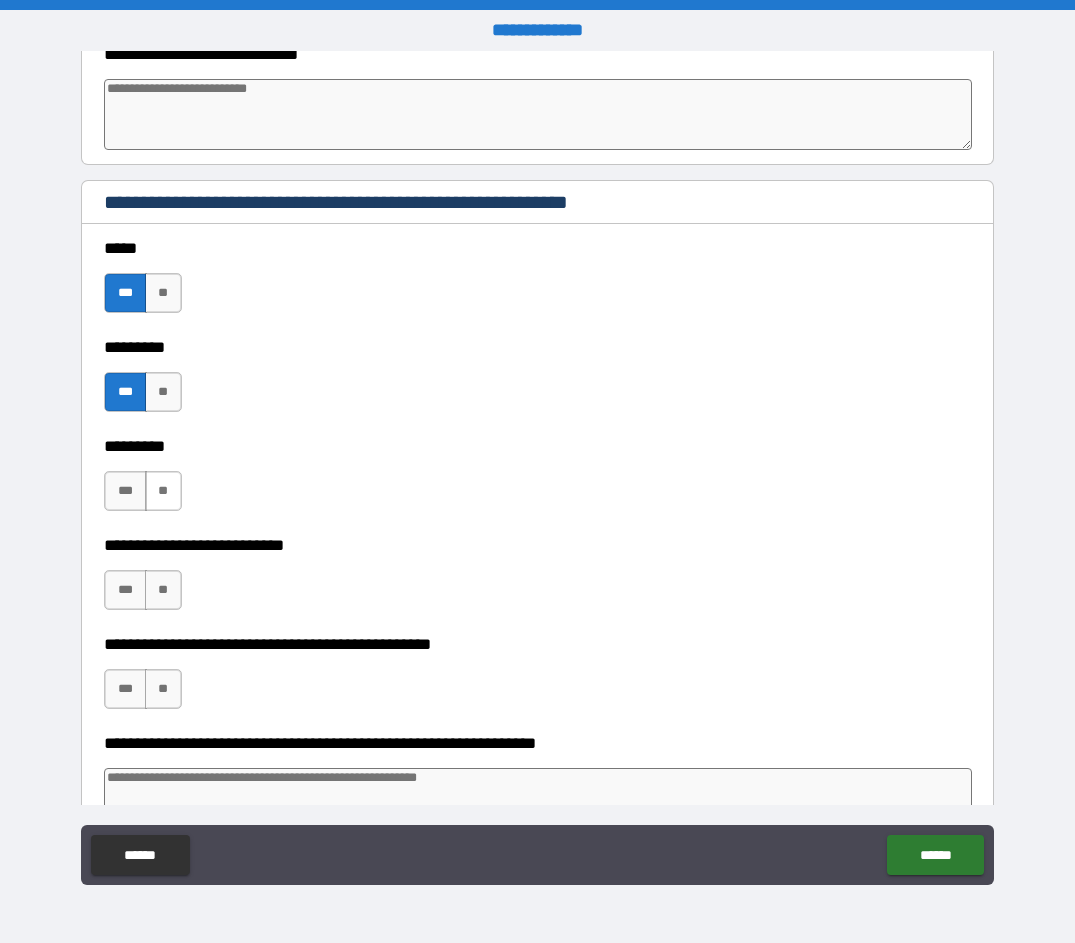 click on "**" at bounding box center (163, 491) 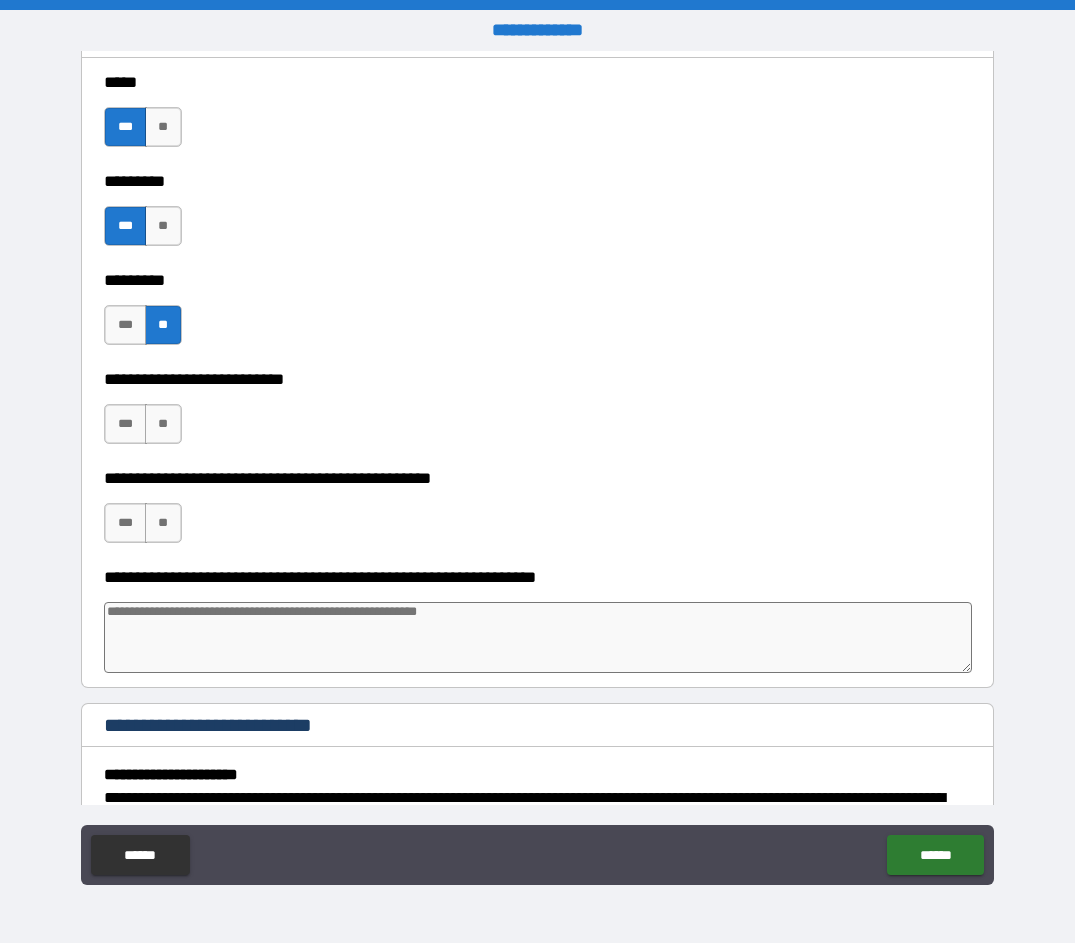 scroll, scrollTop: 4101, scrollLeft: 0, axis: vertical 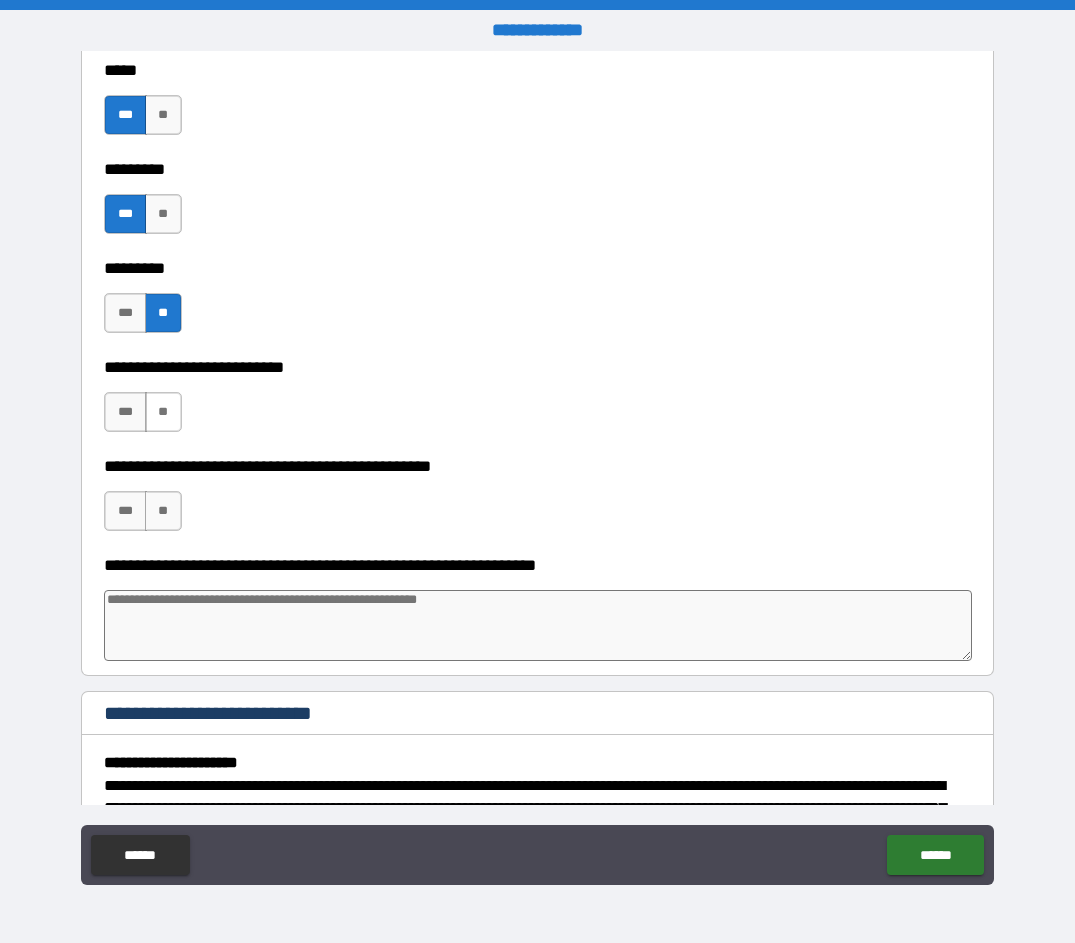 click on "**" at bounding box center (163, 412) 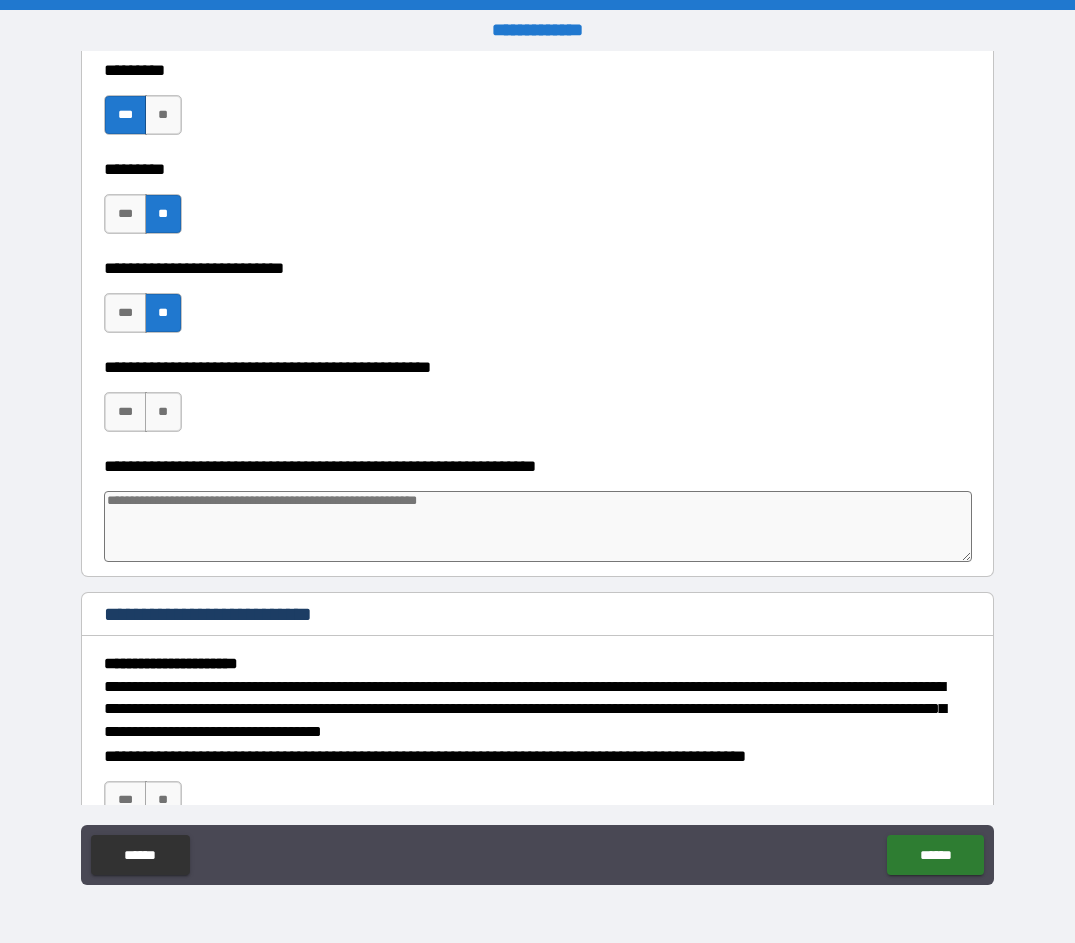 scroll, scrollTop: 4202, scrollLeft: 0, axis: vertical 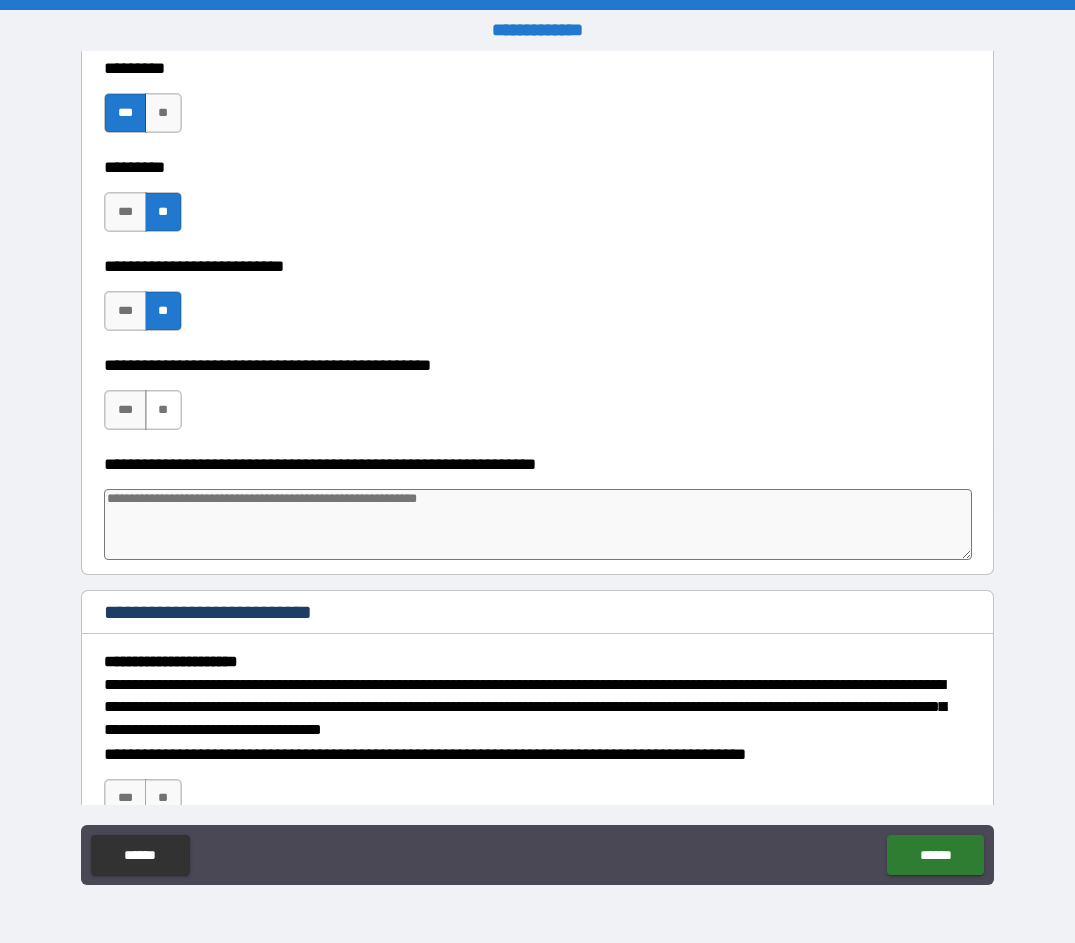 click on "**" at bounding box center [163, 410] 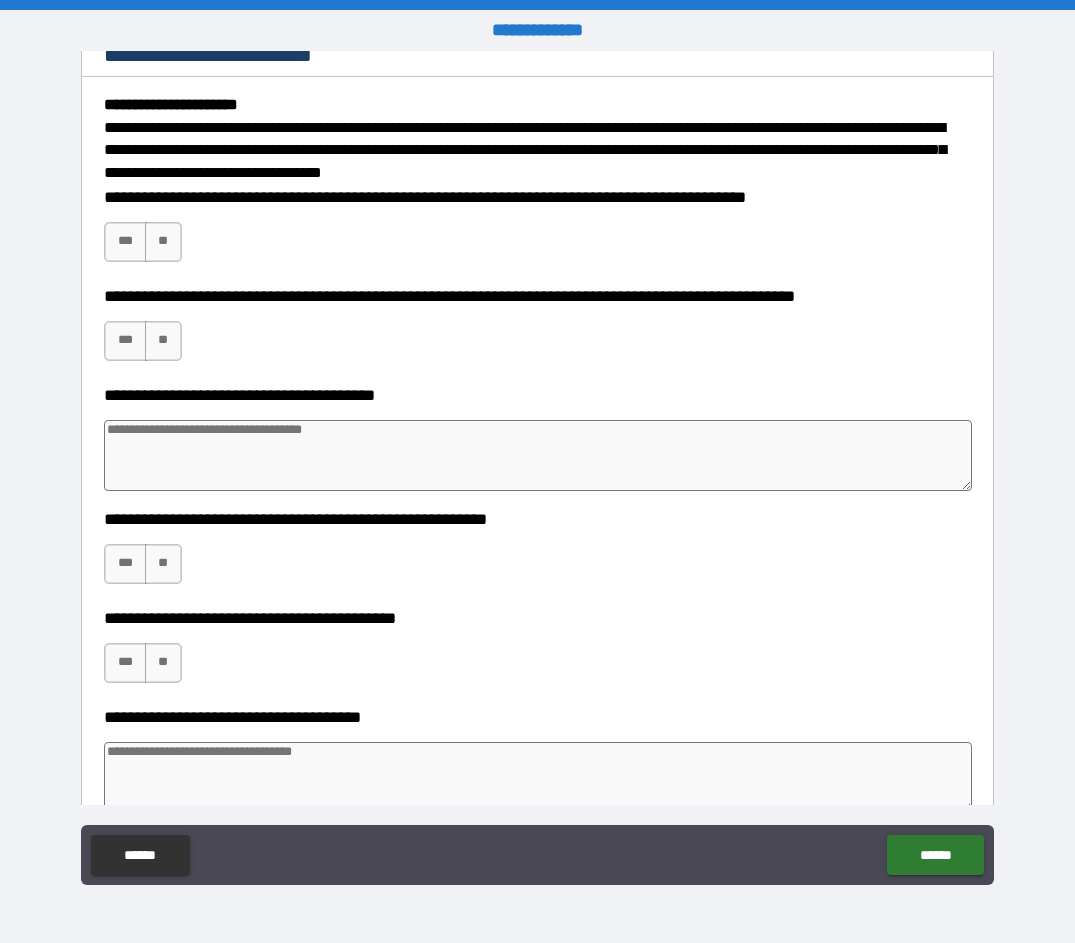 scroll, scrollTop: 4760, scrollLeft: 0, axis: vertical 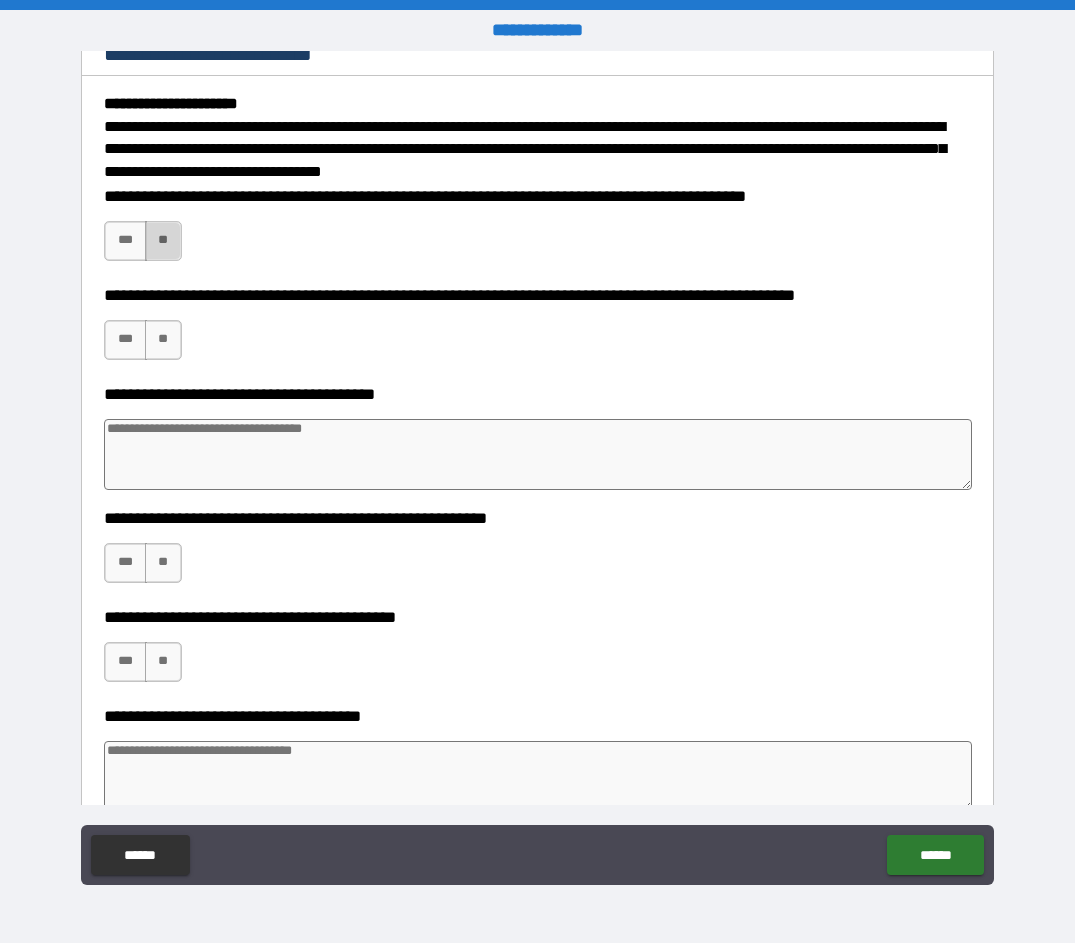 click on "**" at bounding box center [163, 241] 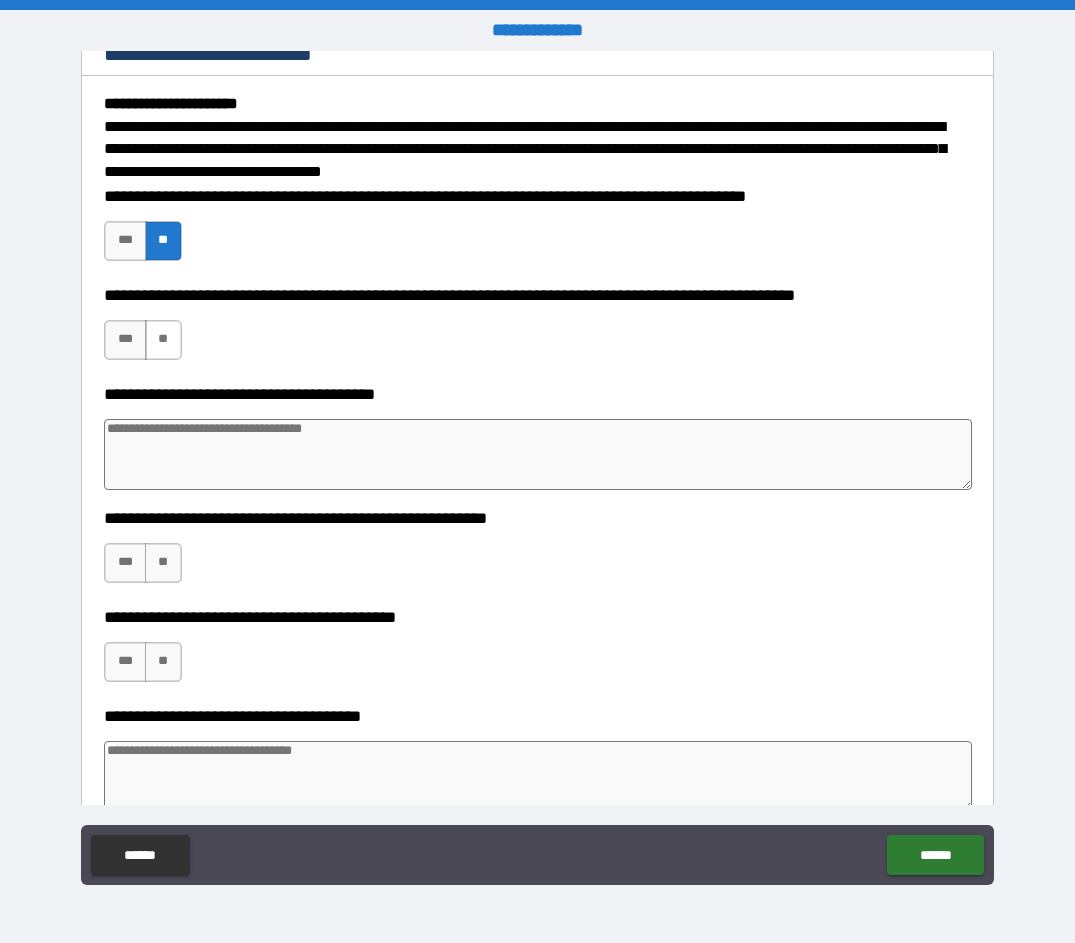 click on "**" at bounding box center (163, 340) 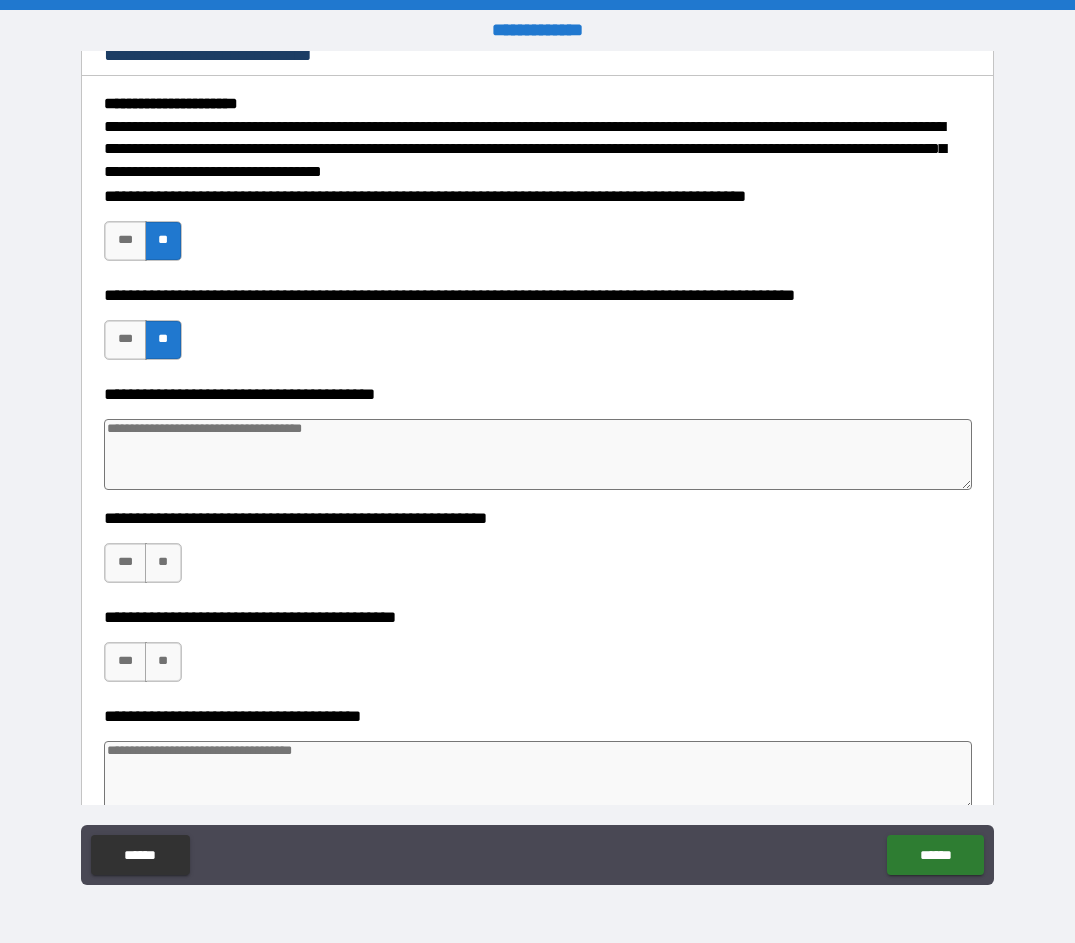 click at bounding box center [537, 454] 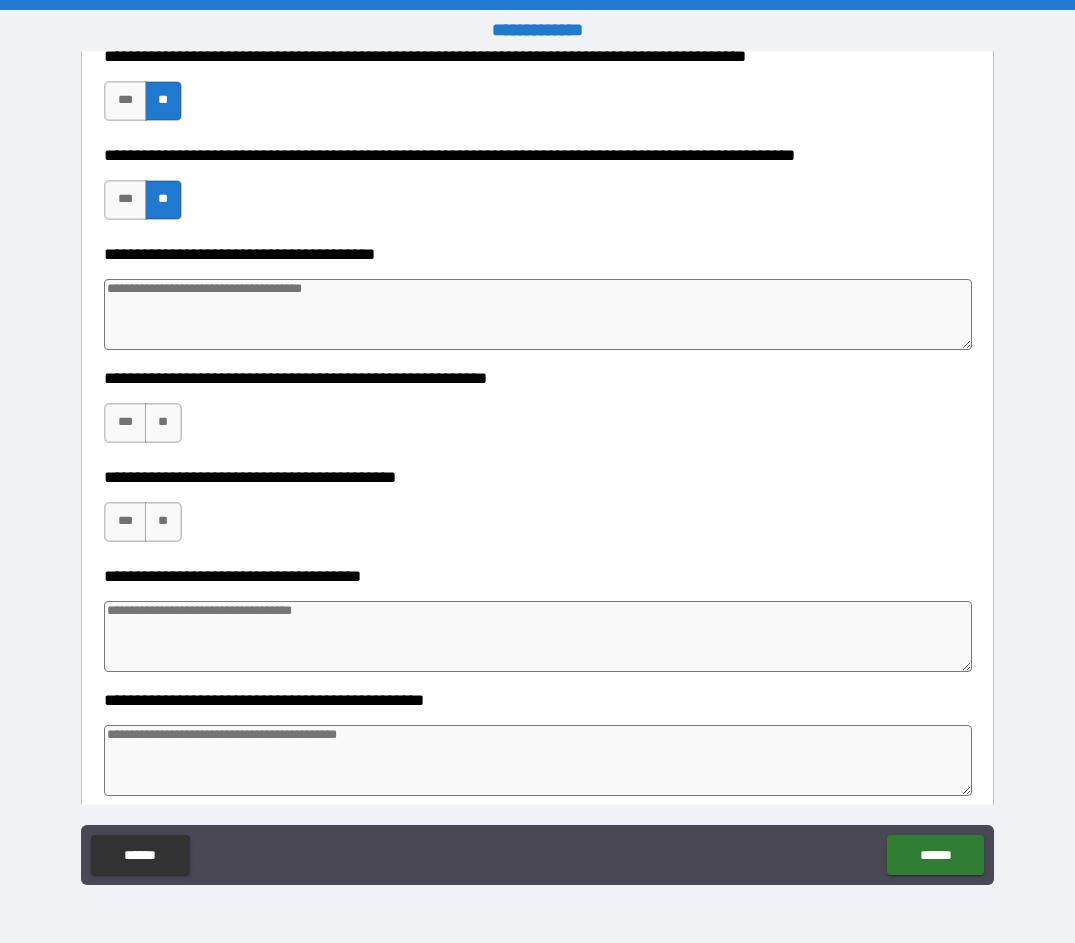 scroll, scrollTop: 4904, scrollLeft: 0, axis: vertical 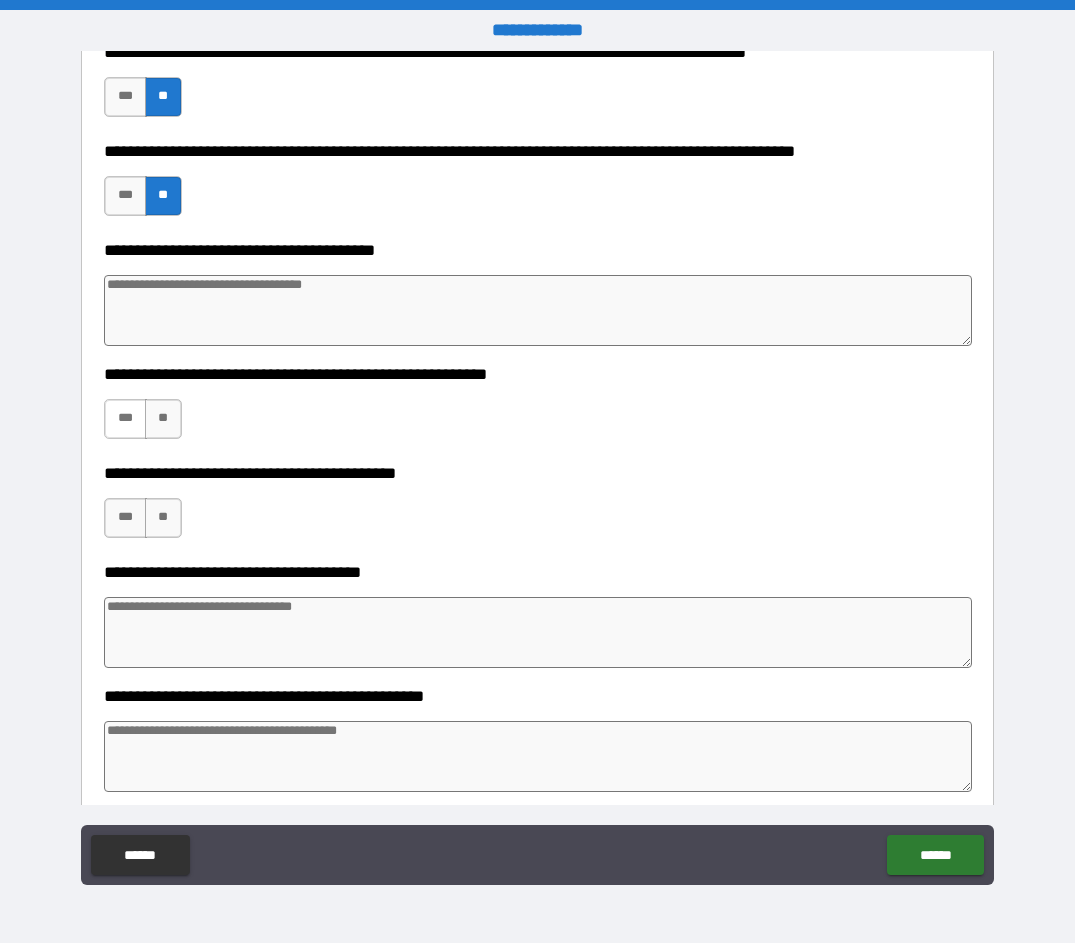 click on "***" at bounding box center [125, 419] 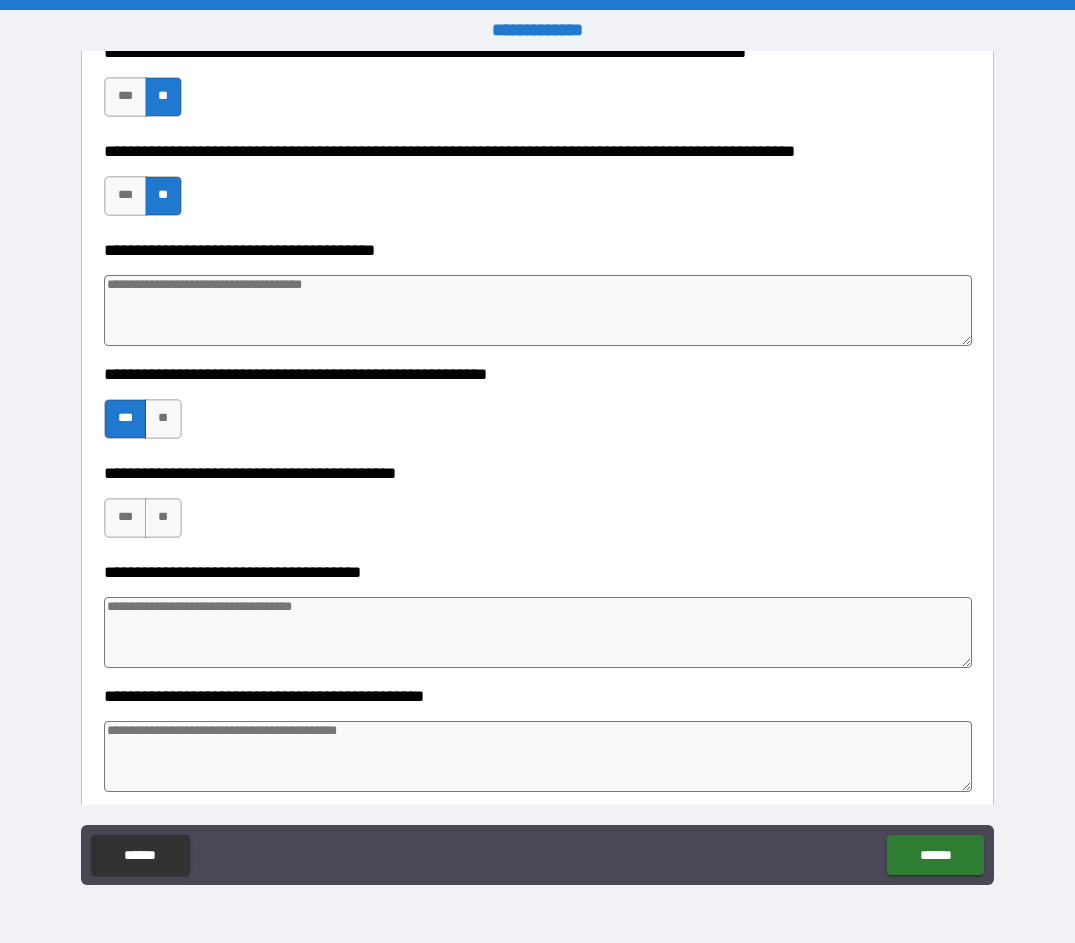 click at bounding box center [537, 310] 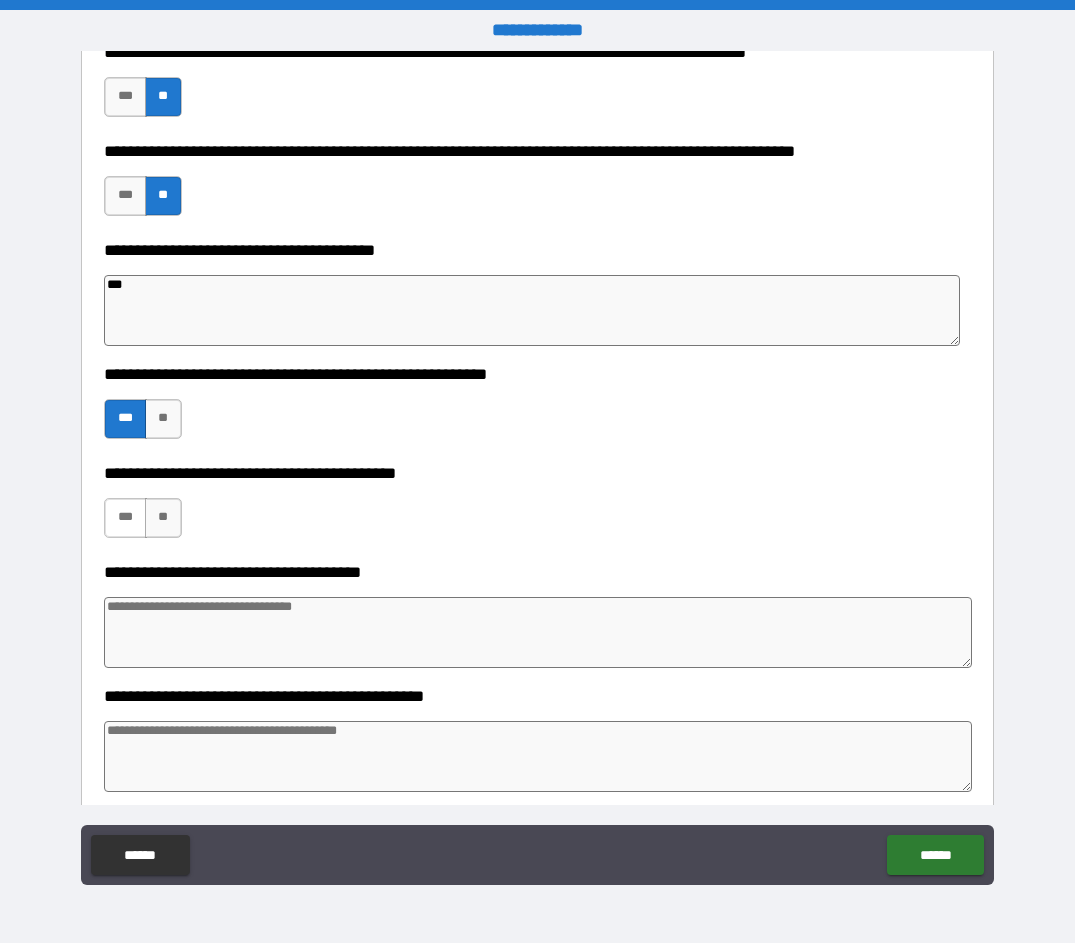click on "***" at bounding box center (125, 518) 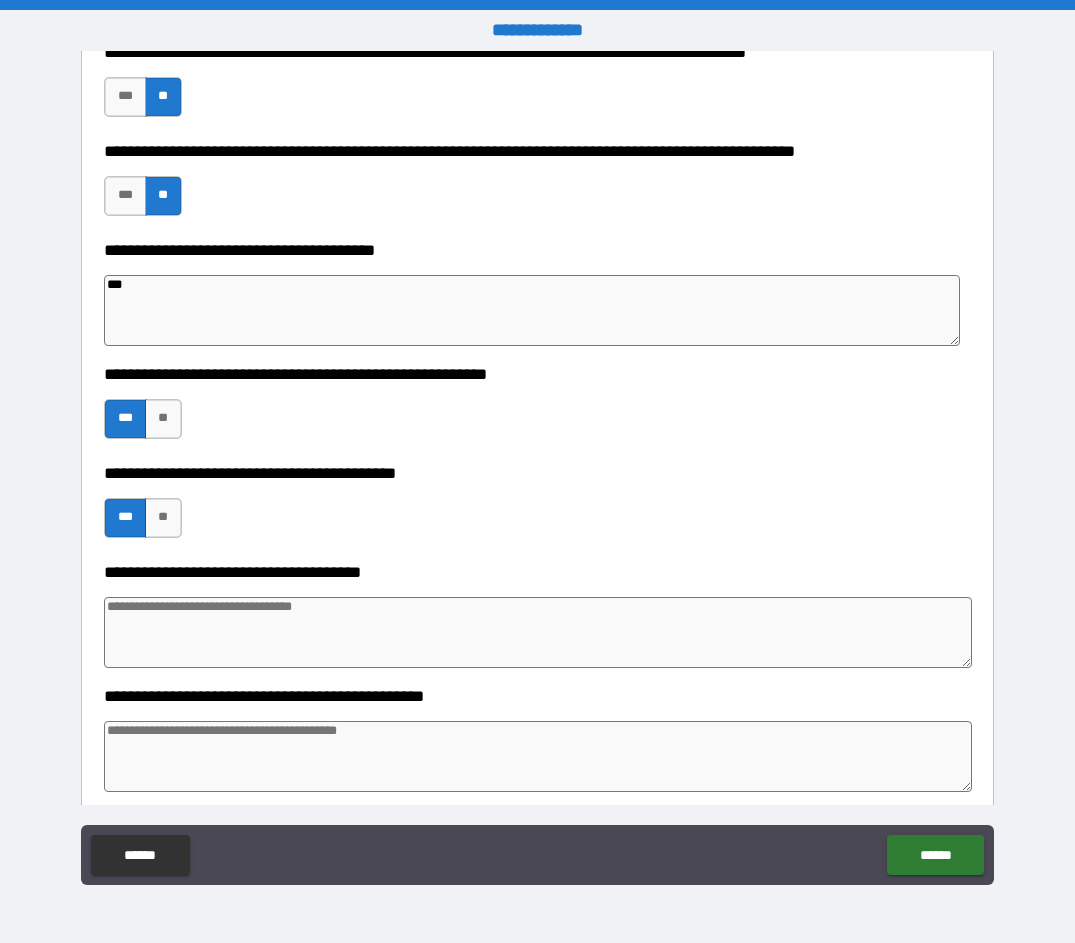 click at bounding box center (537, 632) 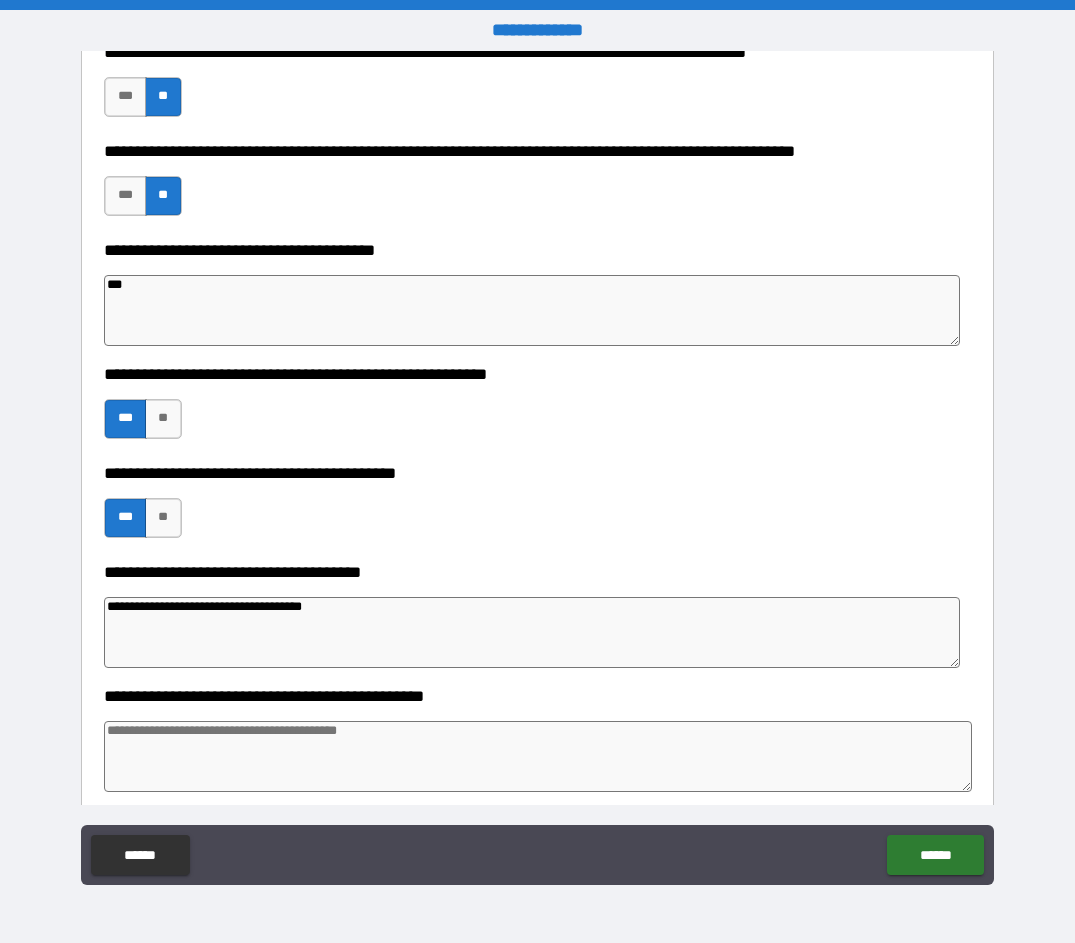 click at bounding box center (537, 756) 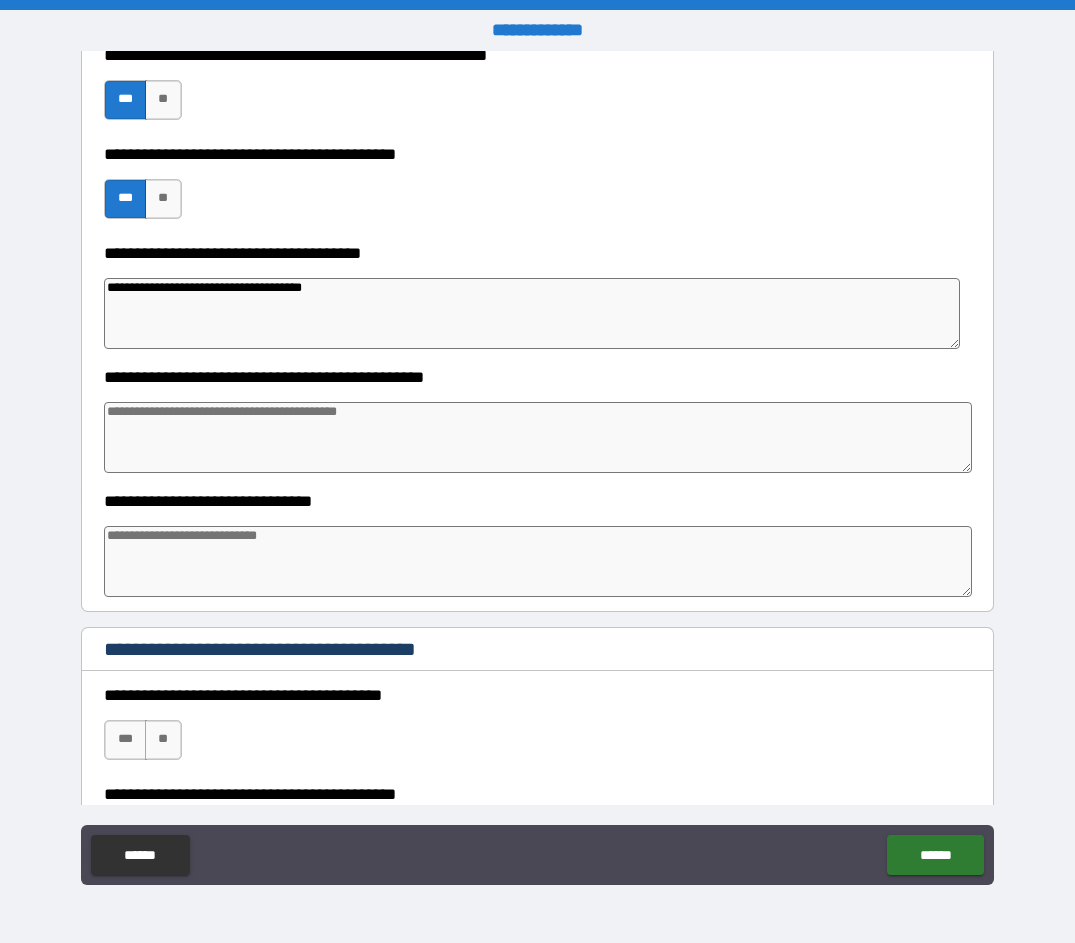 scroll, scrollTop: 5242, scrollLeft: 0, axis: vertical 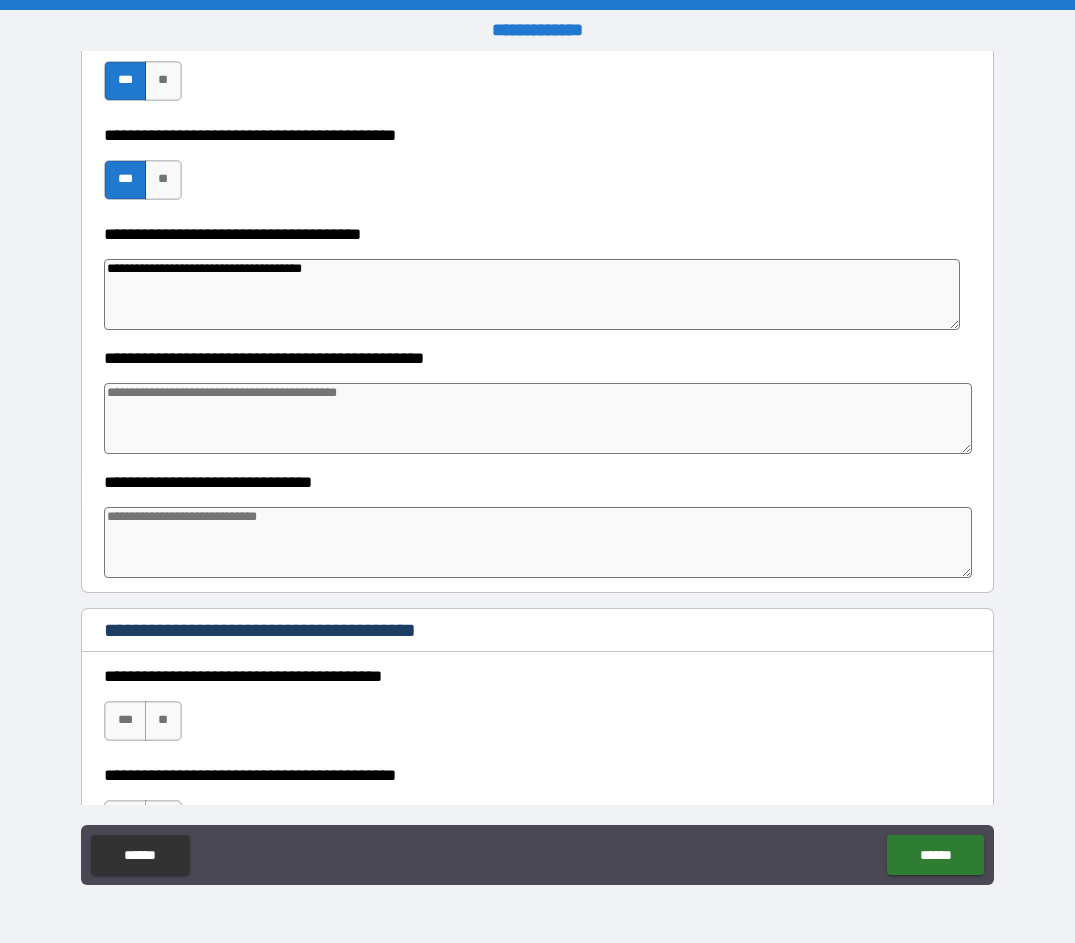 click at bounding box center [537, 542] 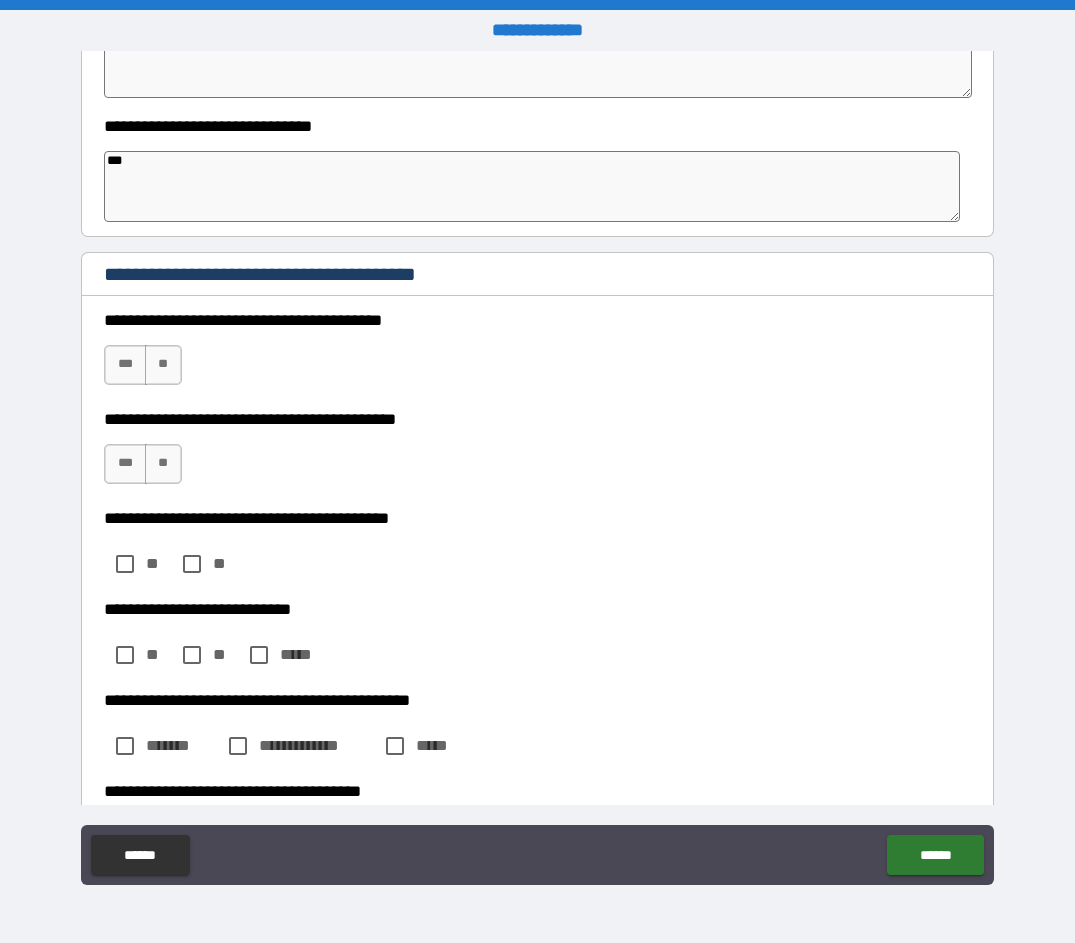 scroll, scrollTop: 5599, scrollLeft: 0, axis: vertical 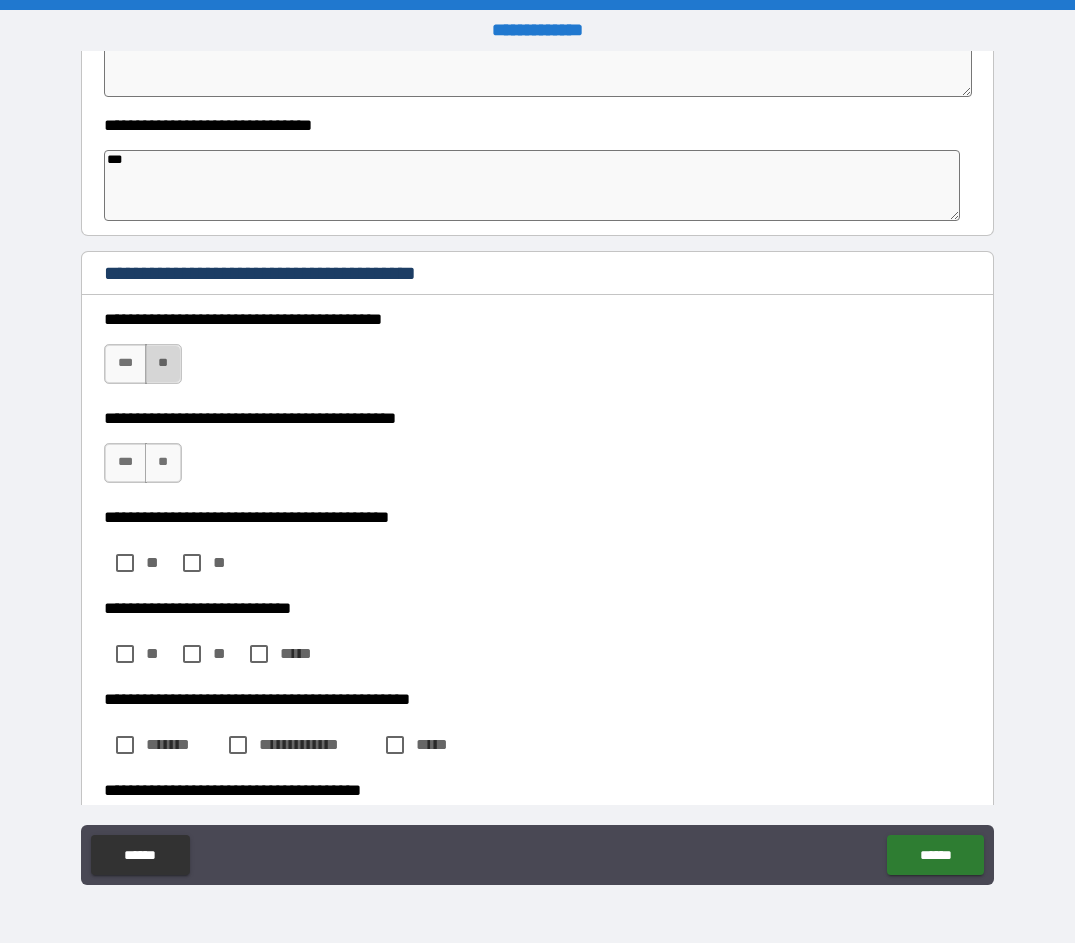 click on "**" at bounding box center (163, 364) 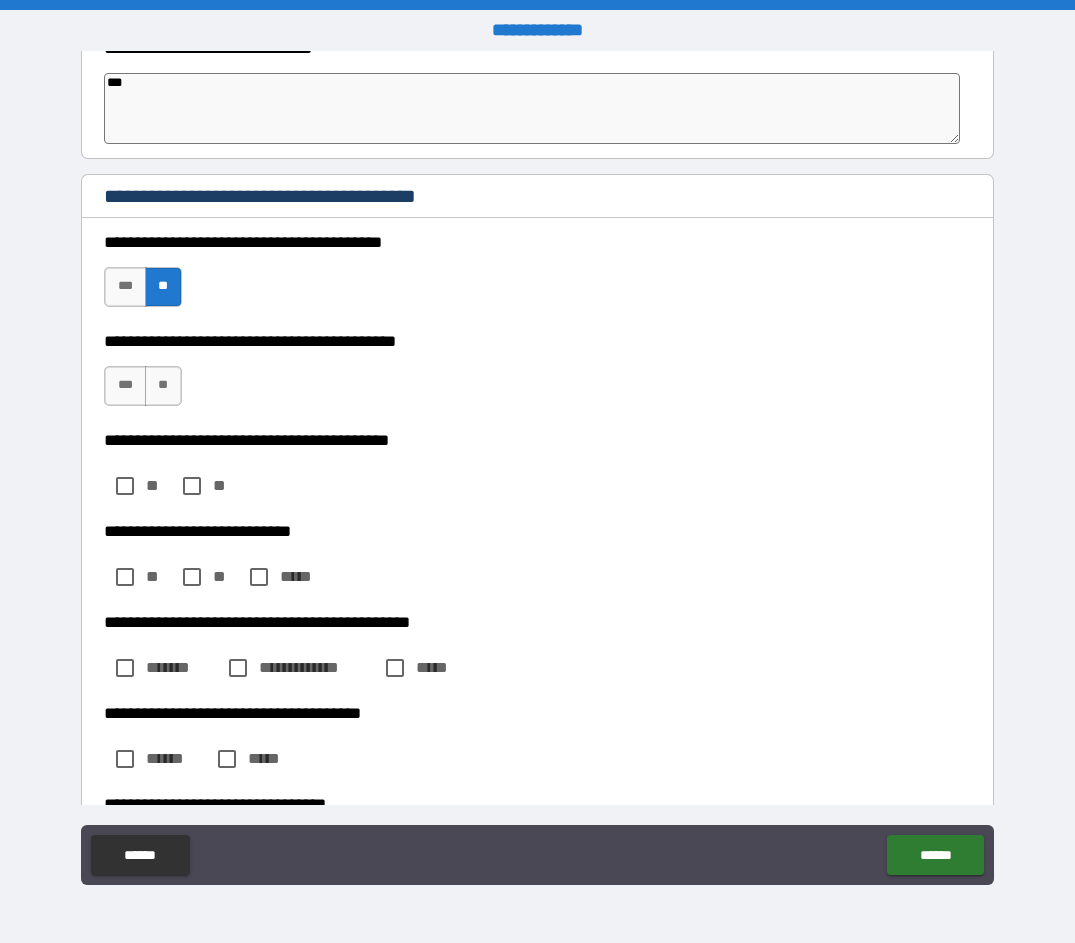 scroll, scrollTop: 5706, scrollLeft: 0, axis: vertical 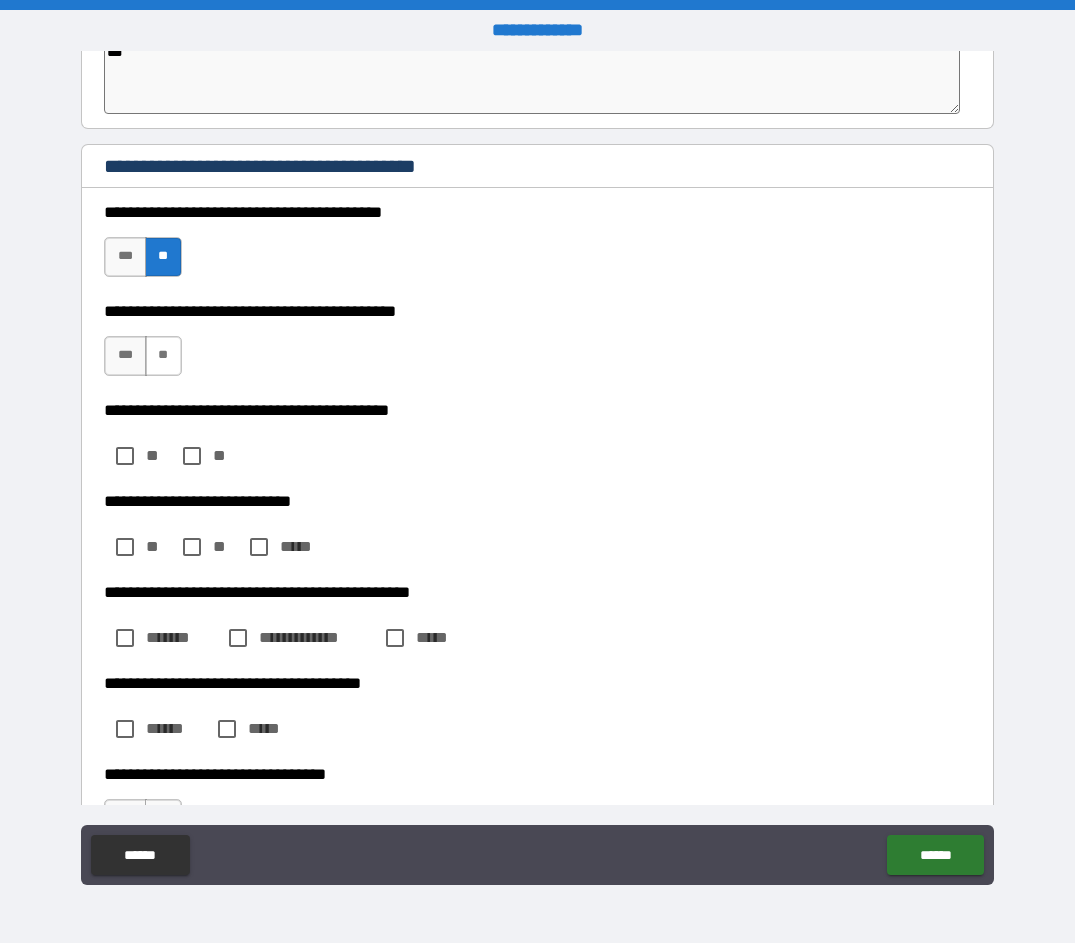 click on "**" at bounding box center (163, 356) 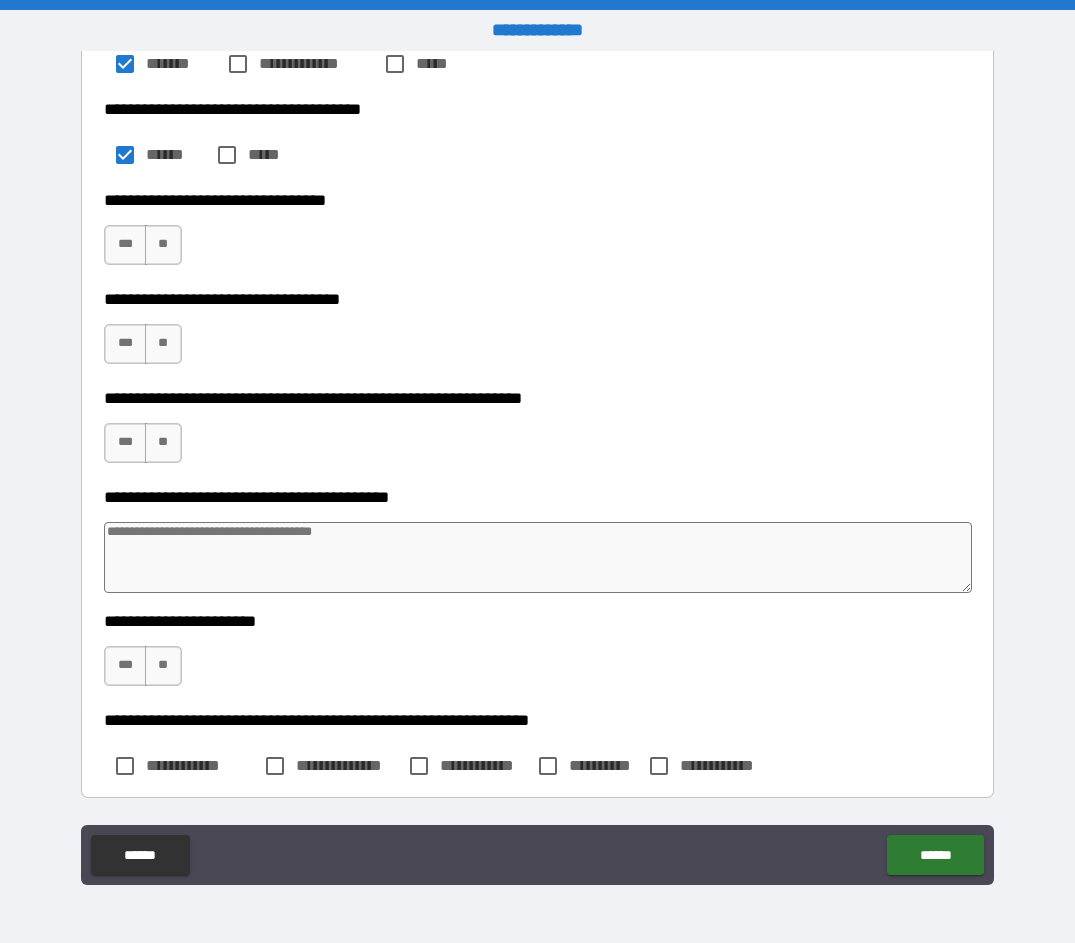 scroll, scrollTop: 6294, scrollLeft: 0, axis: vertical 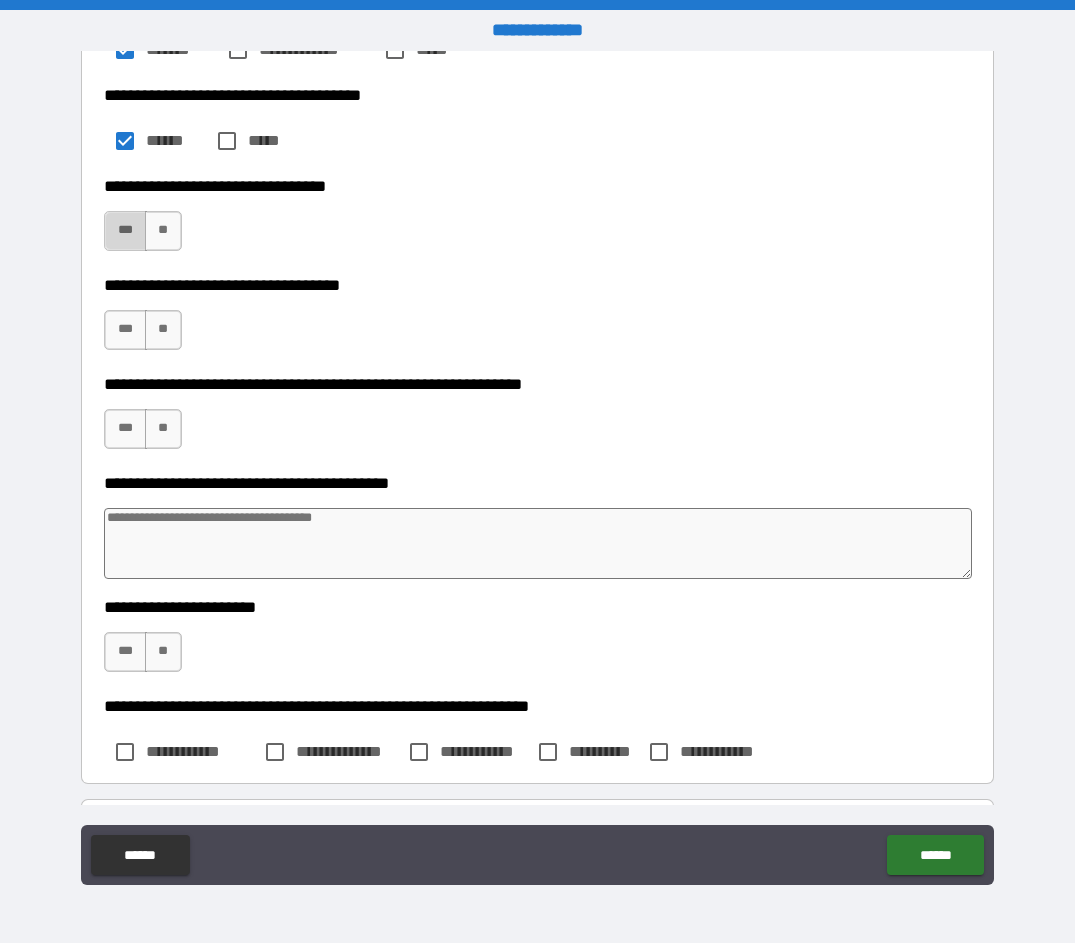 click on "***" at bounding box center (125, 231) 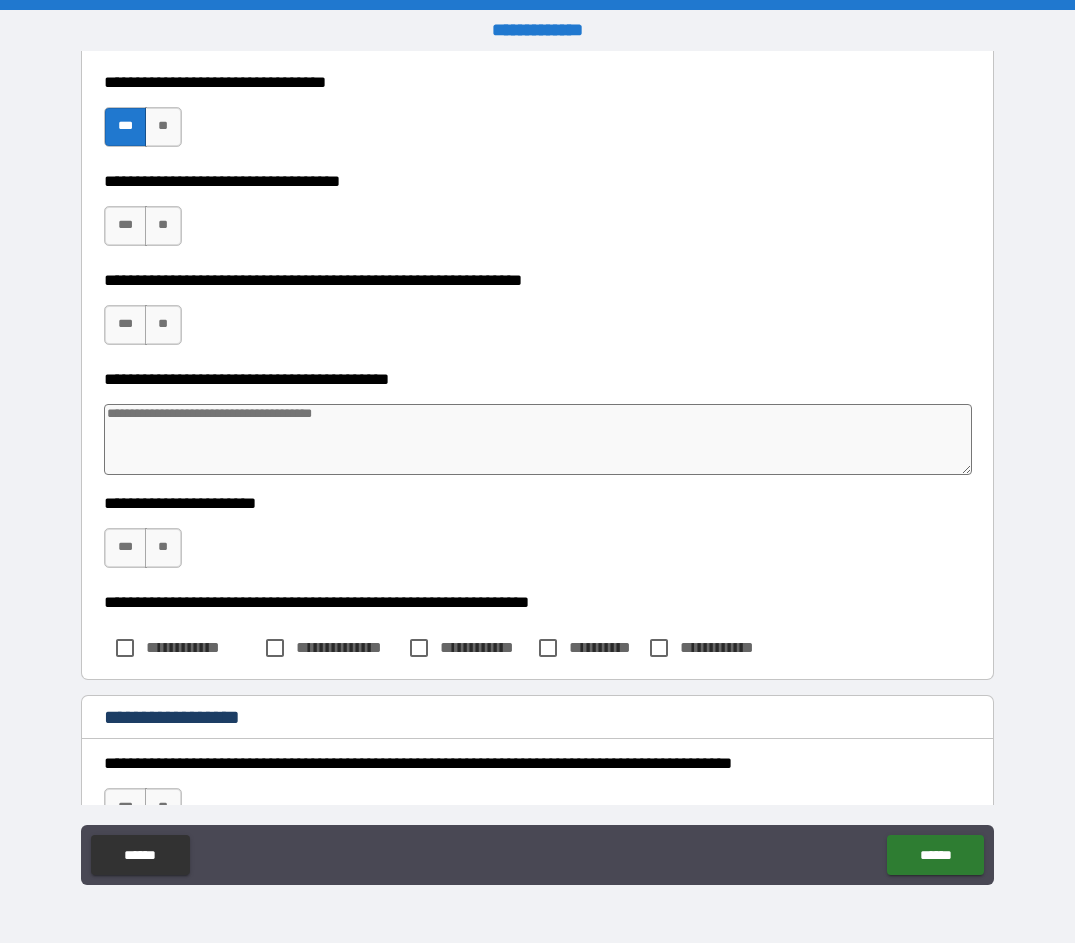 scroll, scrollTop: 6419, scrollLeft: 0, axis: vertical 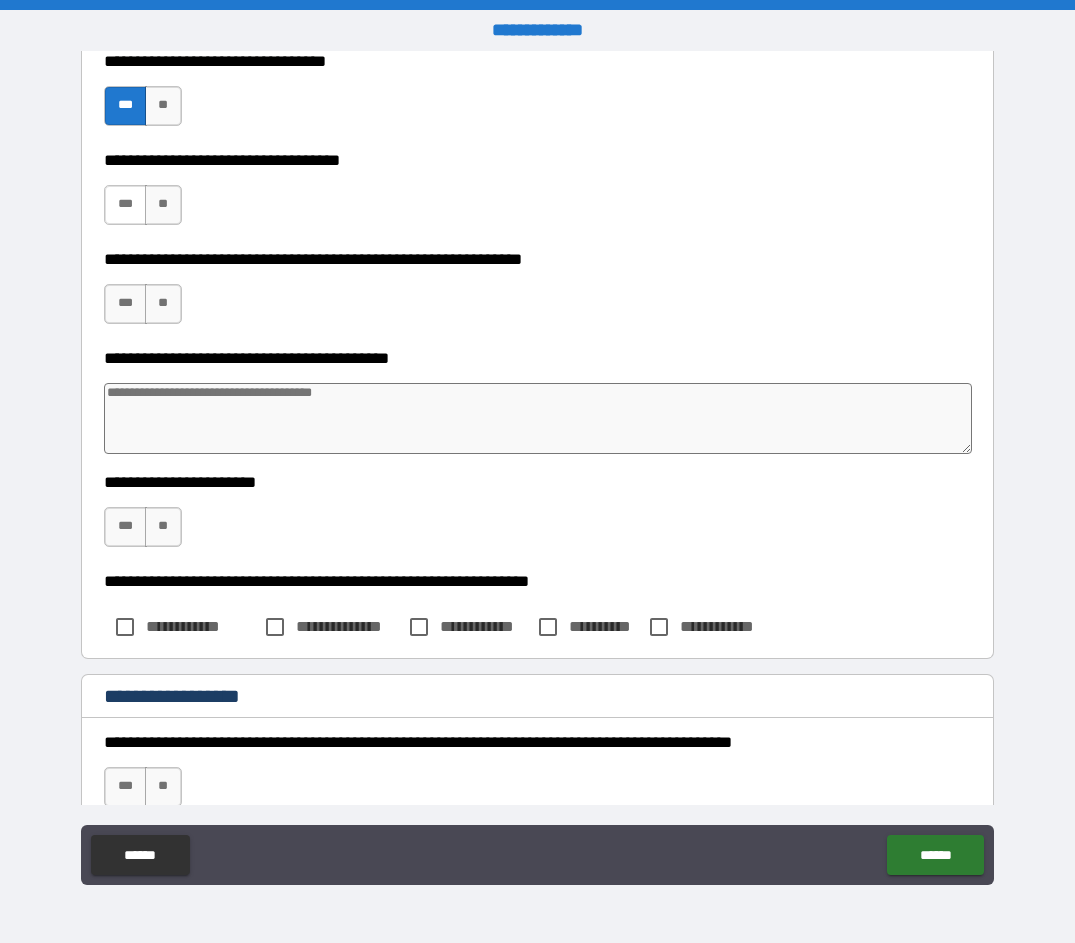 click on "***" at bounding box center [125, 205] 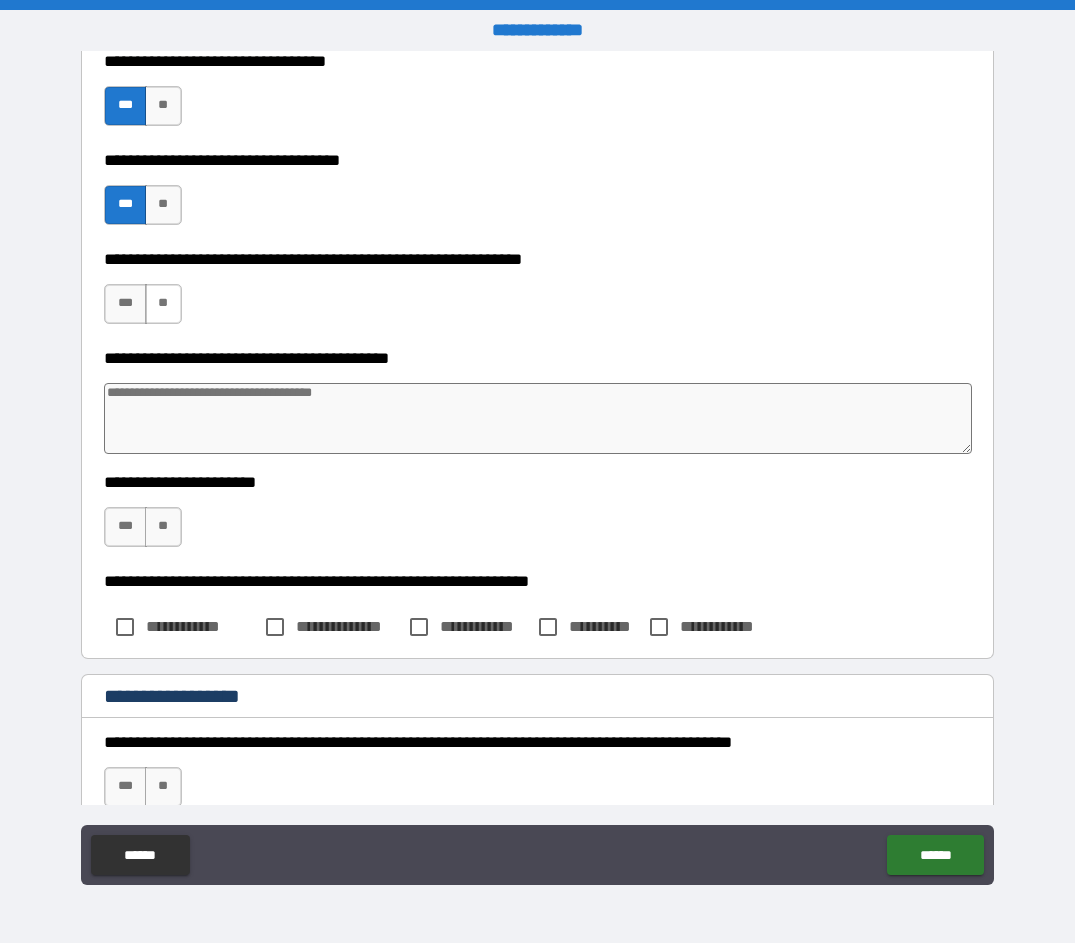 click on "**" at bounding box center (163, 304) 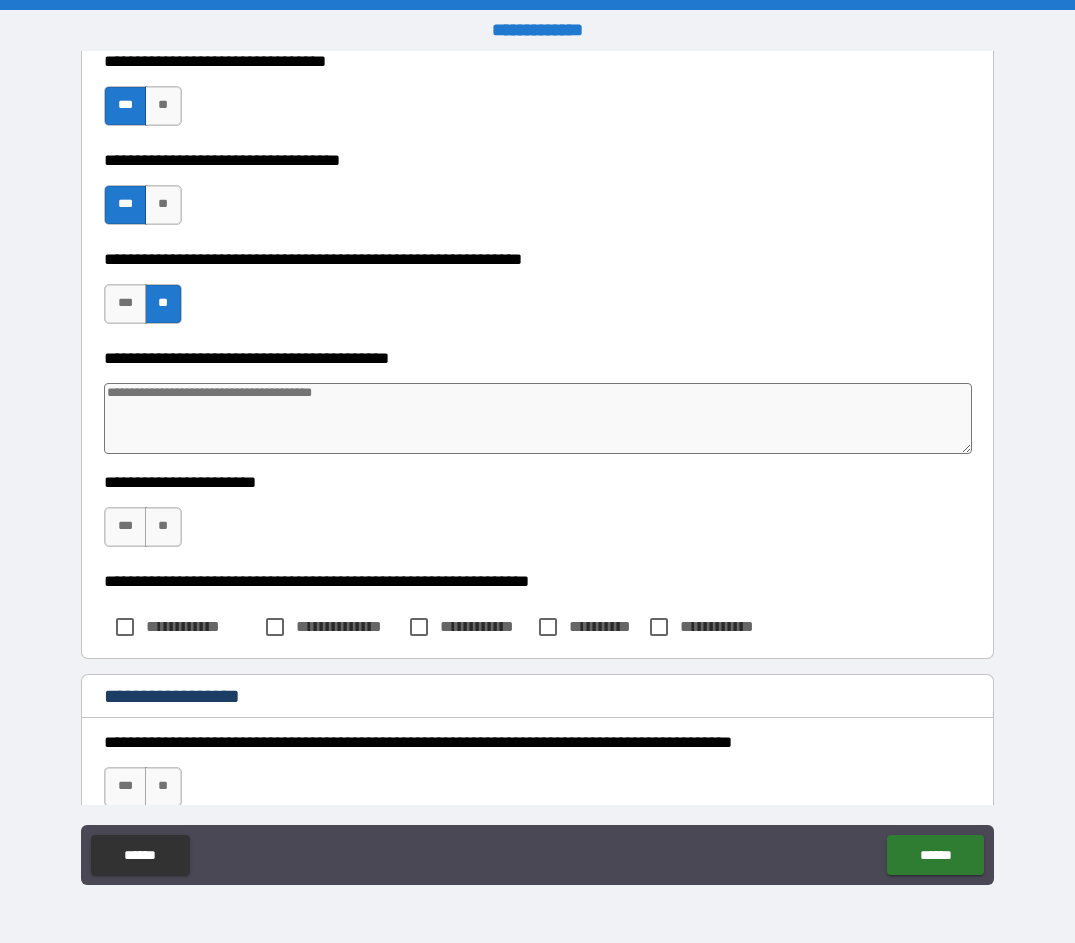 click at bounding box center (537, 418) 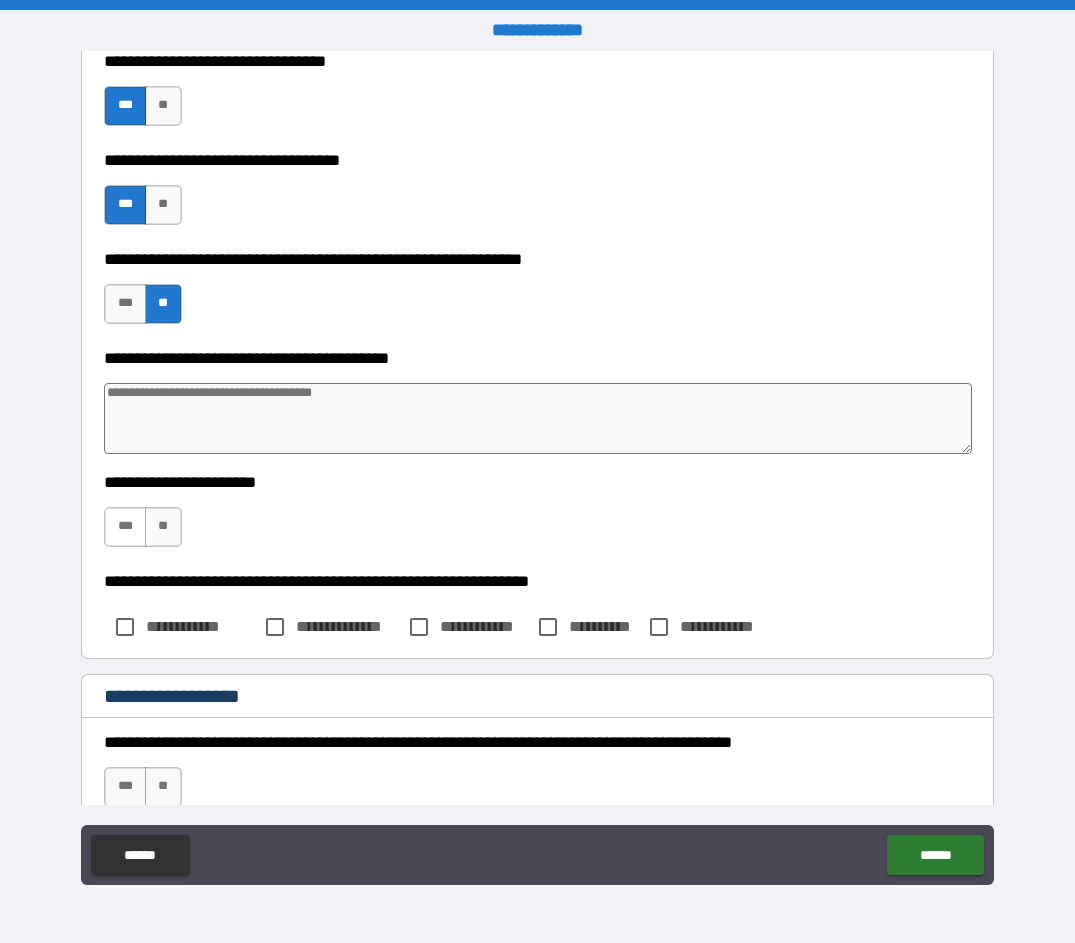 click on "***" at bounding box center (125, 527) 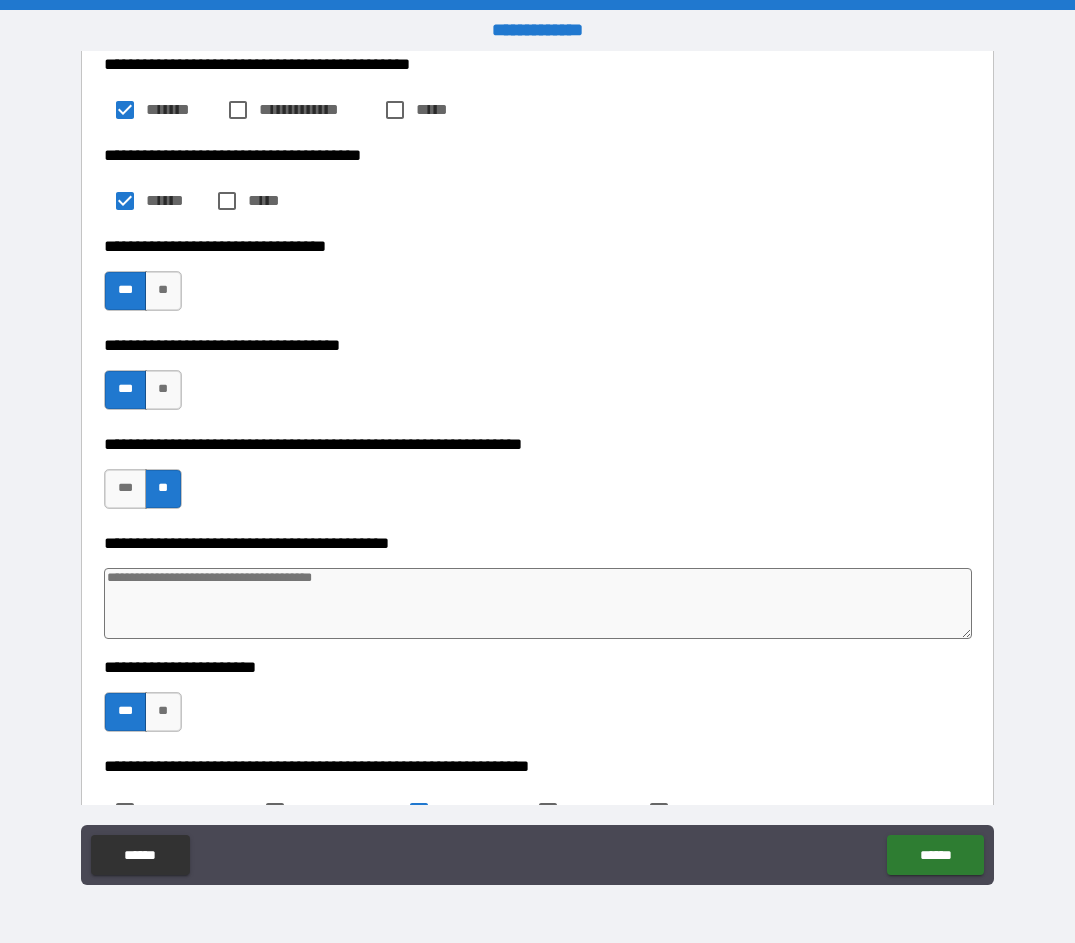 scroll, scrollTop: 6240, scrollLeft: 0, axis: vertical 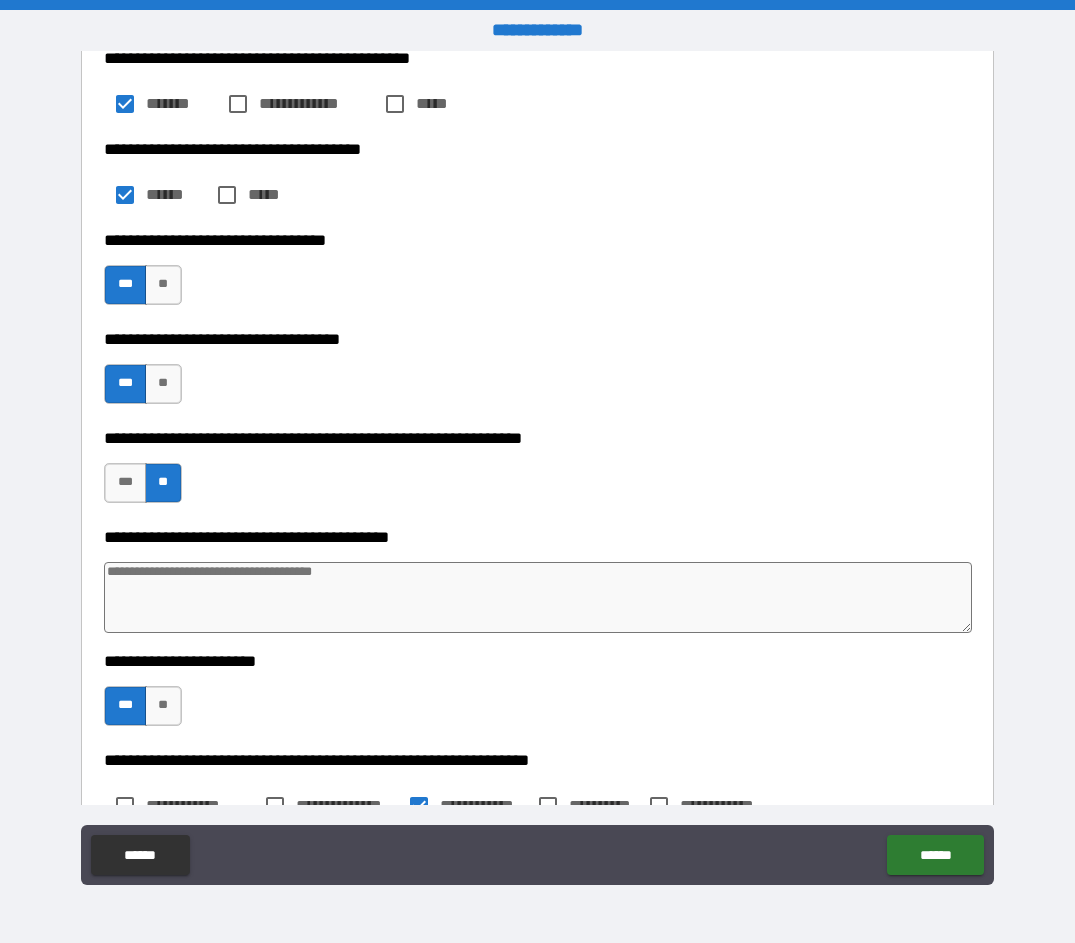 click at bounding box center (537, 597) 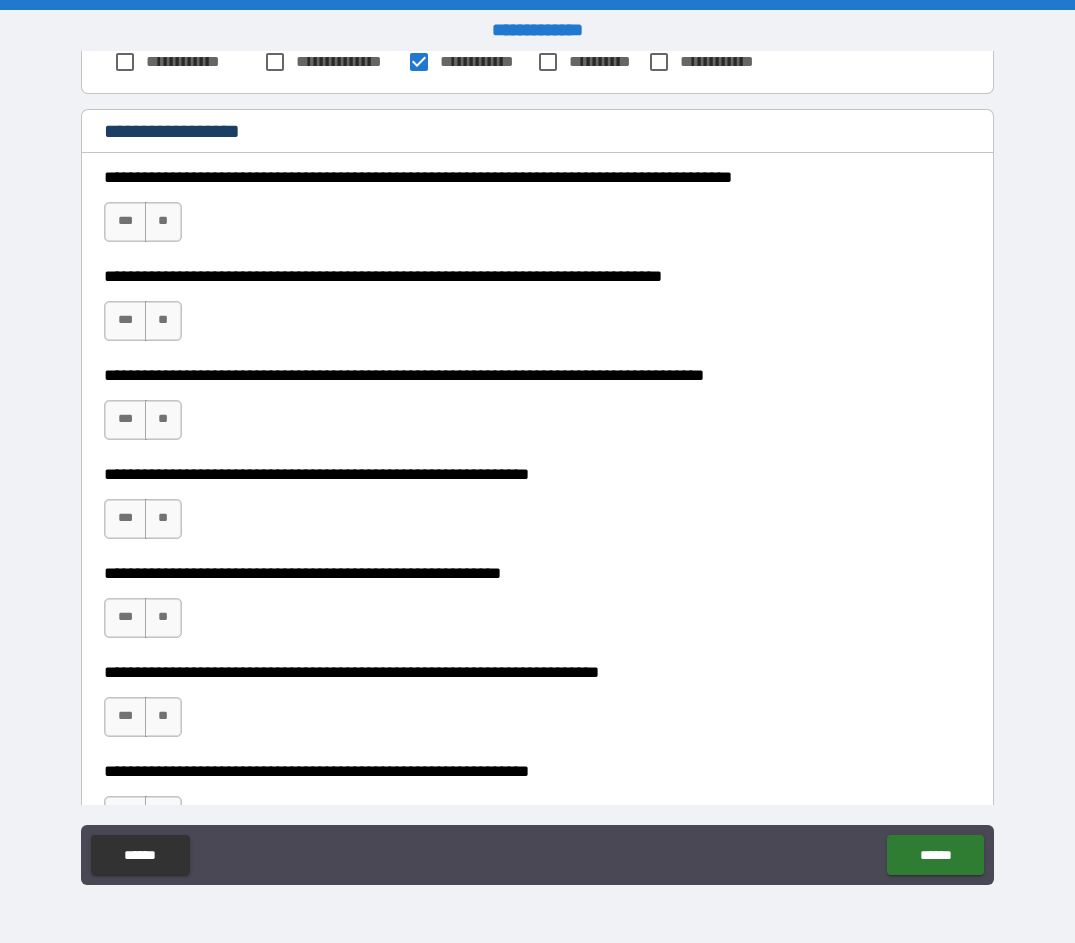 scroll, scrollTop: 6978, scrollLeft: 0, axis: vertical 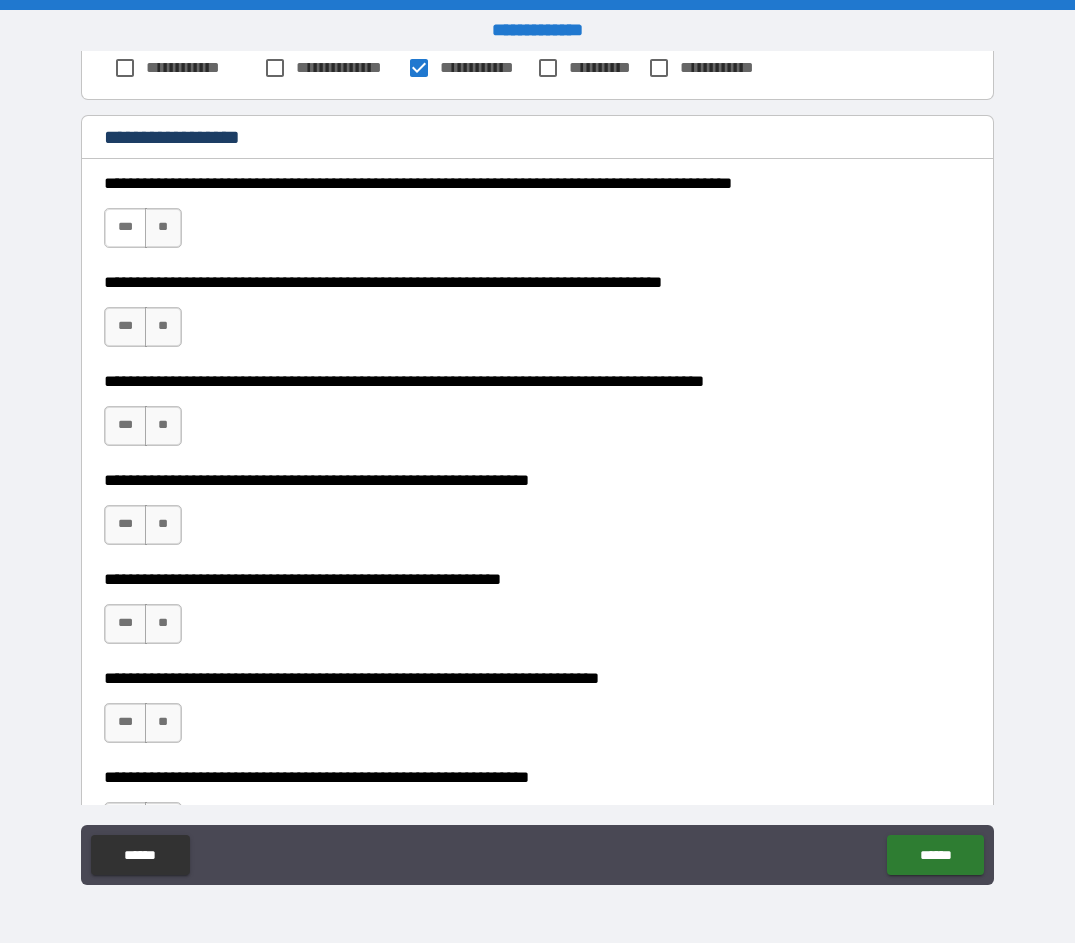 click on "***" at bounding box center (125, 228) 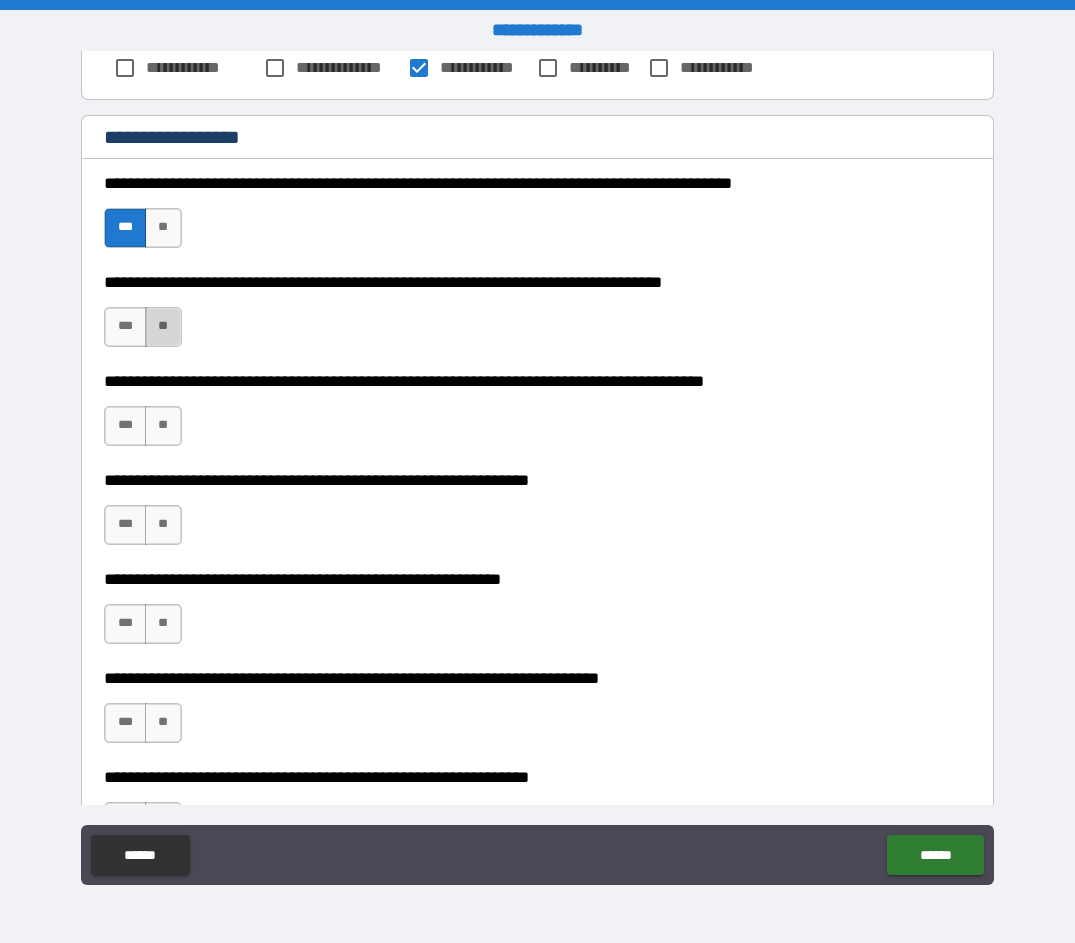 click on "**" at bounding box center (163, 327) 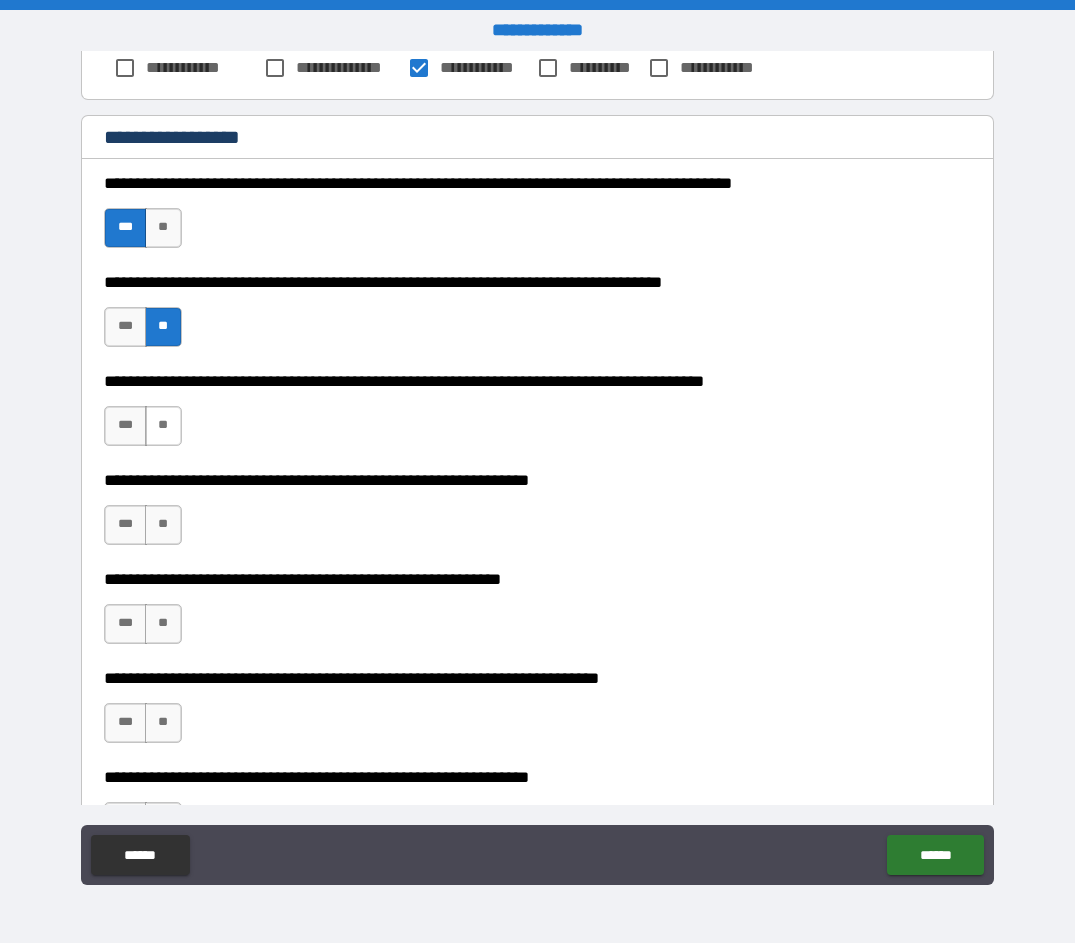 click on "**" at bounding box center [163, 426] 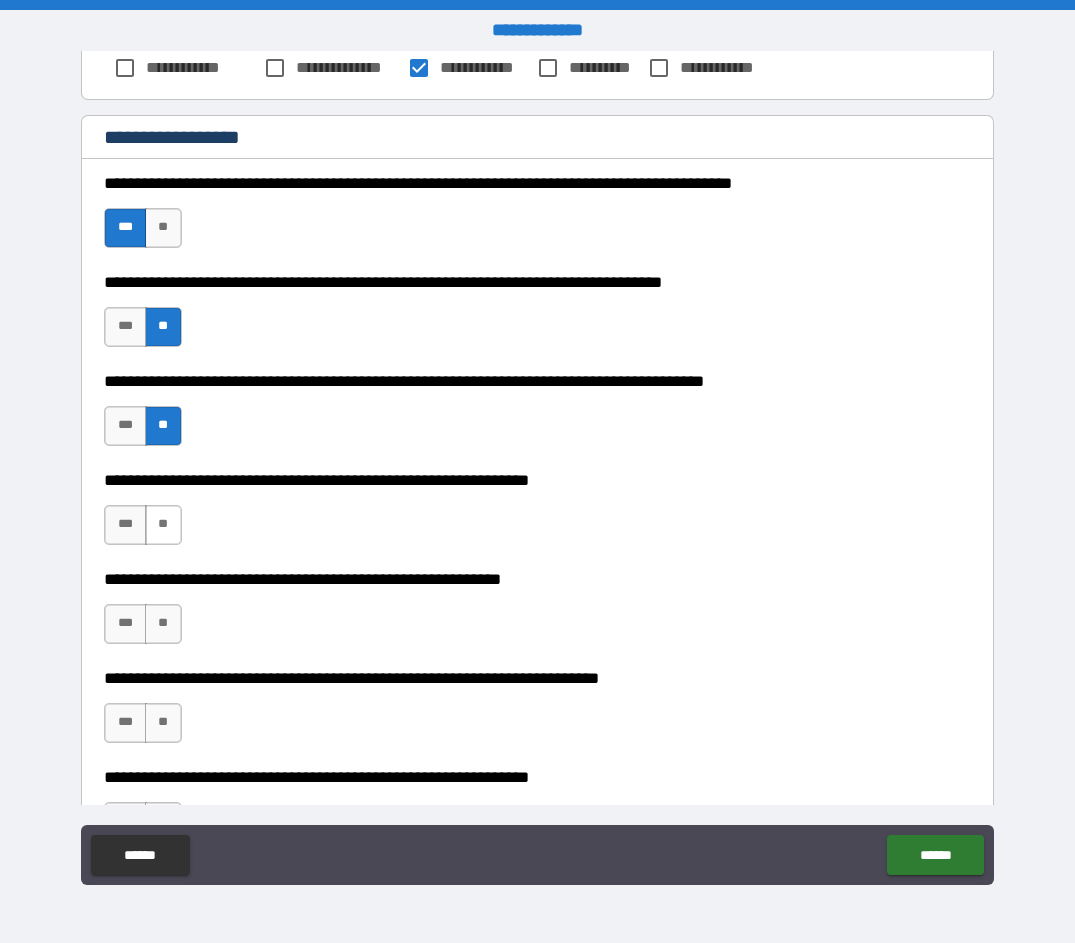 click on "**" at bounding box center (163, 525) 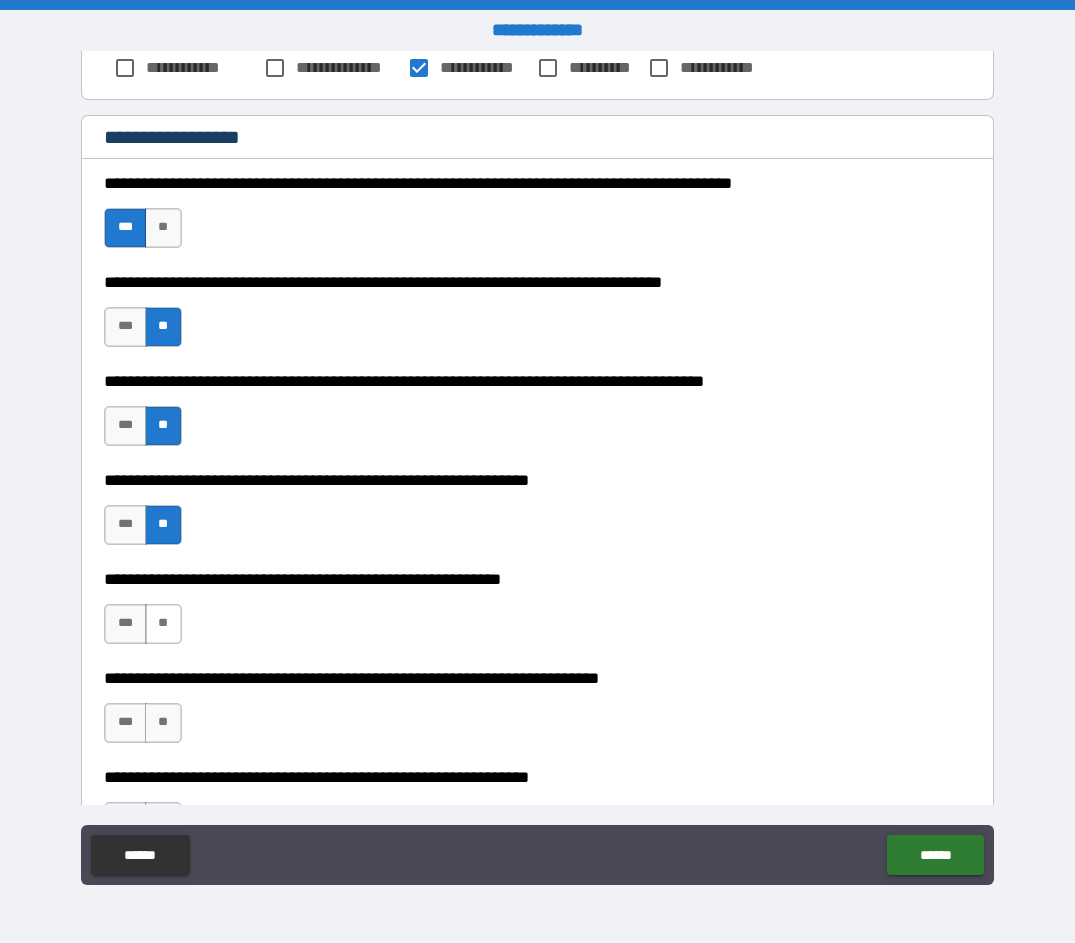 click on "**" at bounding box center (163, 624) 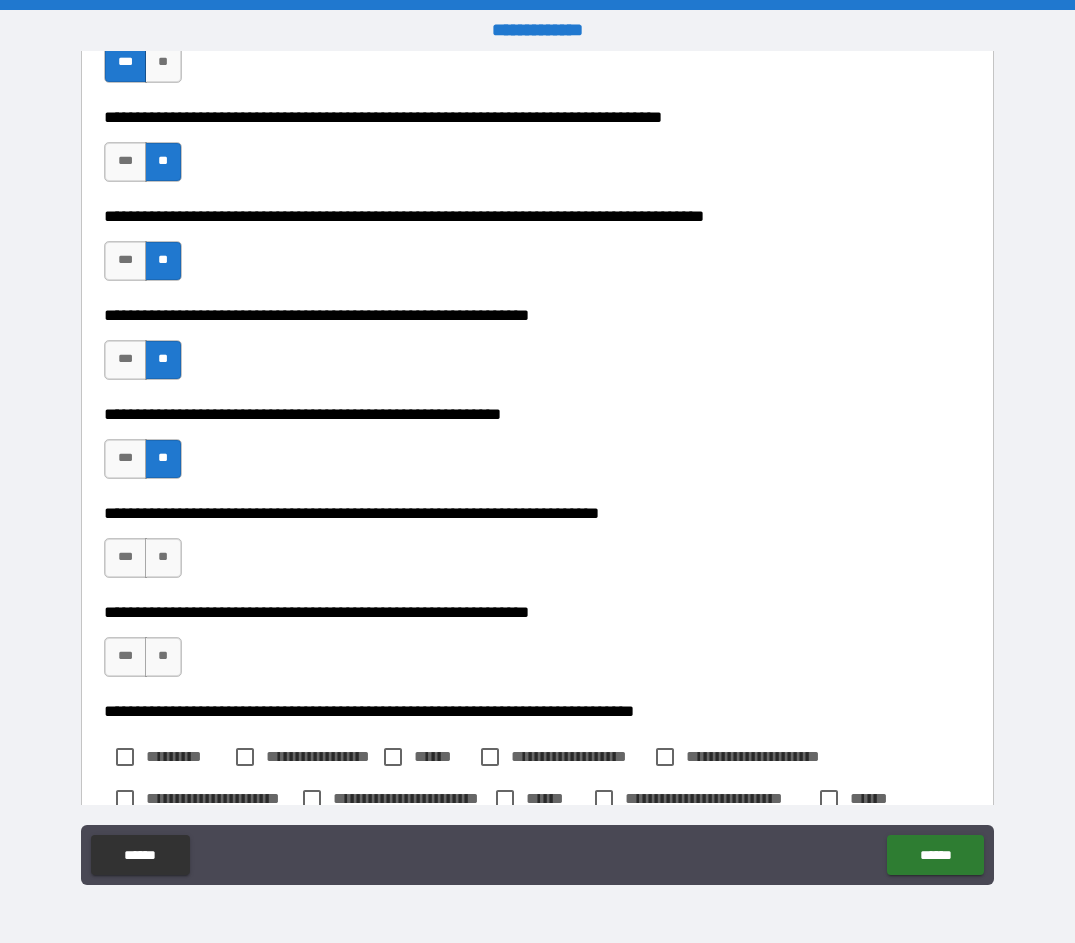 scroll, scrollTop: 7167, scrollLeft: 0, axis: vertical 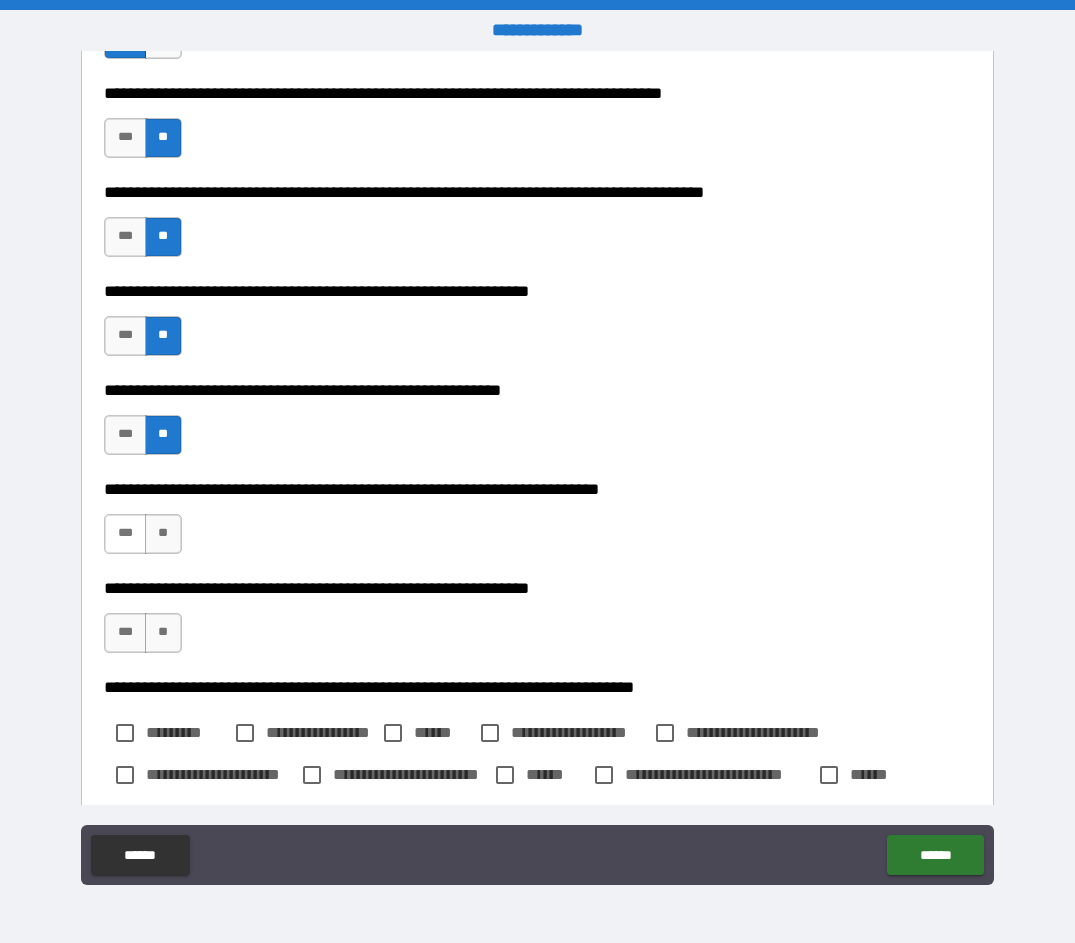 click on "***" at bounding box center [125, 534] 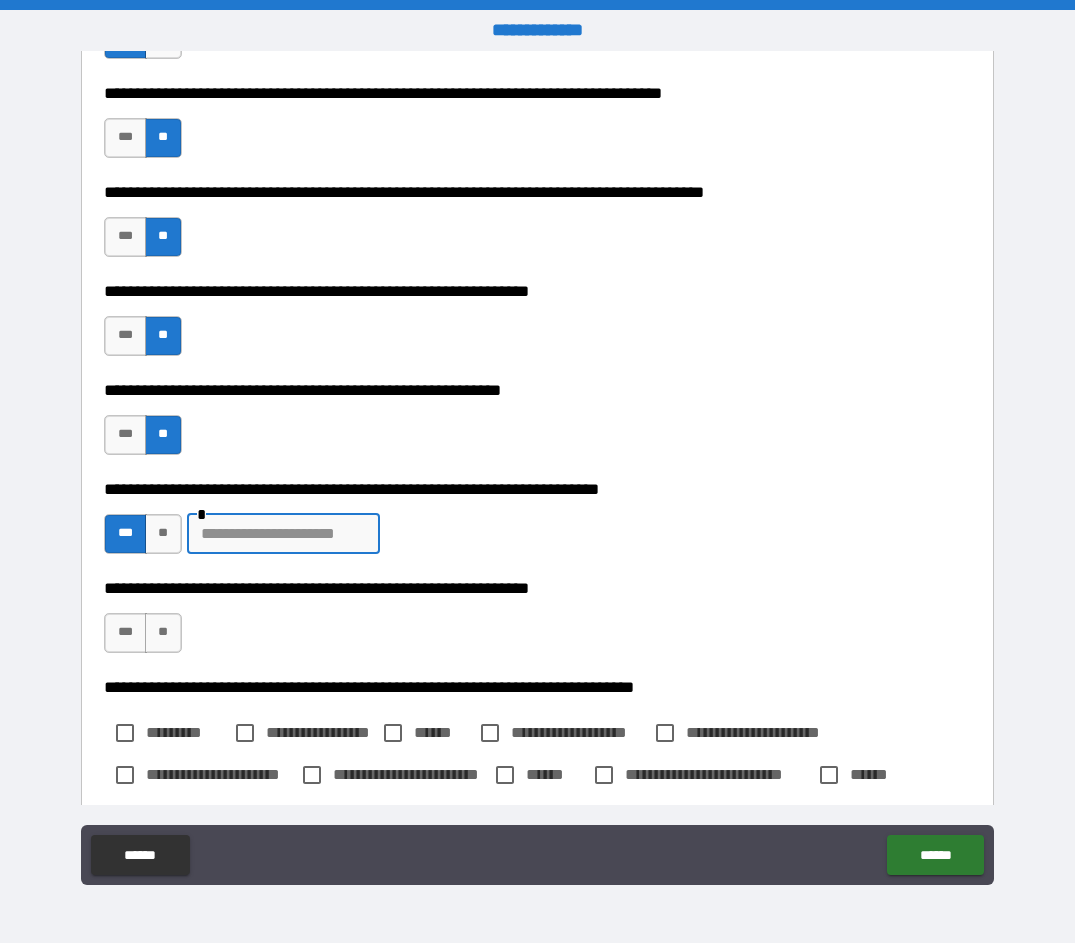 click at bounding box center [283, 534] 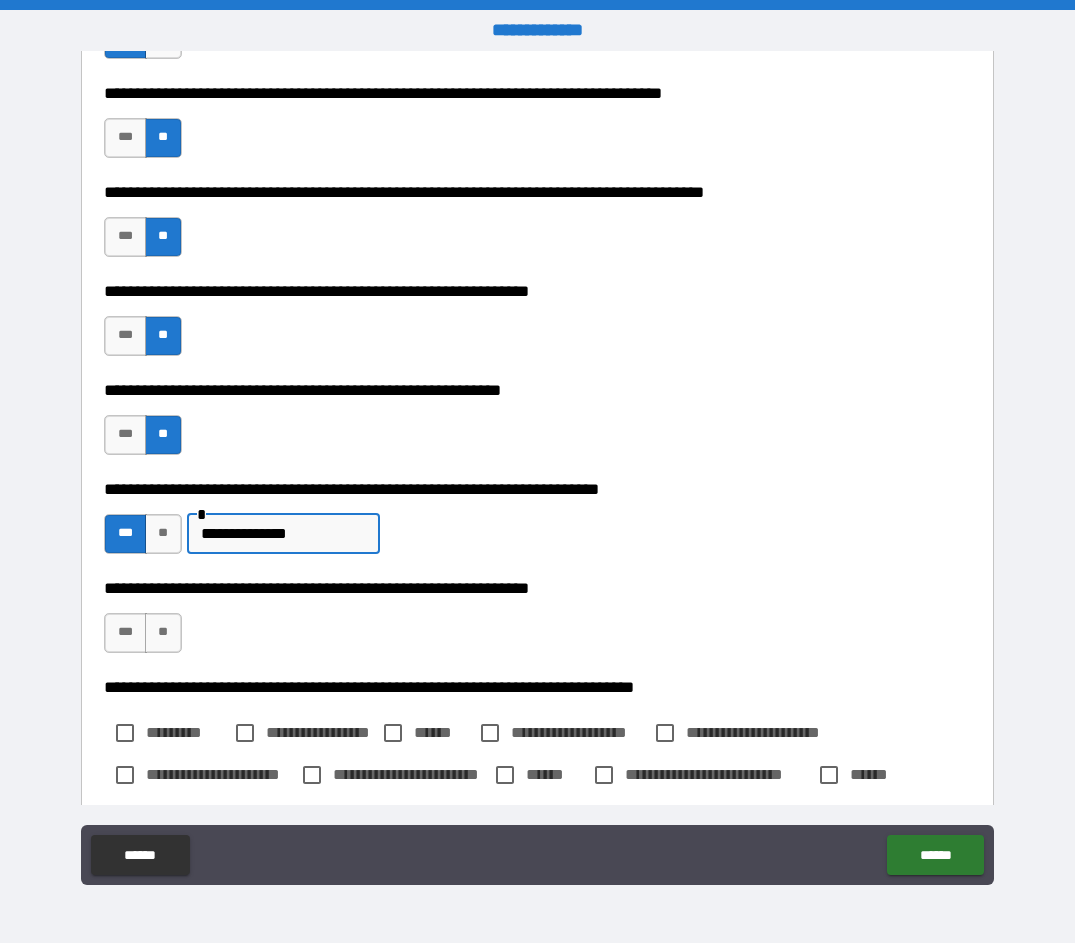 click on "**********" at bounding box center (531, 588) 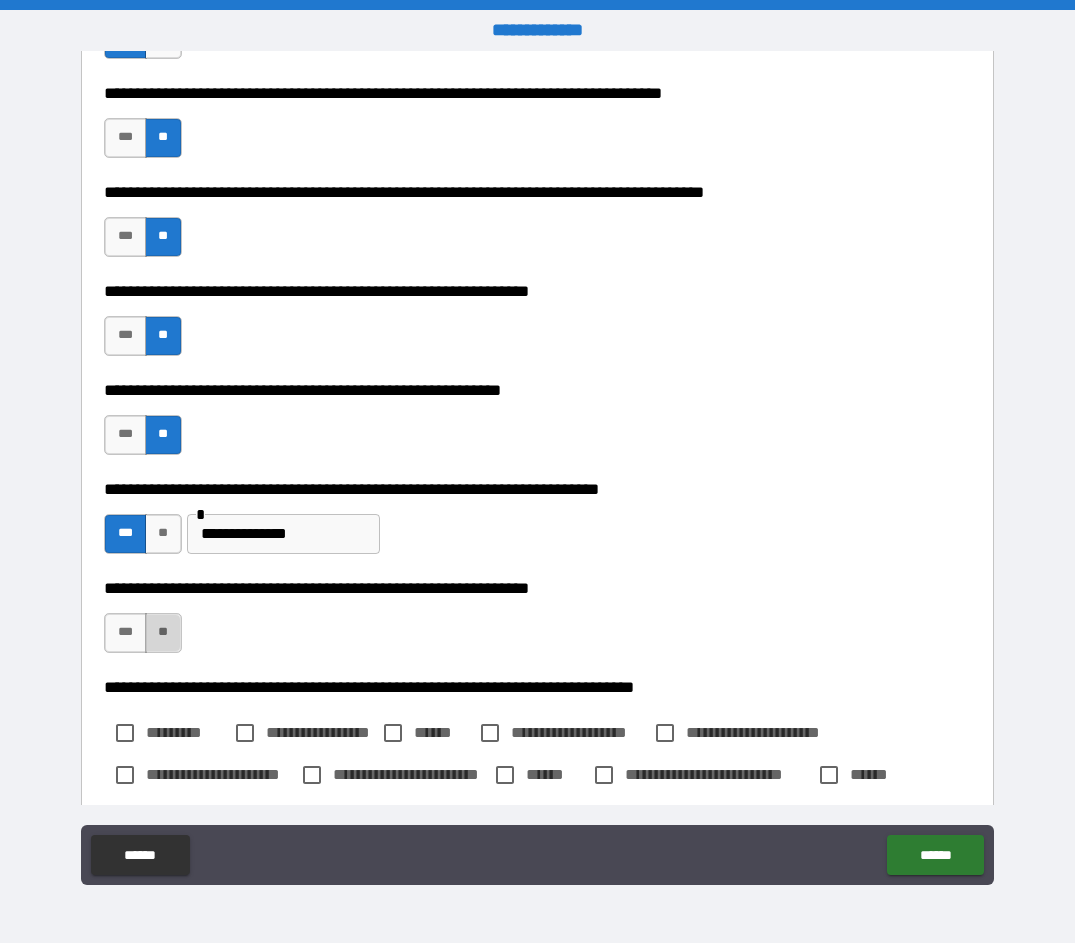 click on "**" at bounding box center (163, 633) 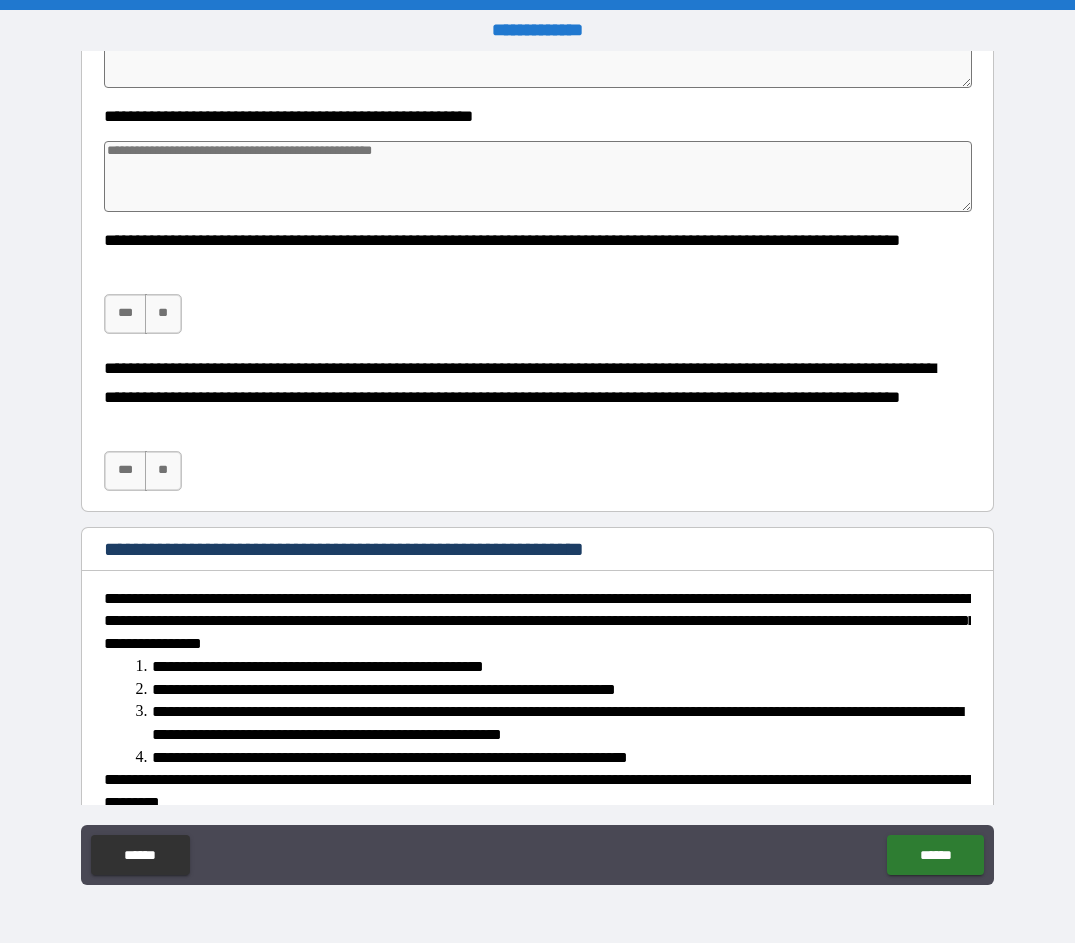 scroll, scrollTop: 8459, scrollLeft: 0, axis: vertical 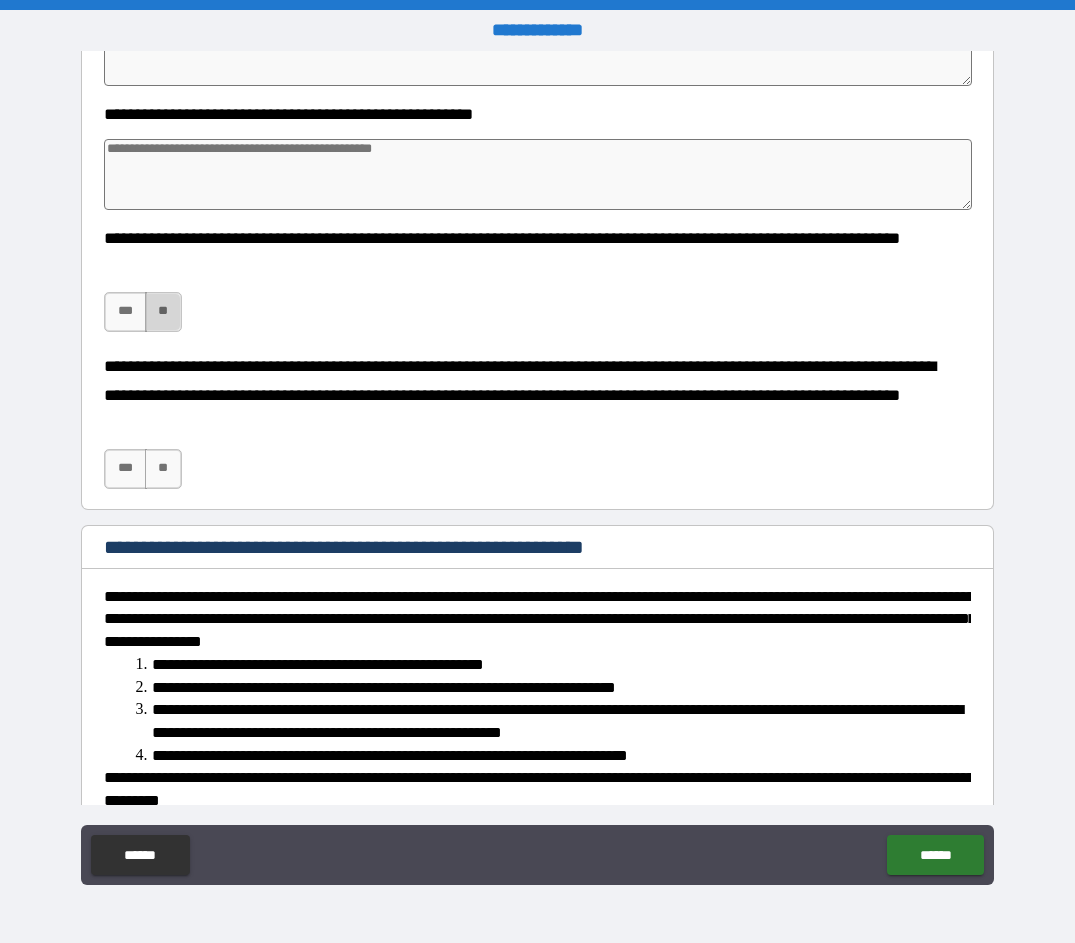 click on "**" at bounding box center [163, 312] 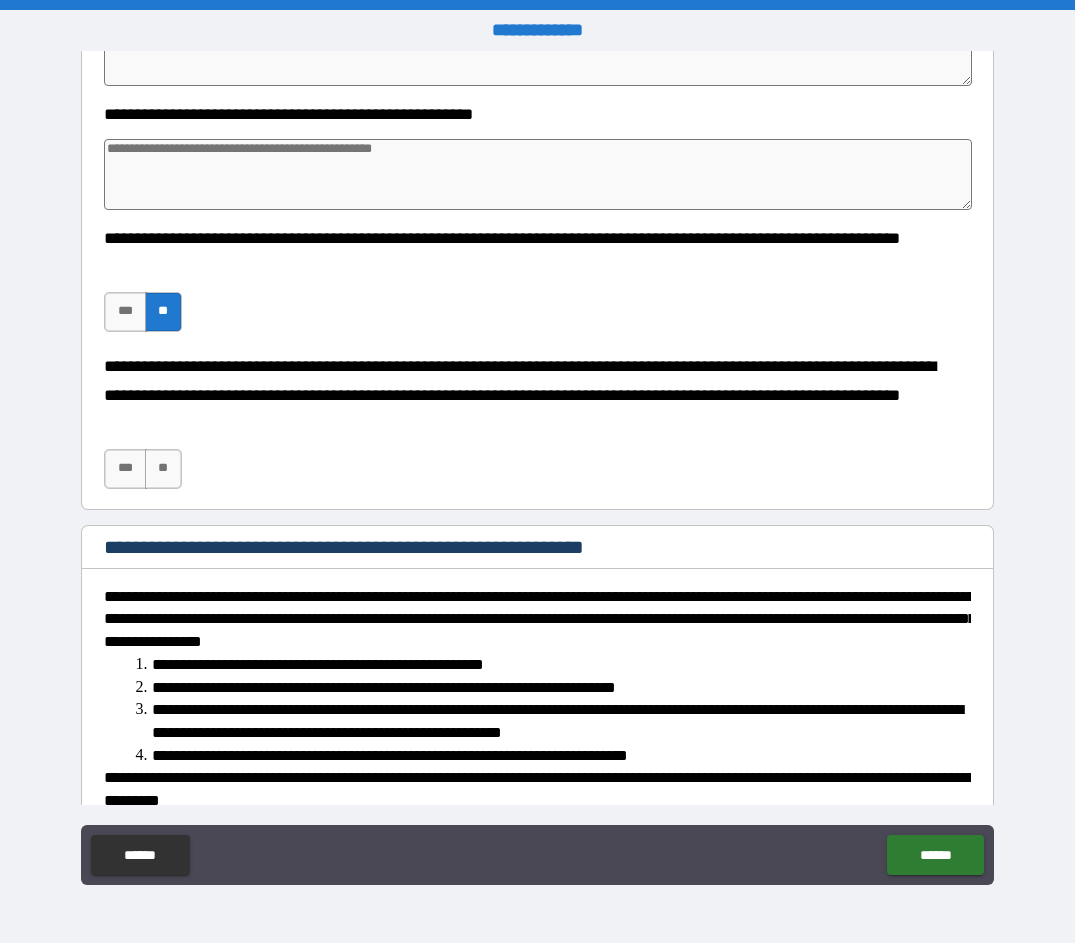 click on "**********" at bounding box center (538, 431) 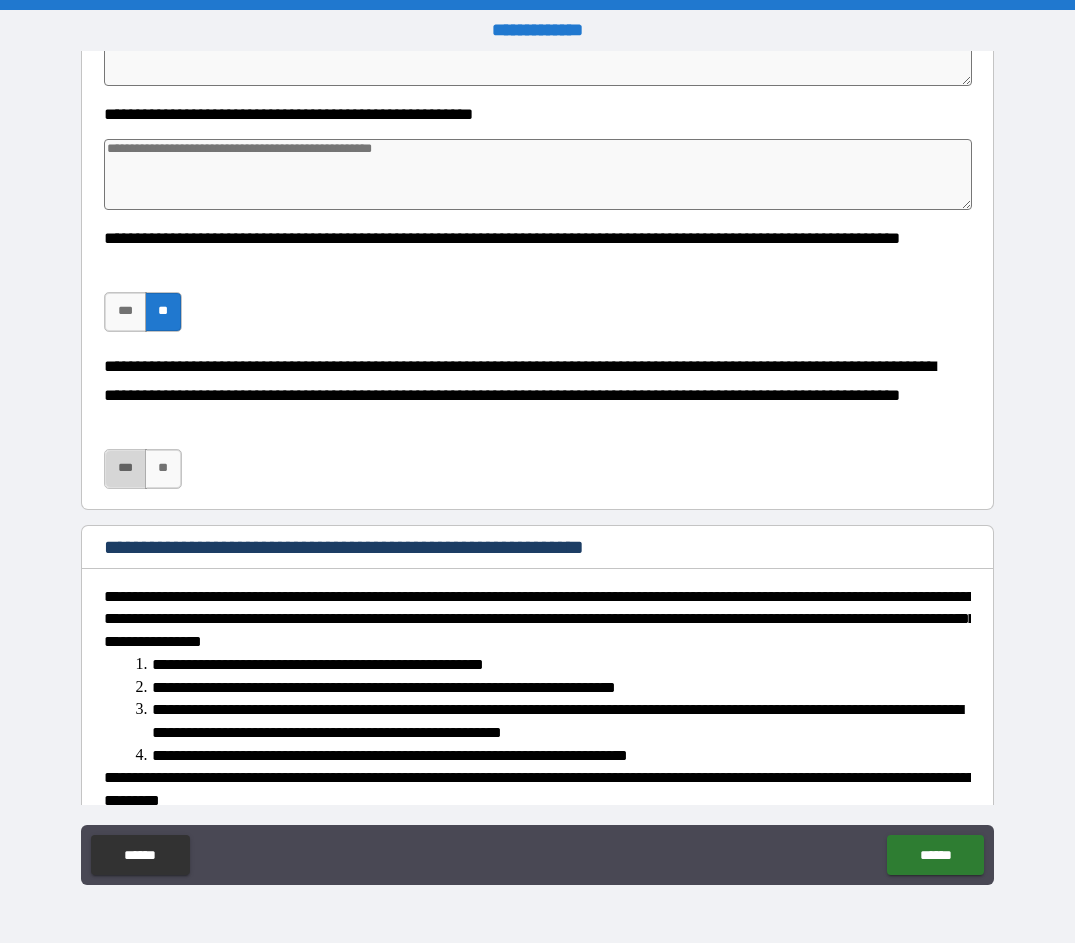 click on "***" at bounding box center (125, 469) 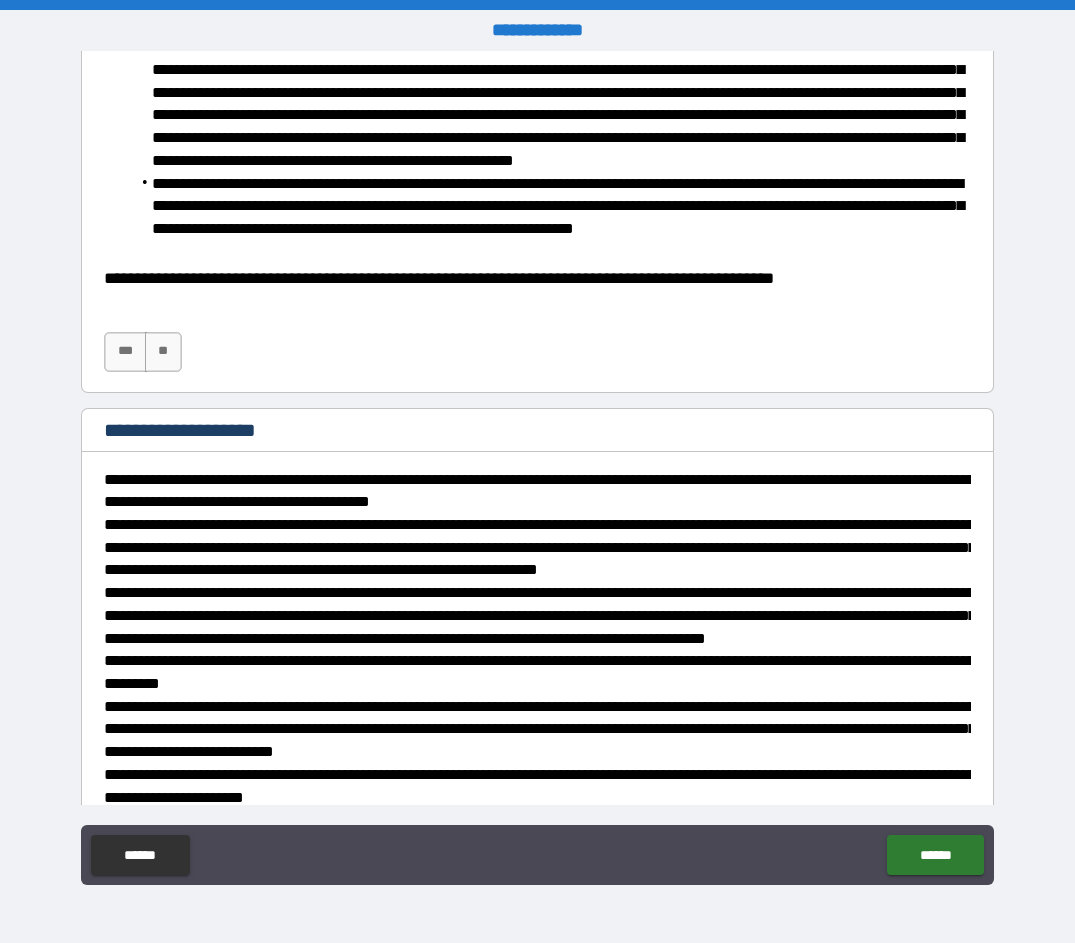 scroll, scrollTop: 11315, scrollLeft: 0, axis: vertical 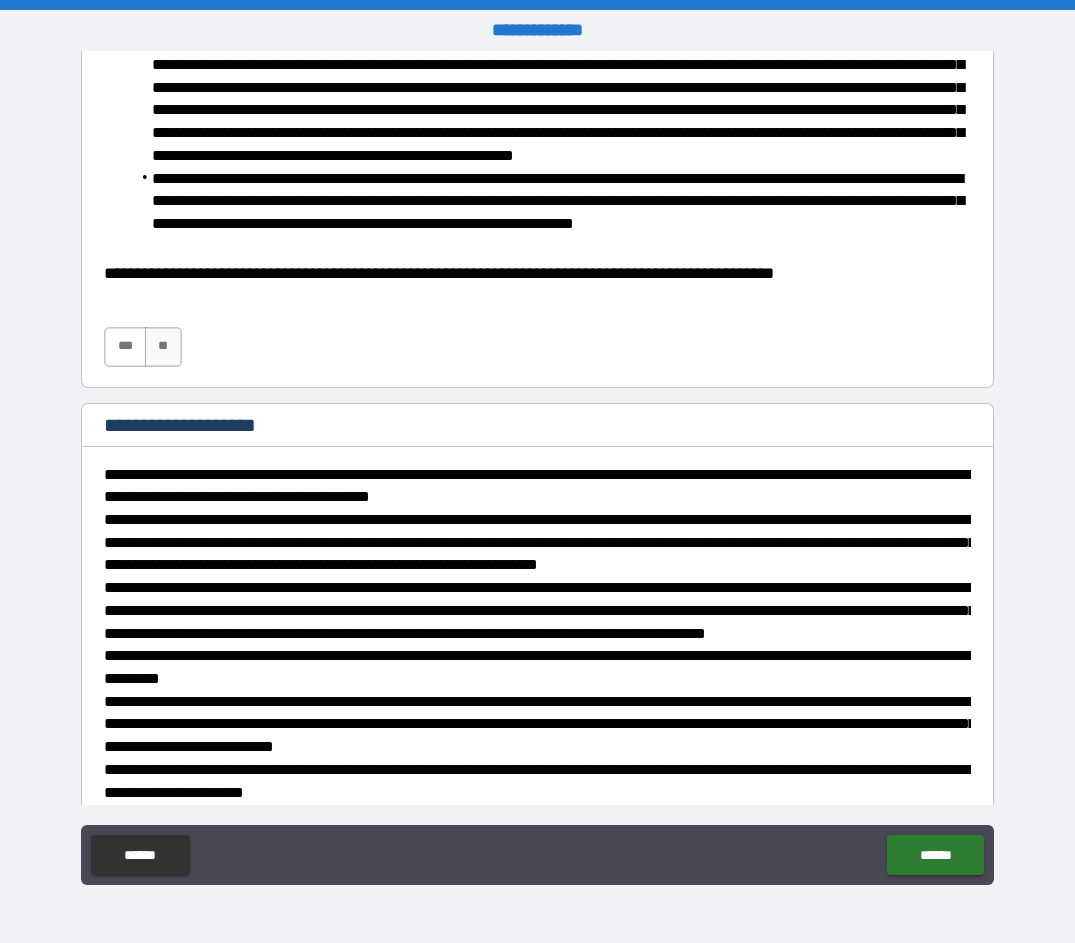 click on "***" at bounding box center [125, 347] 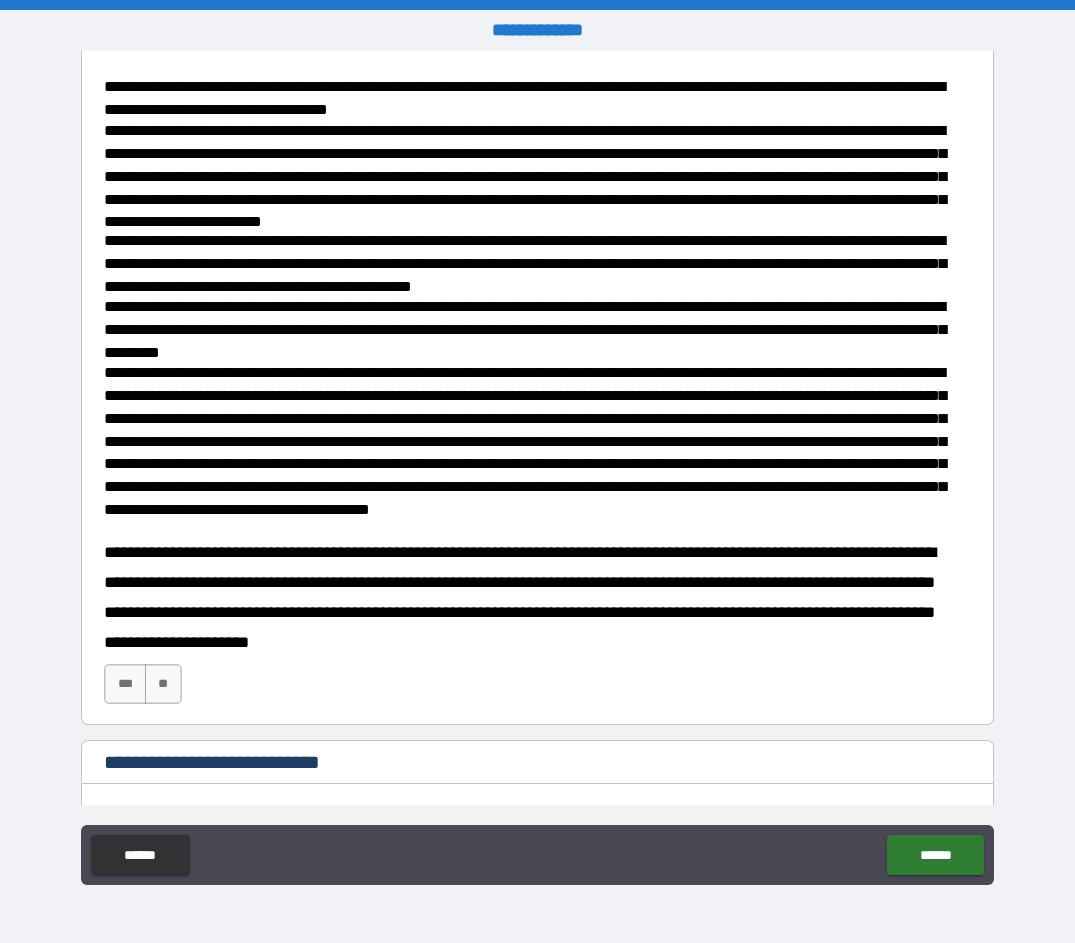 scroll, scrollTop: 12291, scrollLeft: 0, axis: vertical 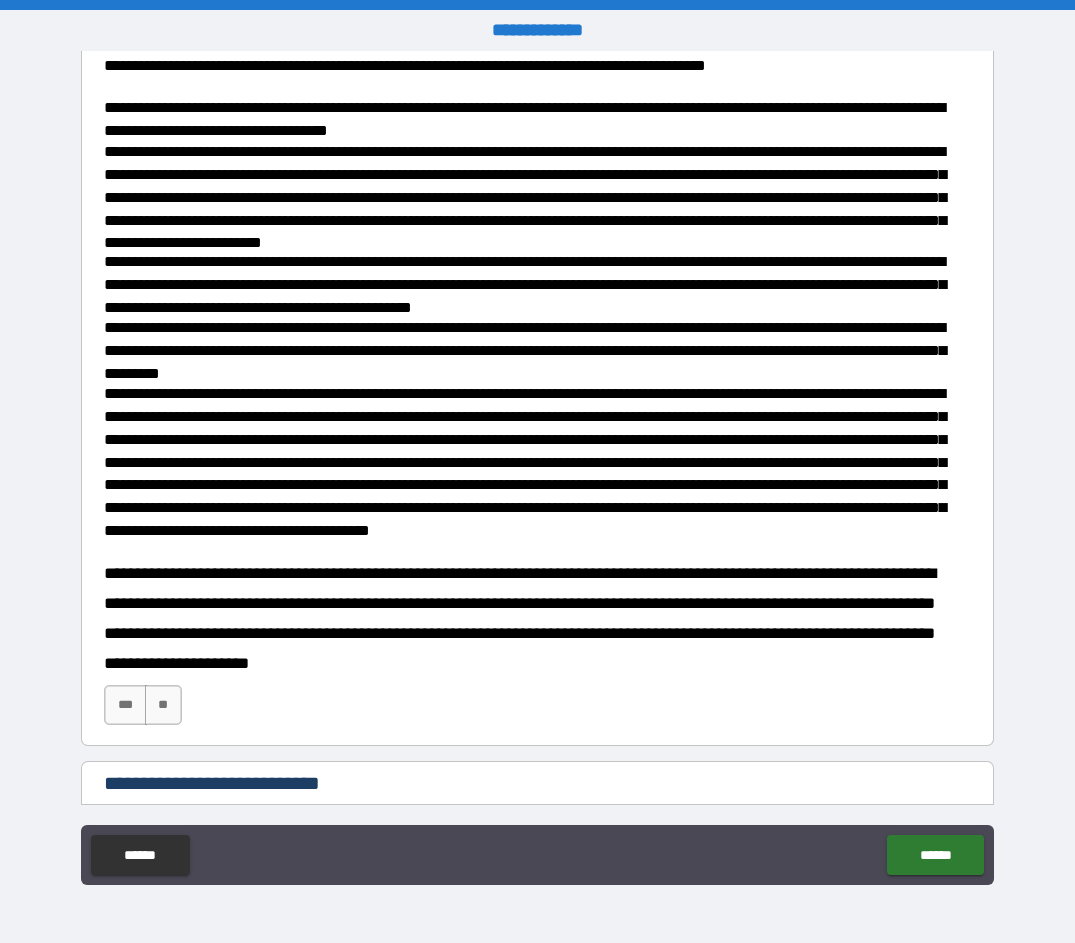 click on "***" at bounding box center (125, -67) 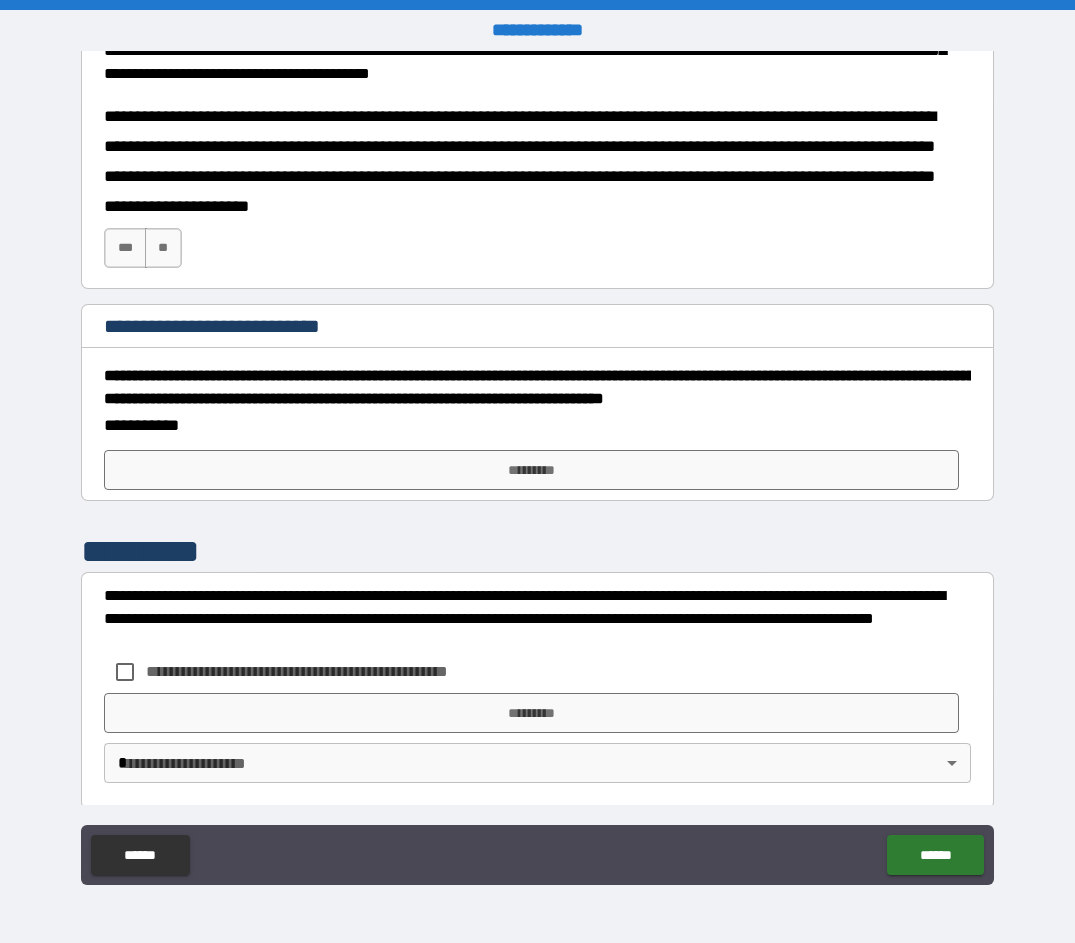 scroll, scrollTop: 12754, scrollLeft: 0, axis: vertical 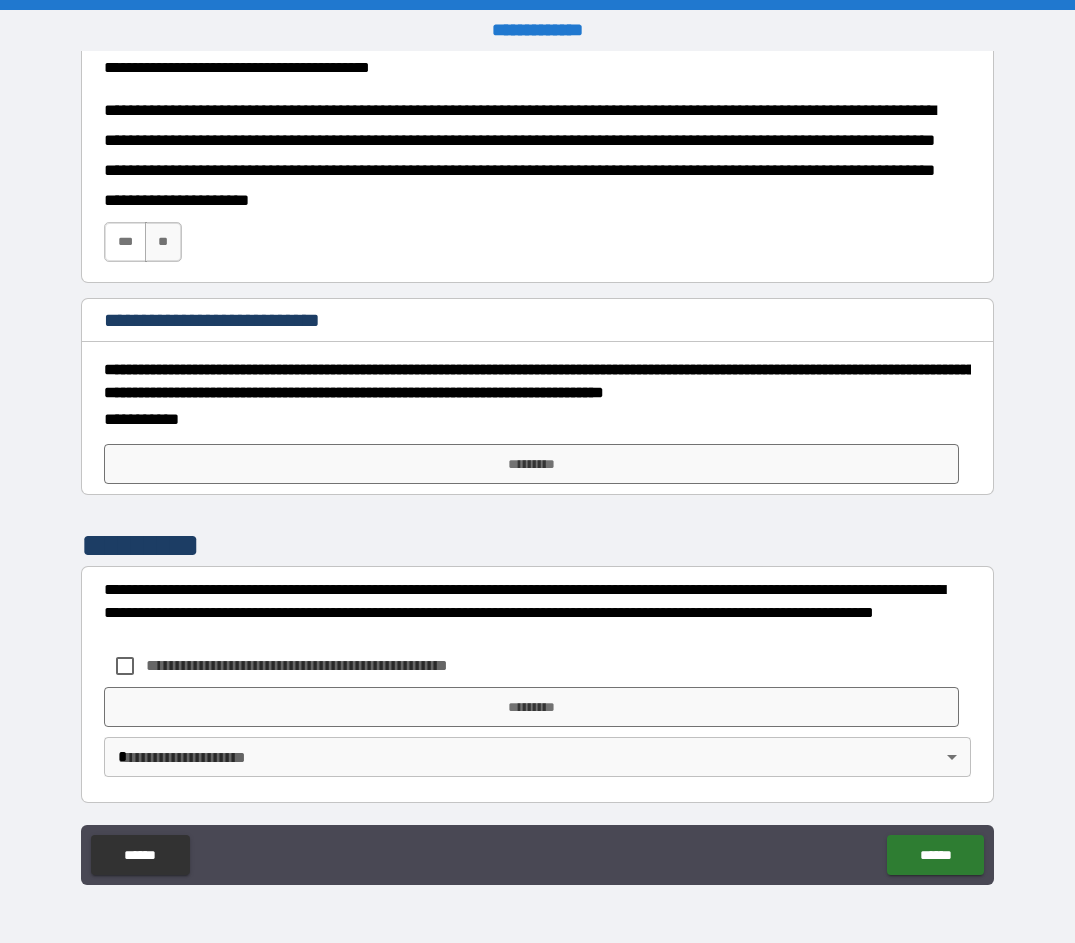 click on "***" at bounding box center [125, 242] 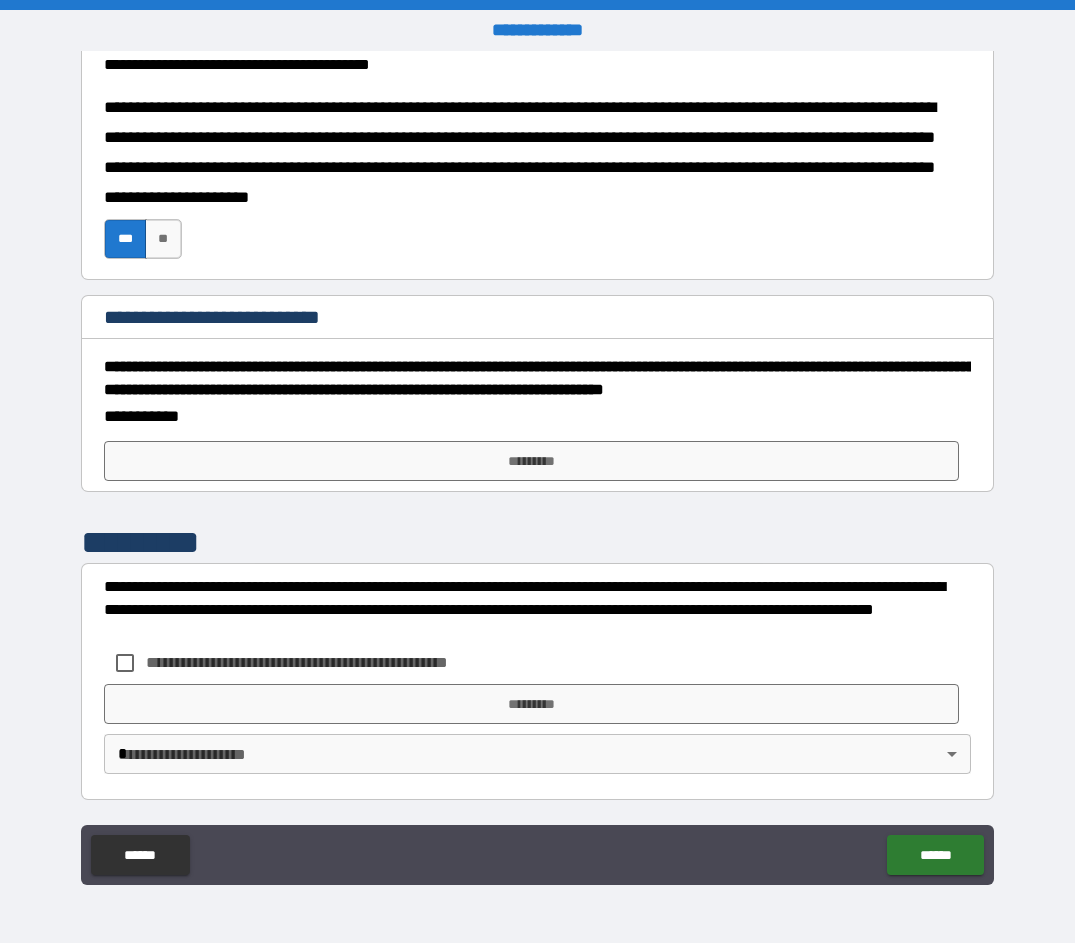 scroll, scrollTop: 13048, scrollLeft: 0, axis: vertical 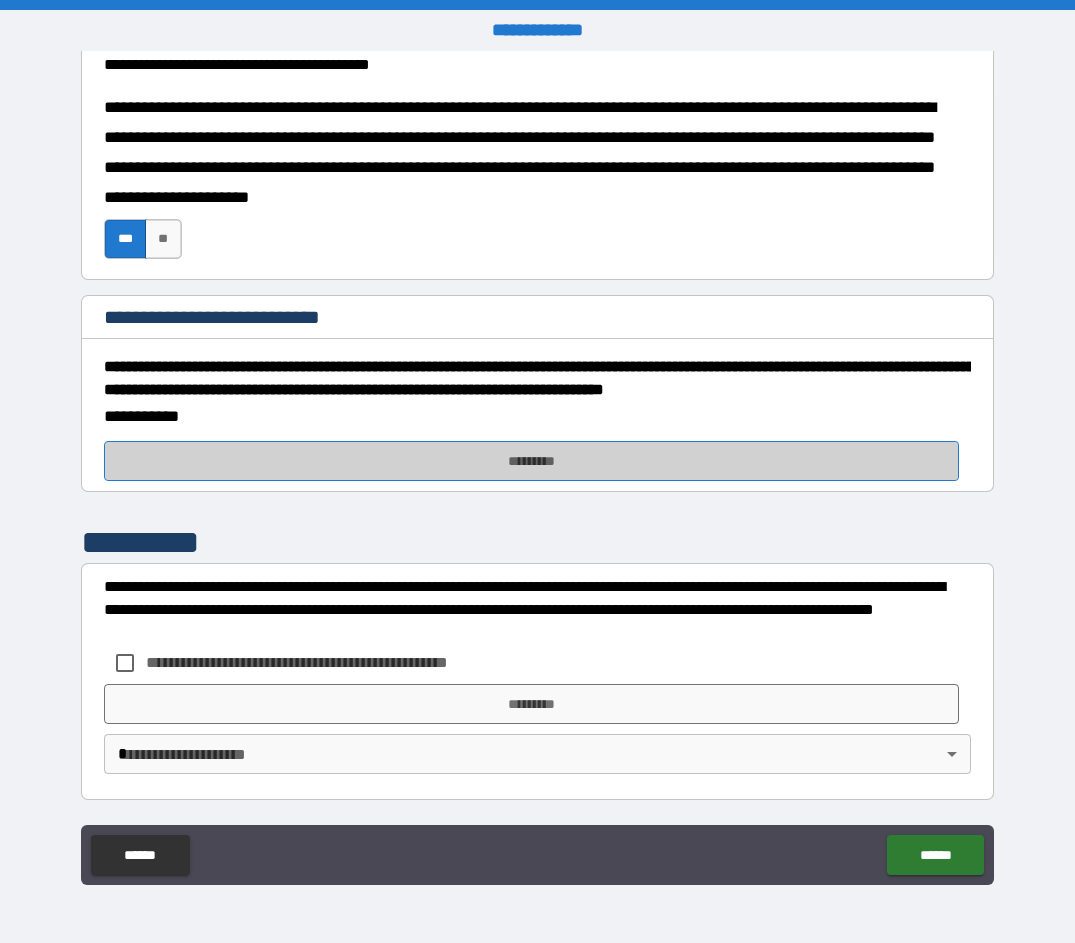 click on "*********" at bounding box center [531, 461] 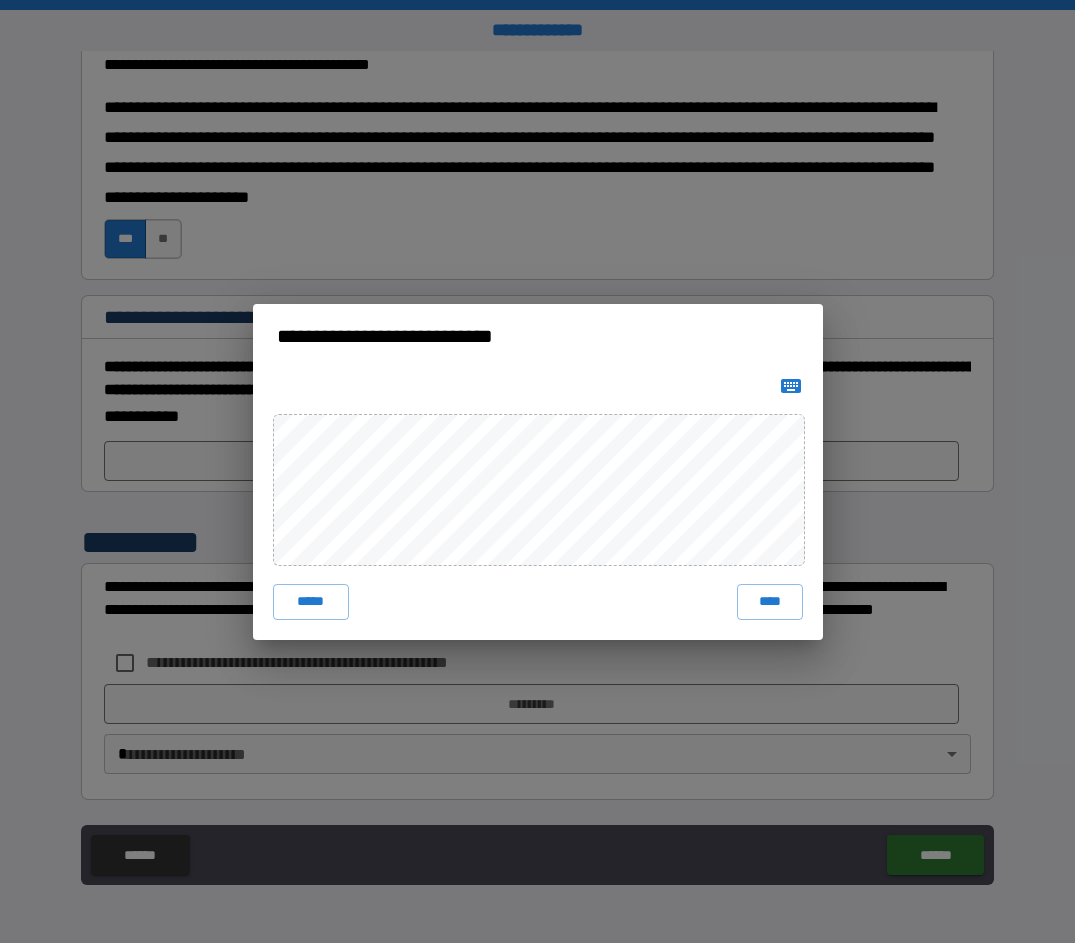 click on "***** ****" at bounding box center [538, 504] 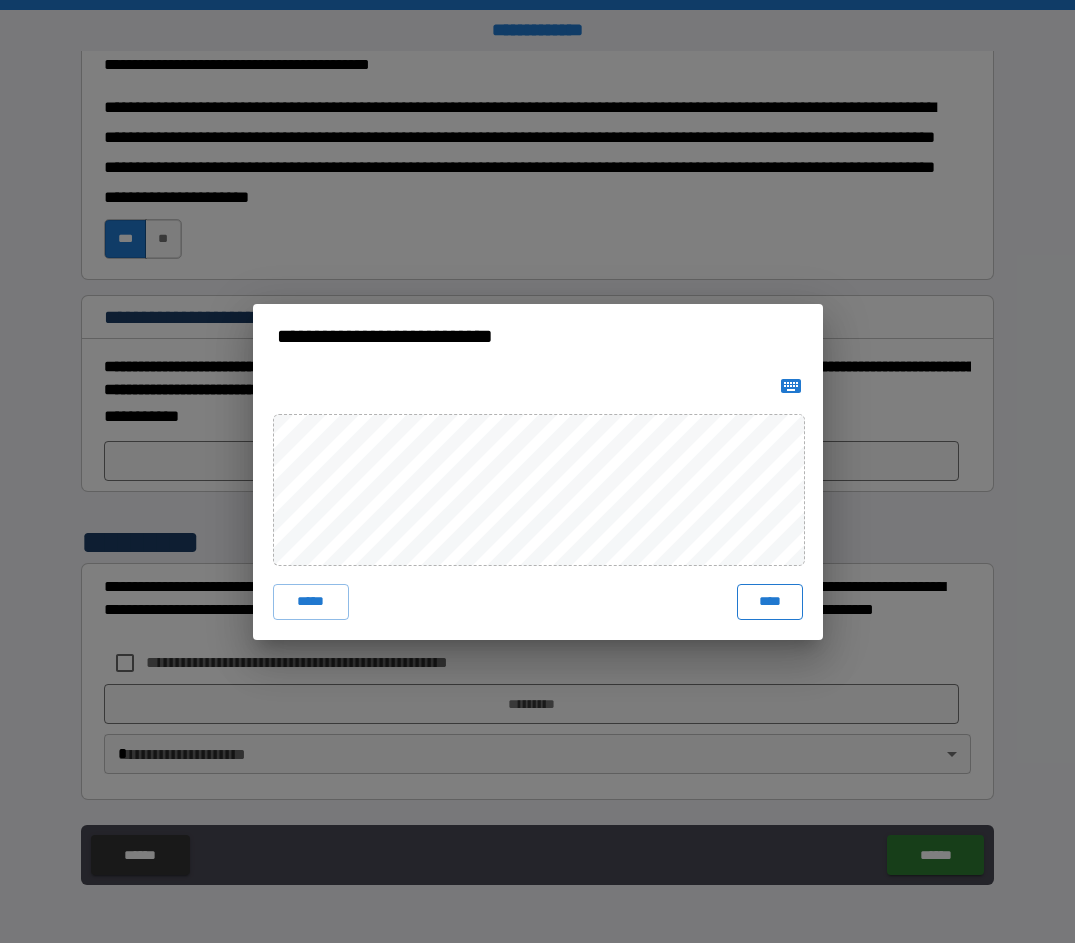 click on "****" at bounding box center (770, 602) 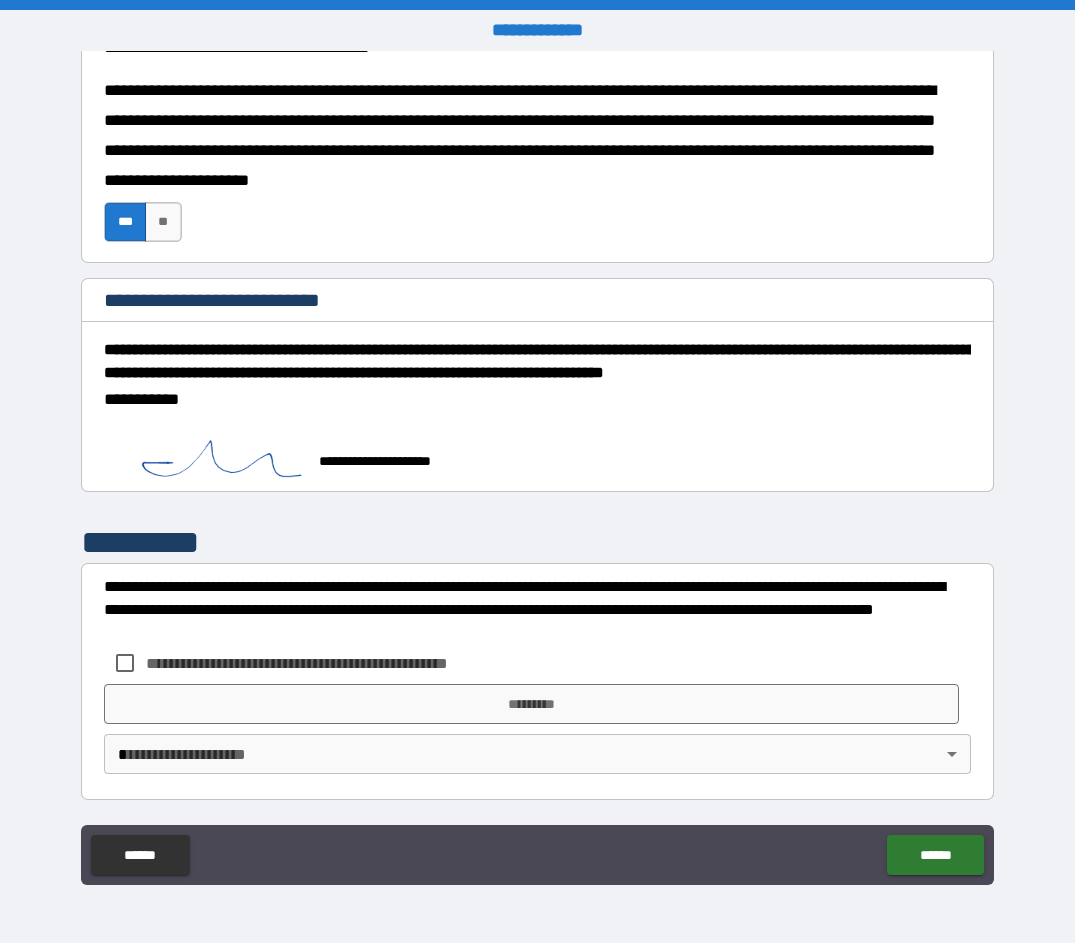 scroll, scrollTop: 13095, scrollLeft: 0, axis: vertical 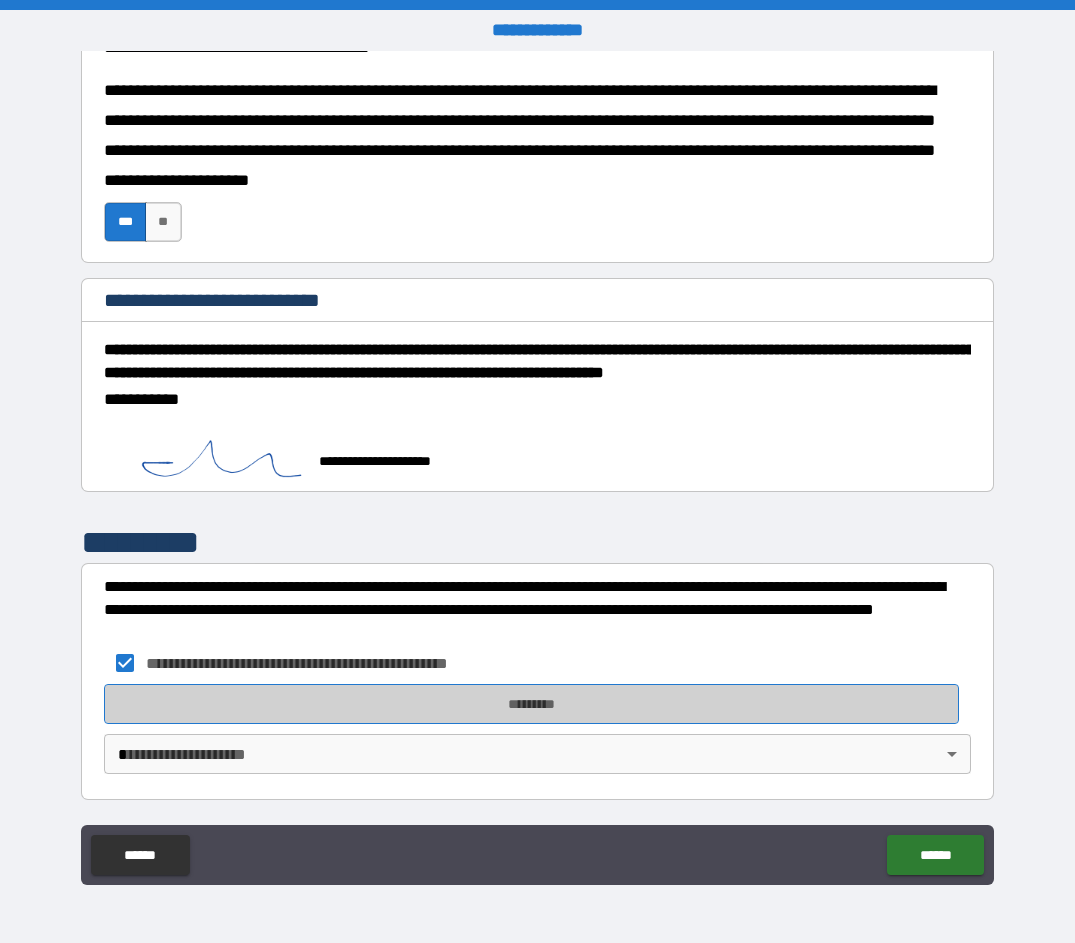 click on "*********" at bounding box center [531, 704] 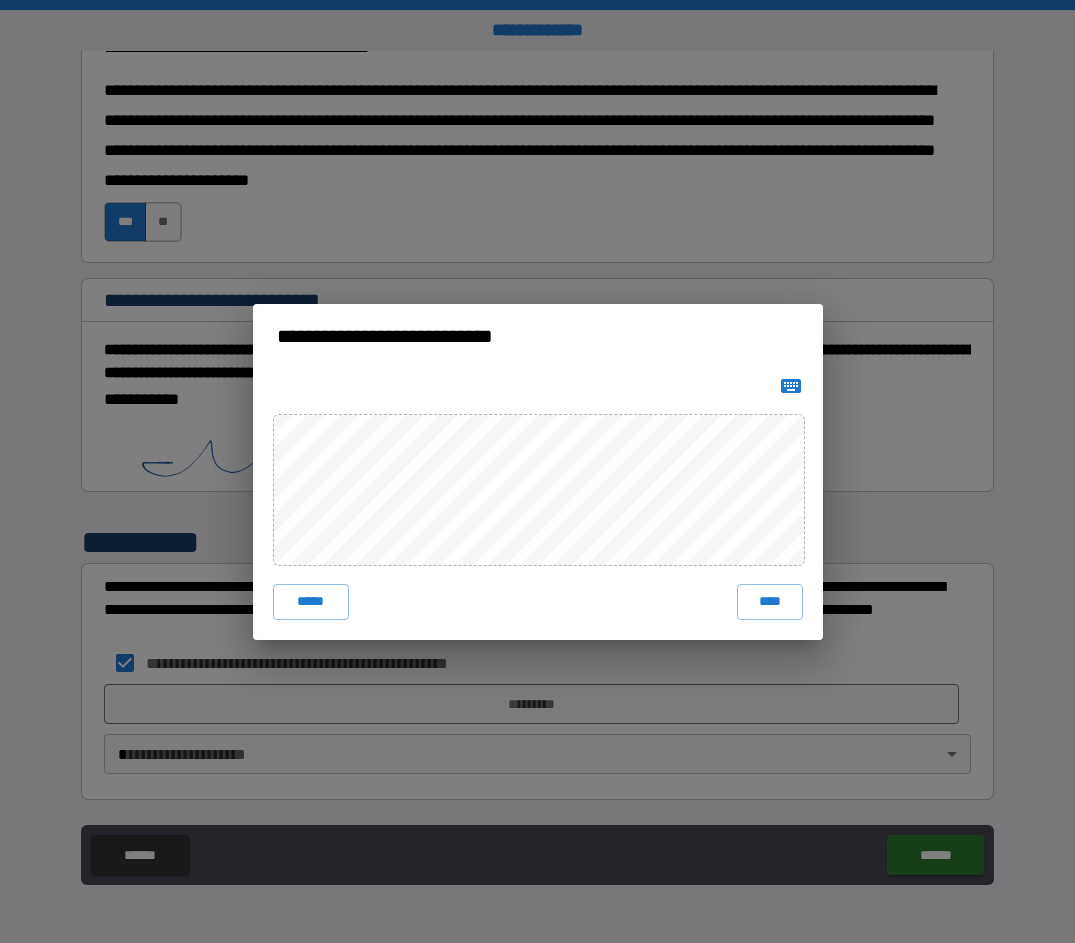 click on "**********" at bounding box center [537, 471] 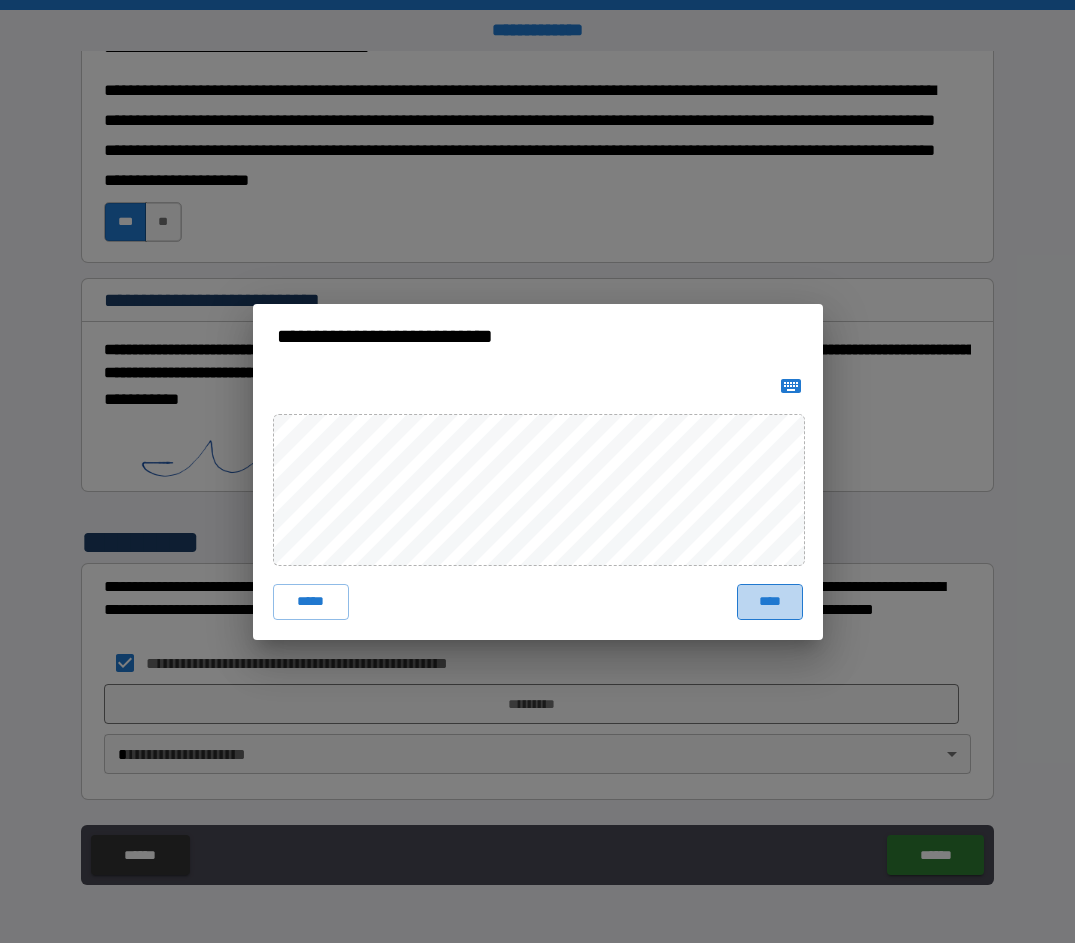 click on "****" at bounding box center [770, 602] 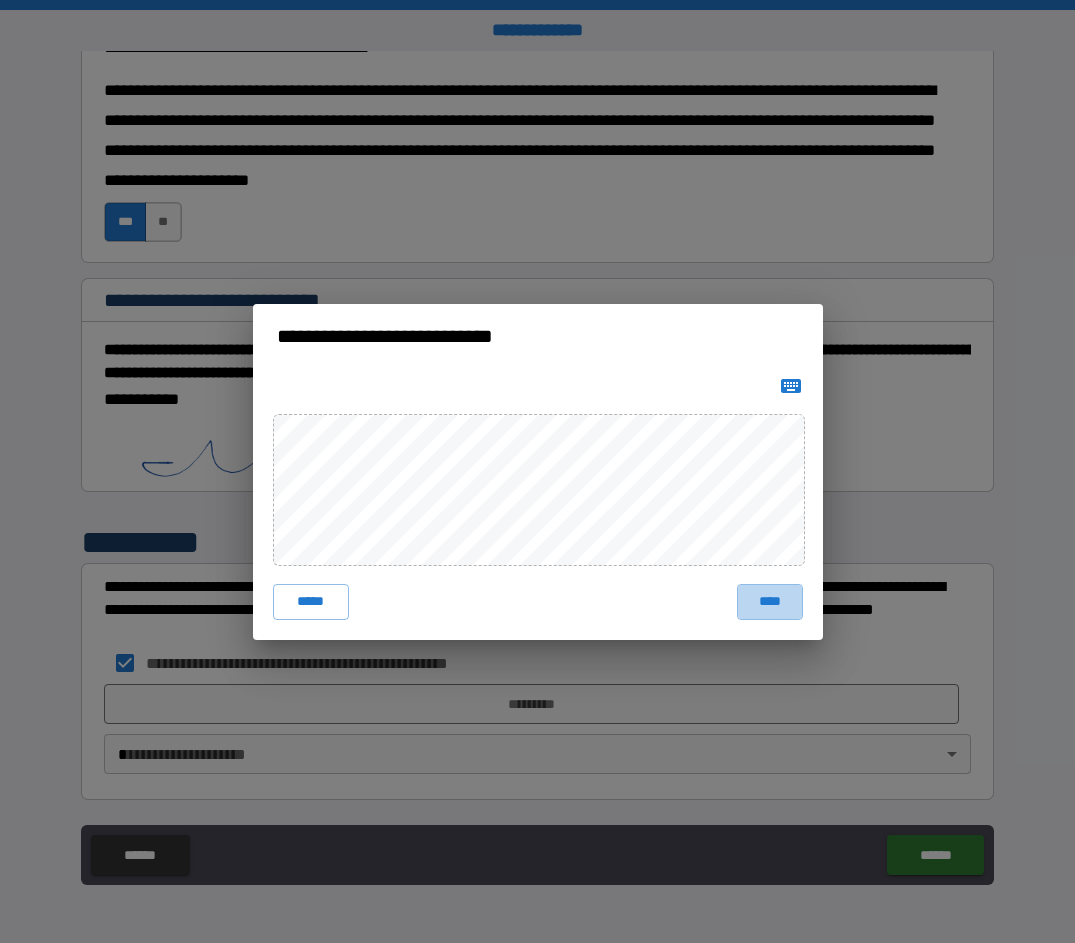 scroll, scrollTop: 13085, scrollLeft: 0, axis: vertical 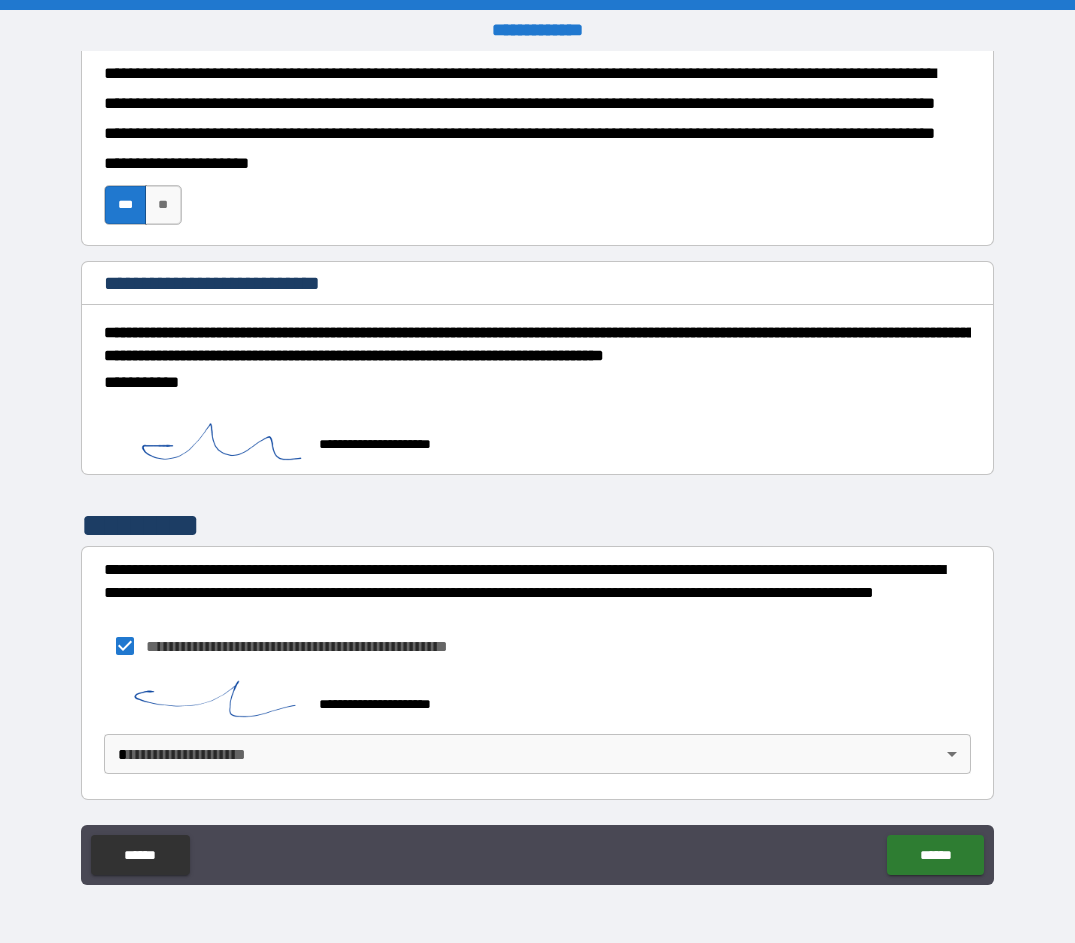 click on "**********" at bounding box center (537, 471) 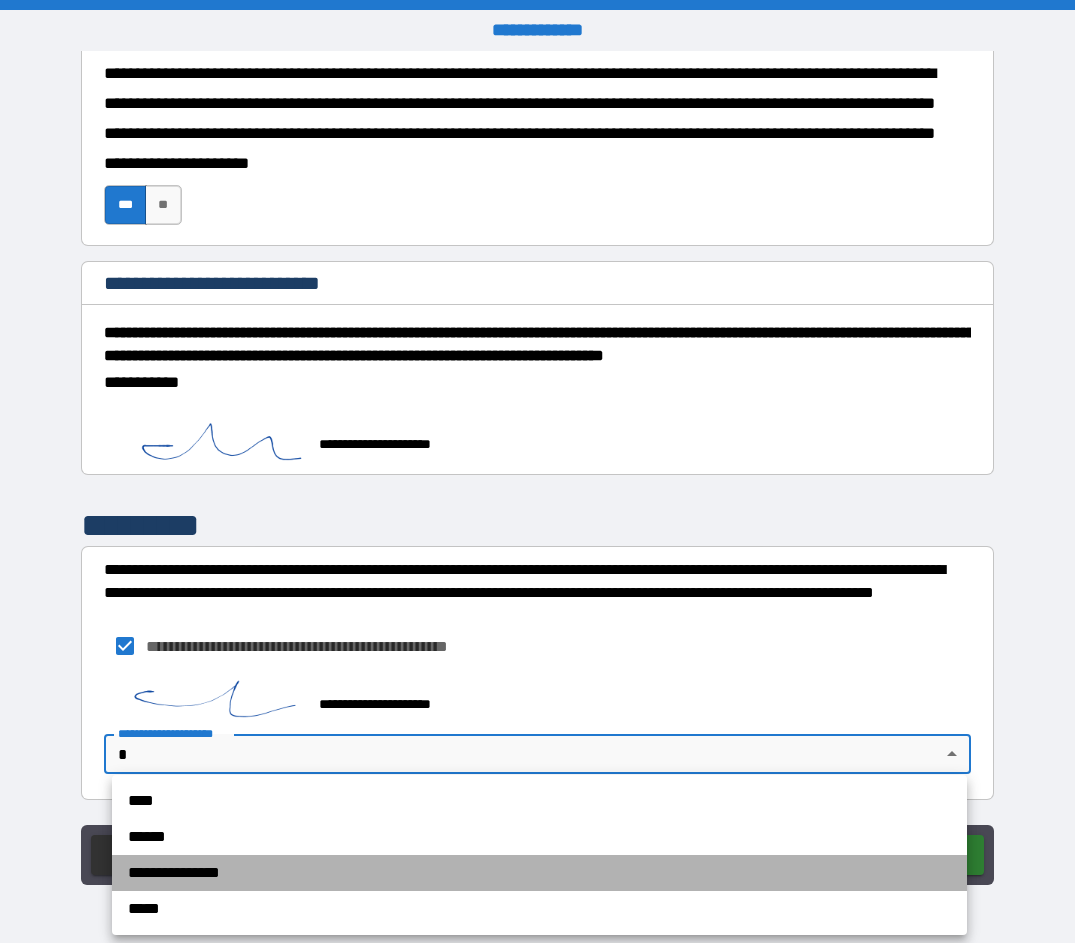 click on "**********" at bounding box center (539, 873) 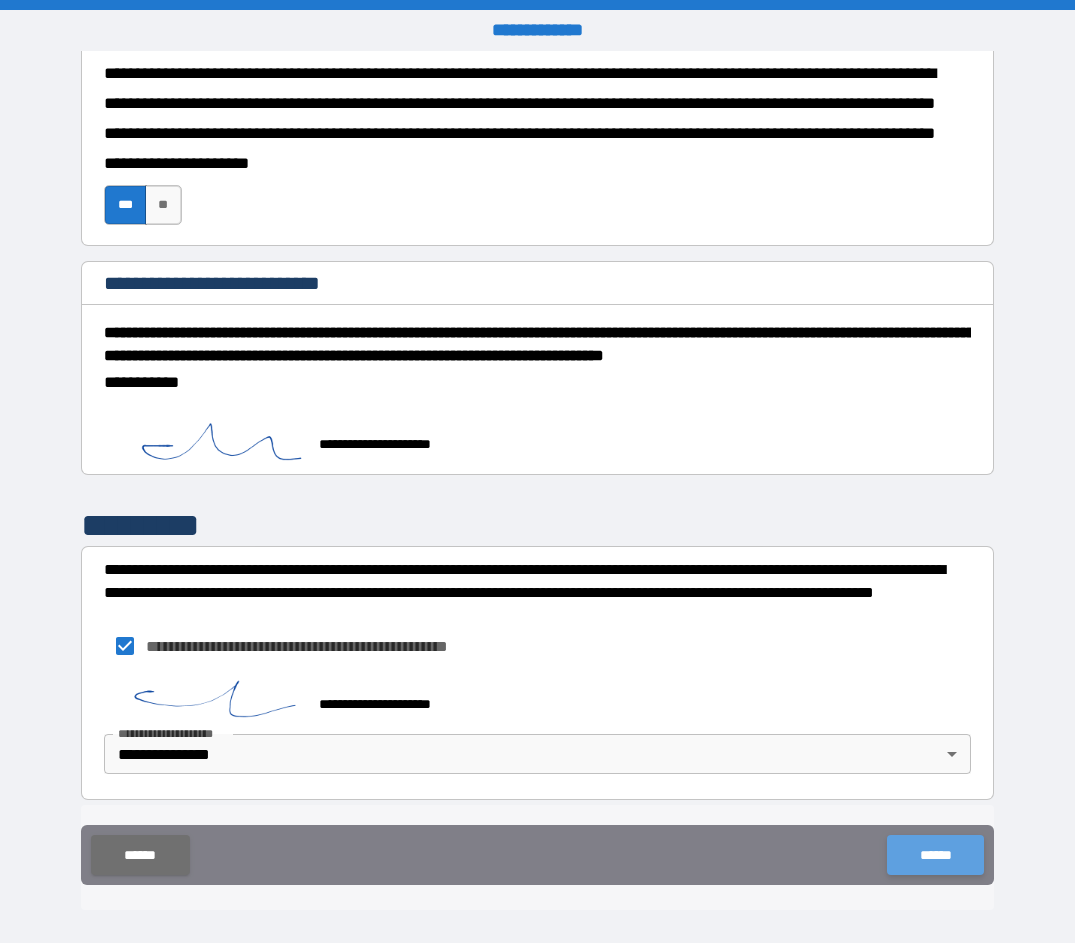 click on "******" at bounding box center (935, 855) 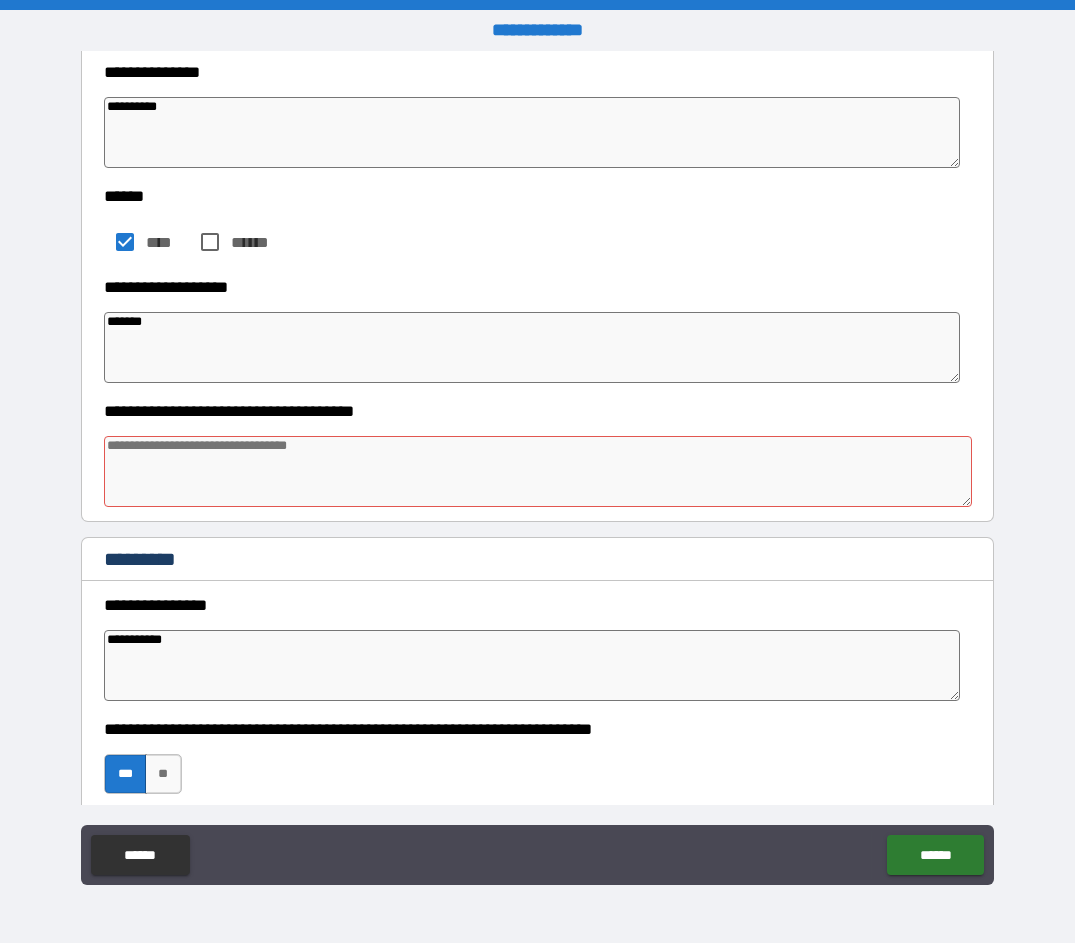 scroll, scrollTop: 579, scrollLeft: 0, axis: vertical 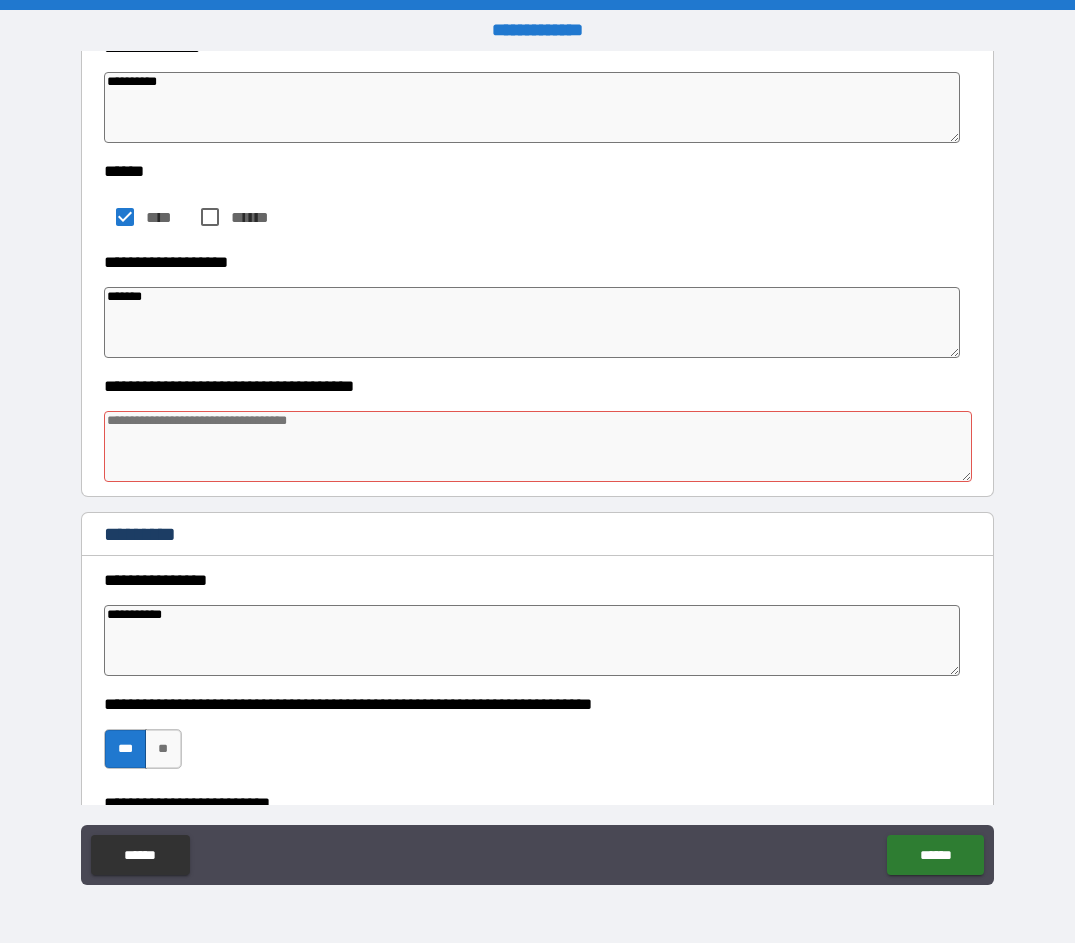 click at bounding box center [537, 446] 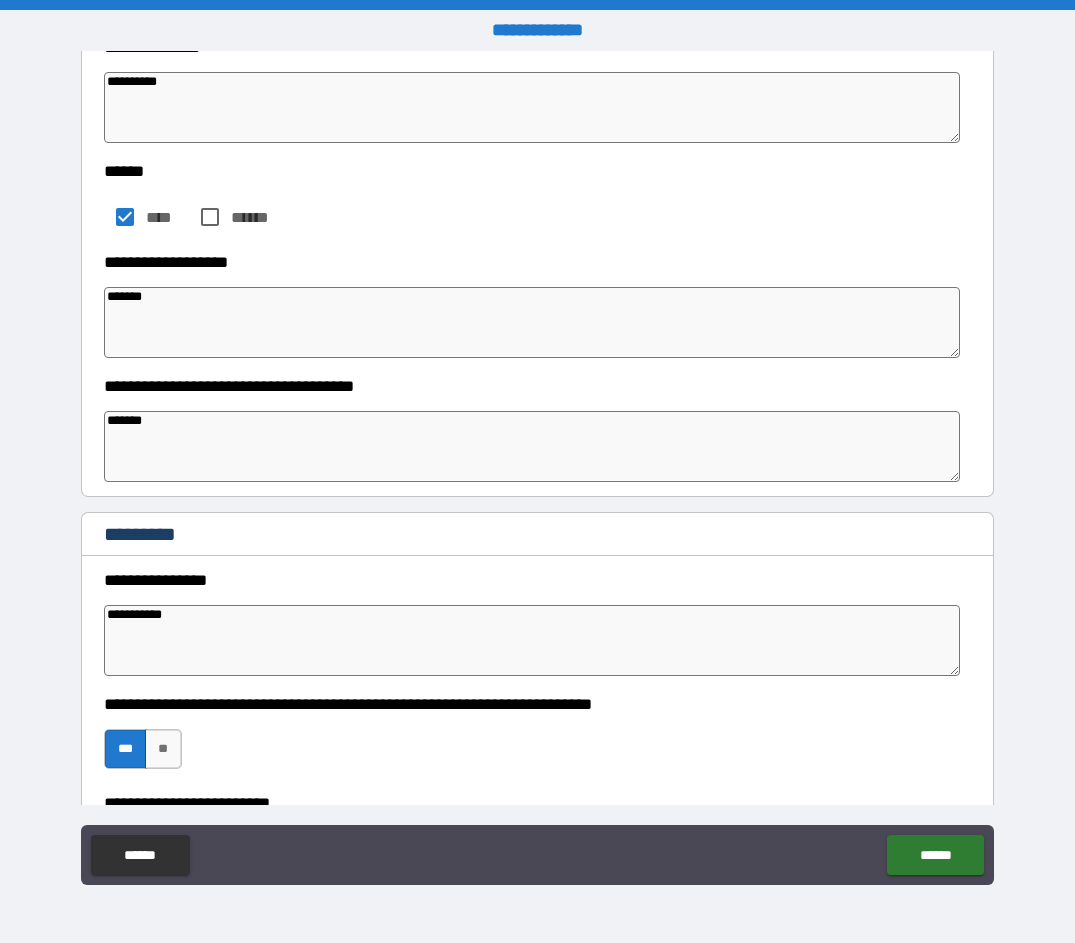 drag, startPoint x: 169, startPoint y: 418, endPoint x: 36, endPoint y: 406, distance: 133.54025 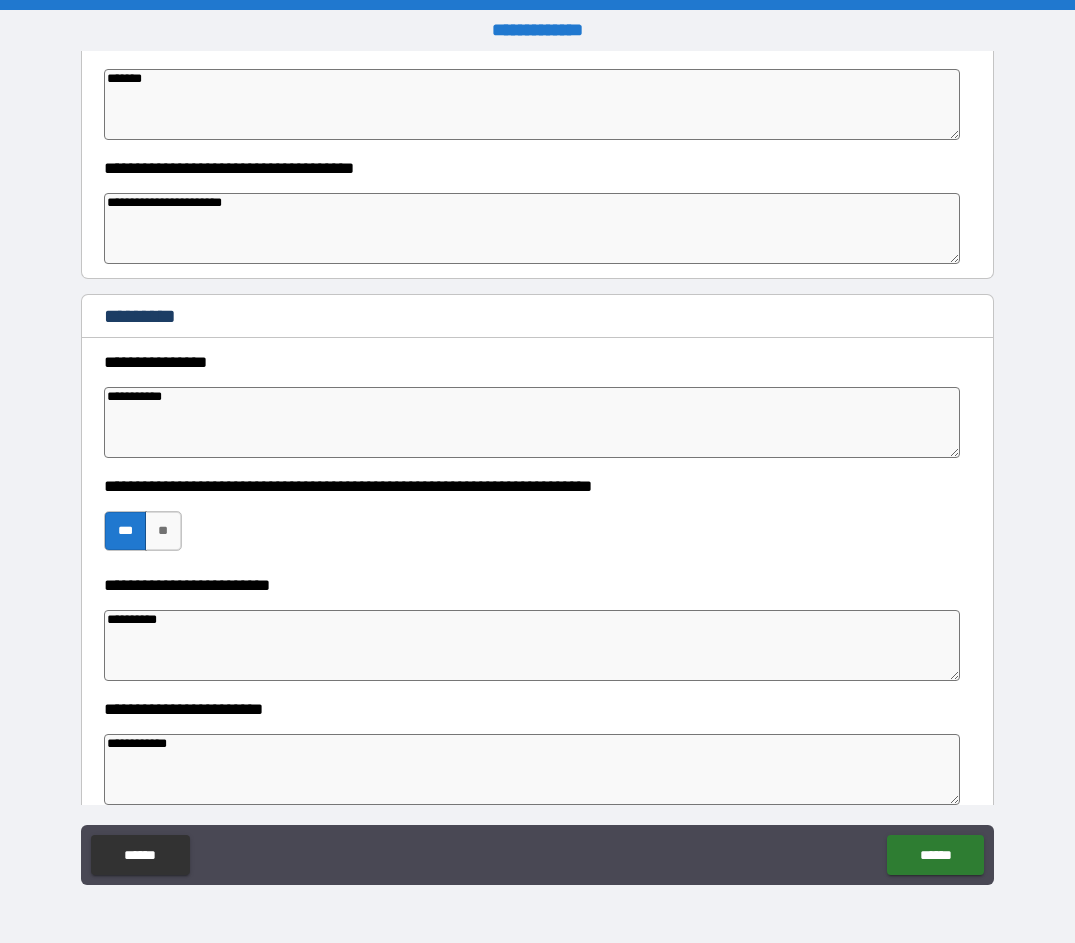 scroll, scrollTop: 754, scrollLeft: 0, axis: vertical 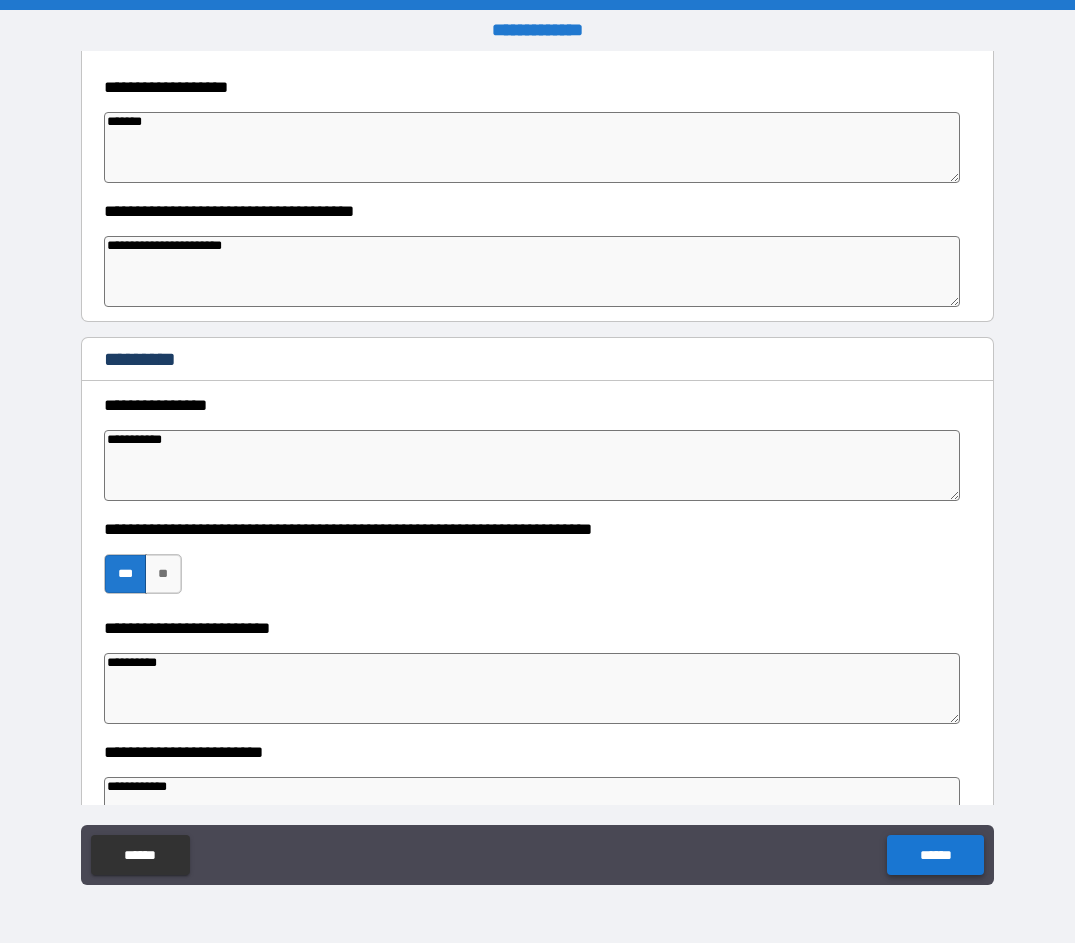 click on "******" at bounding box center [935, 855] 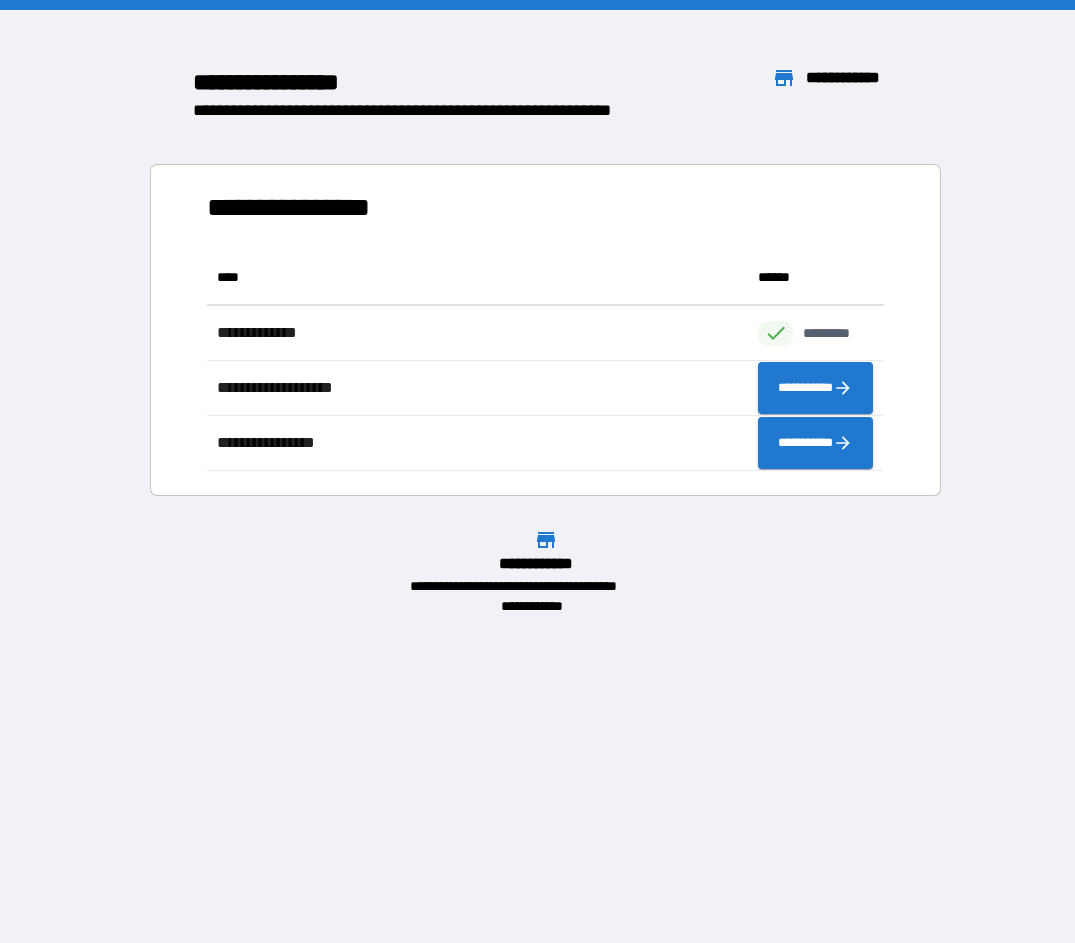 scroll, scrollTop: 221, scrollLeft: 677, axis: both 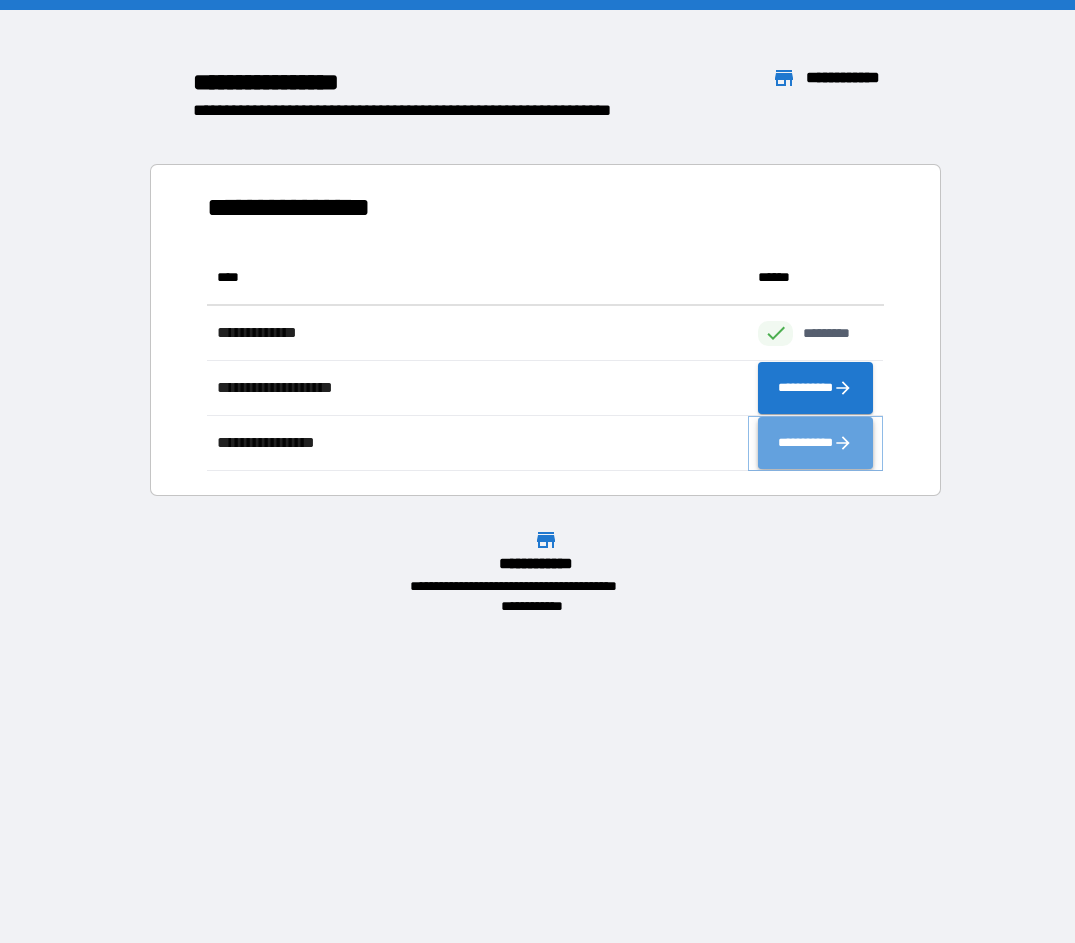 click on "**********" at bounding box center [815, 443] 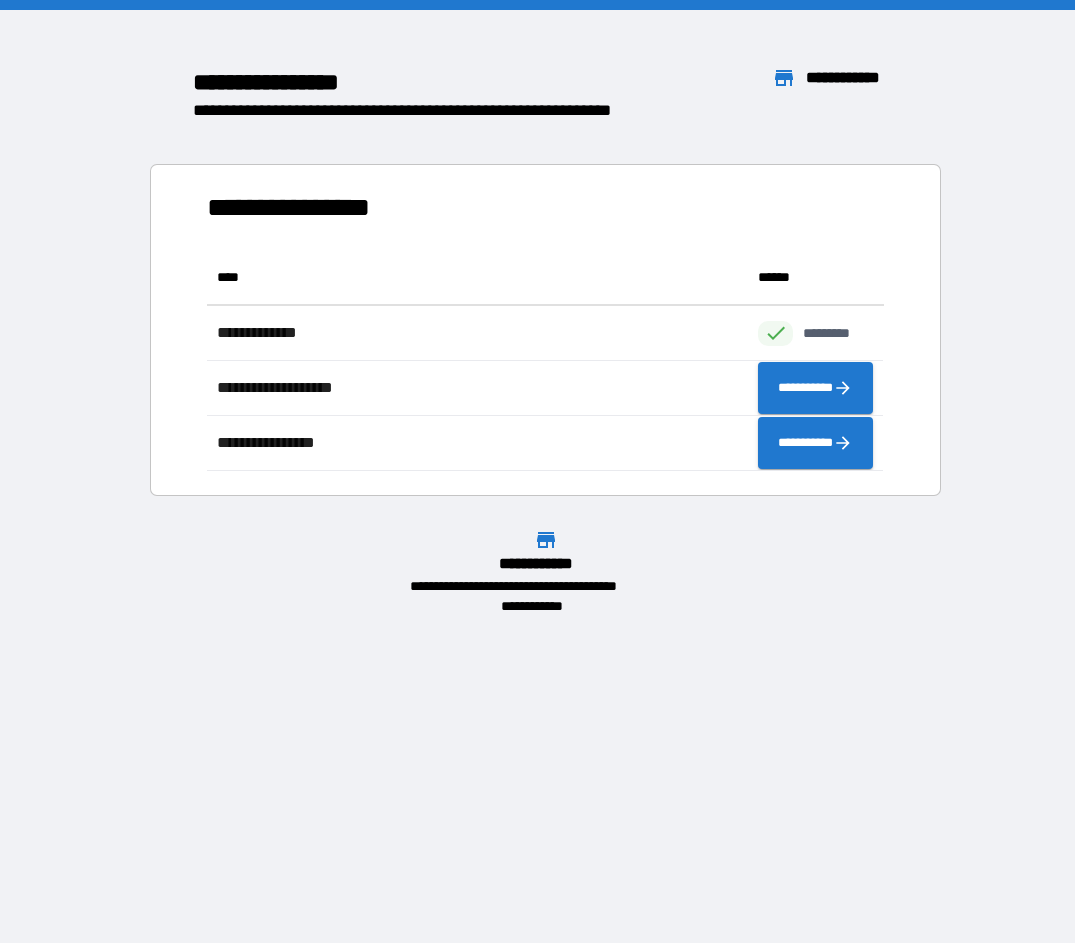 scroll, scrollTop: 1, scrollLeft: 1, axis: both 